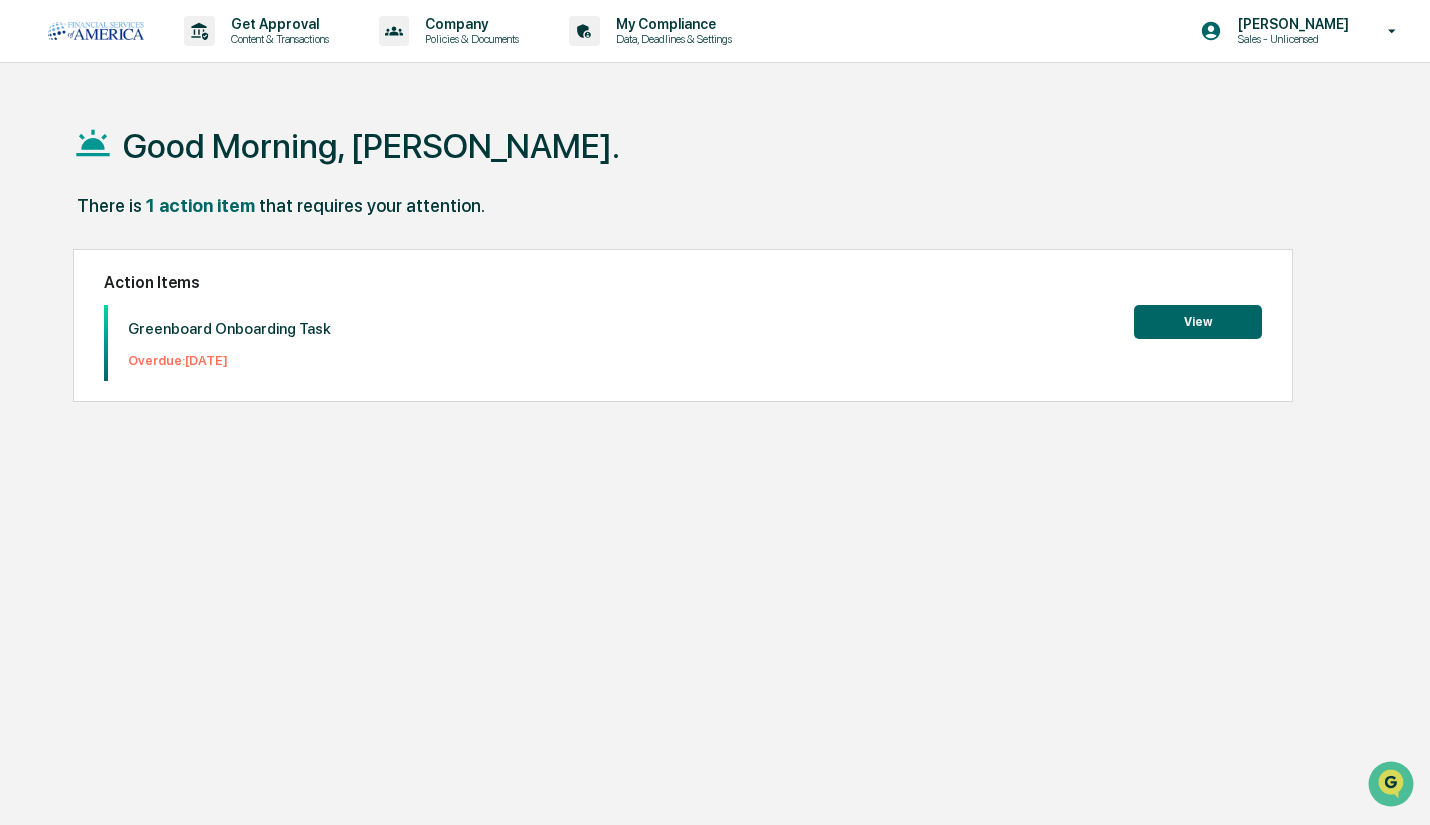 scroll, scrollTop: 0, scrollLeft: 0, axis: both 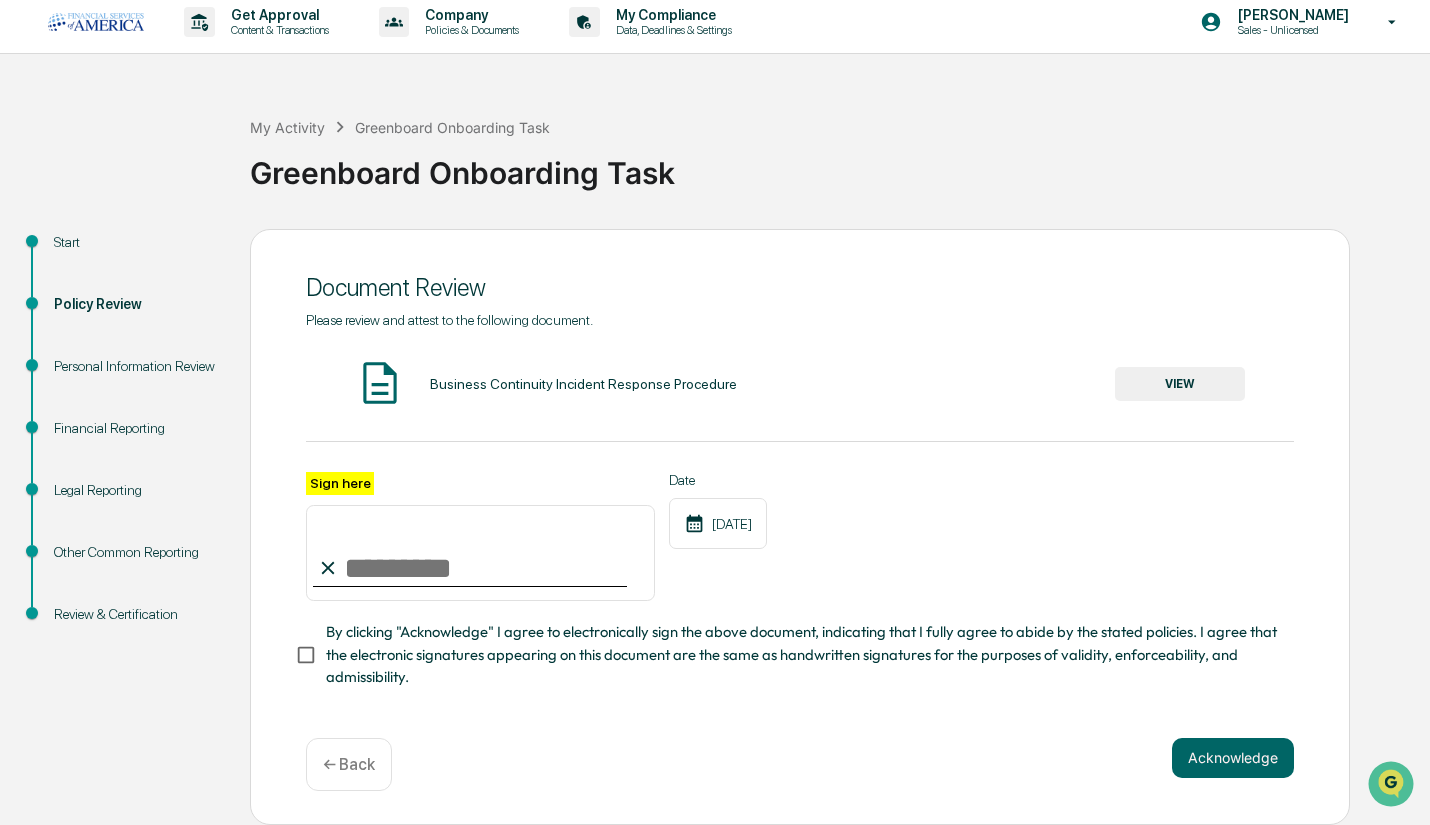 click on "Sign here" at bounding box center (480, 553) 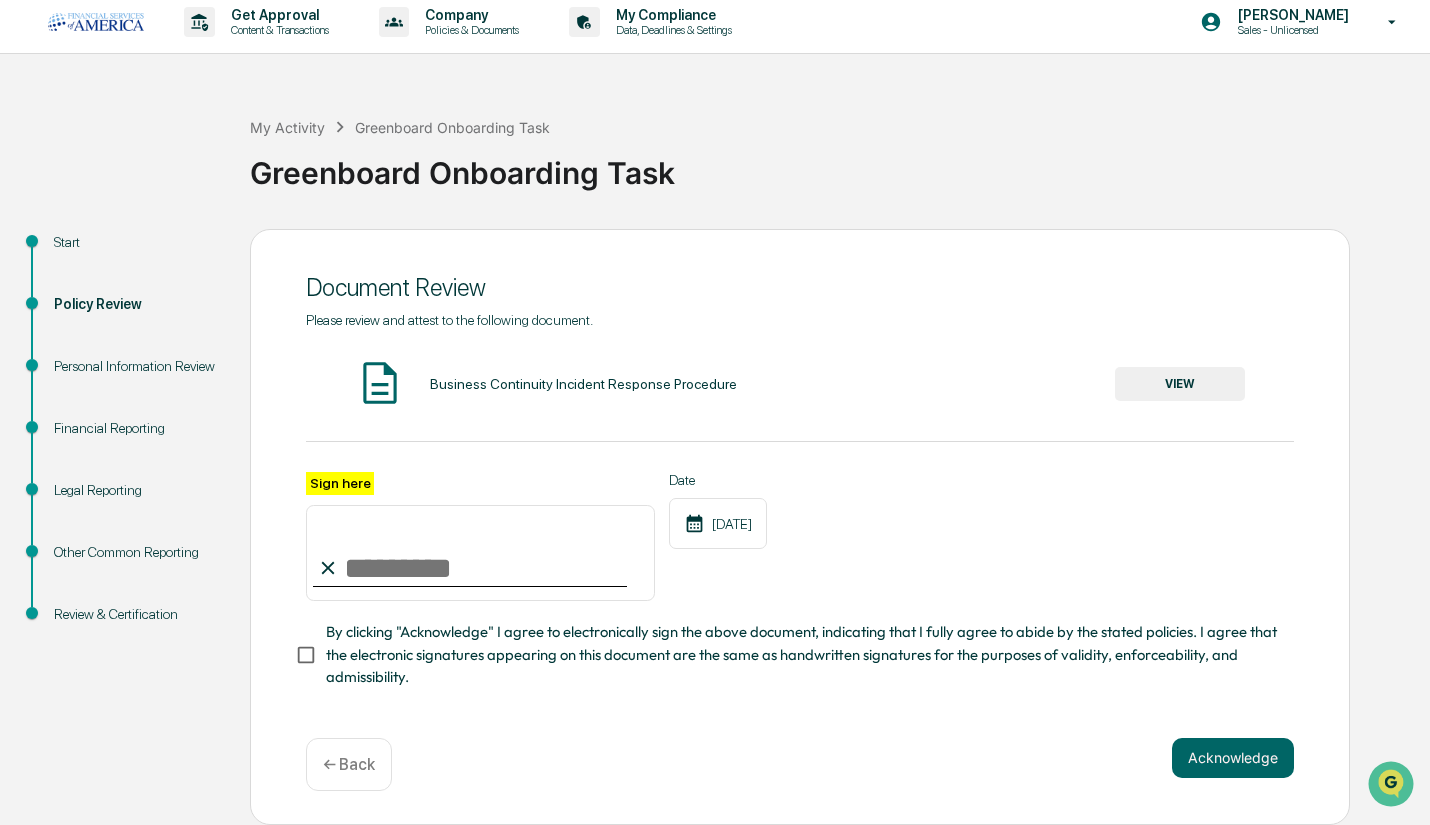 type on "***" 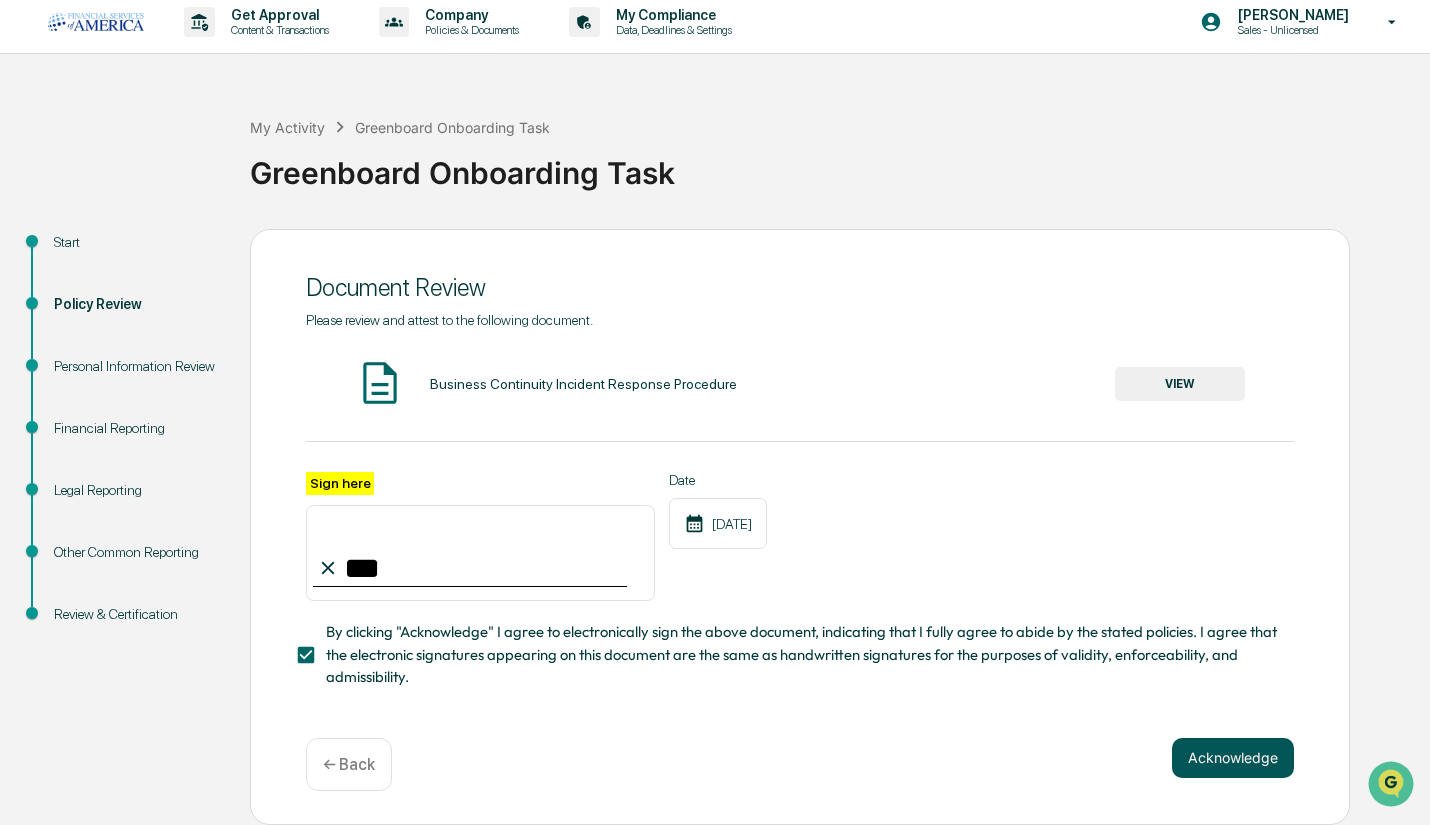 click on "Acknowledge" at bounding box center (1233, 758) 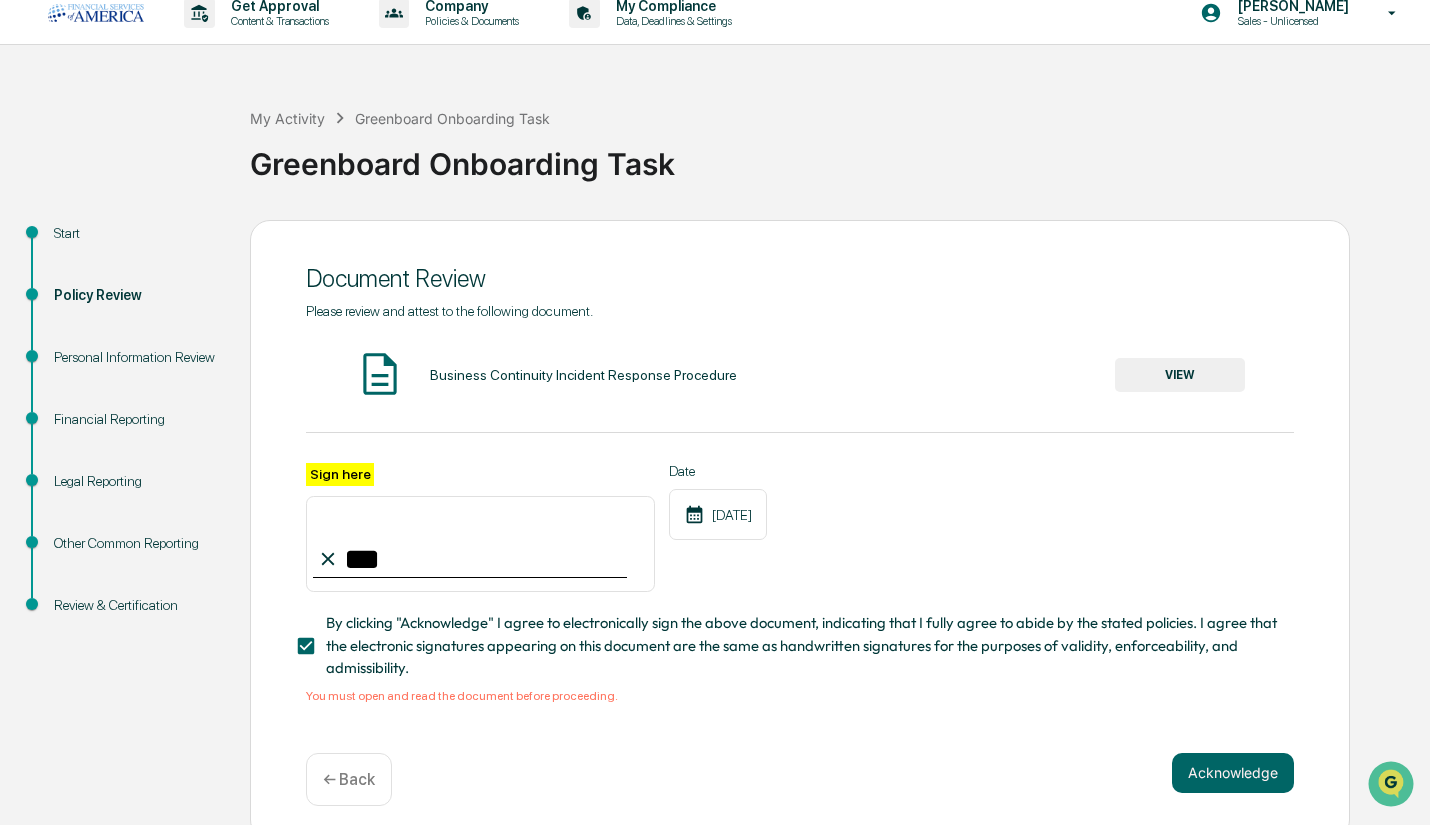 click on "VIEW" at bounding box center [1180, 375] 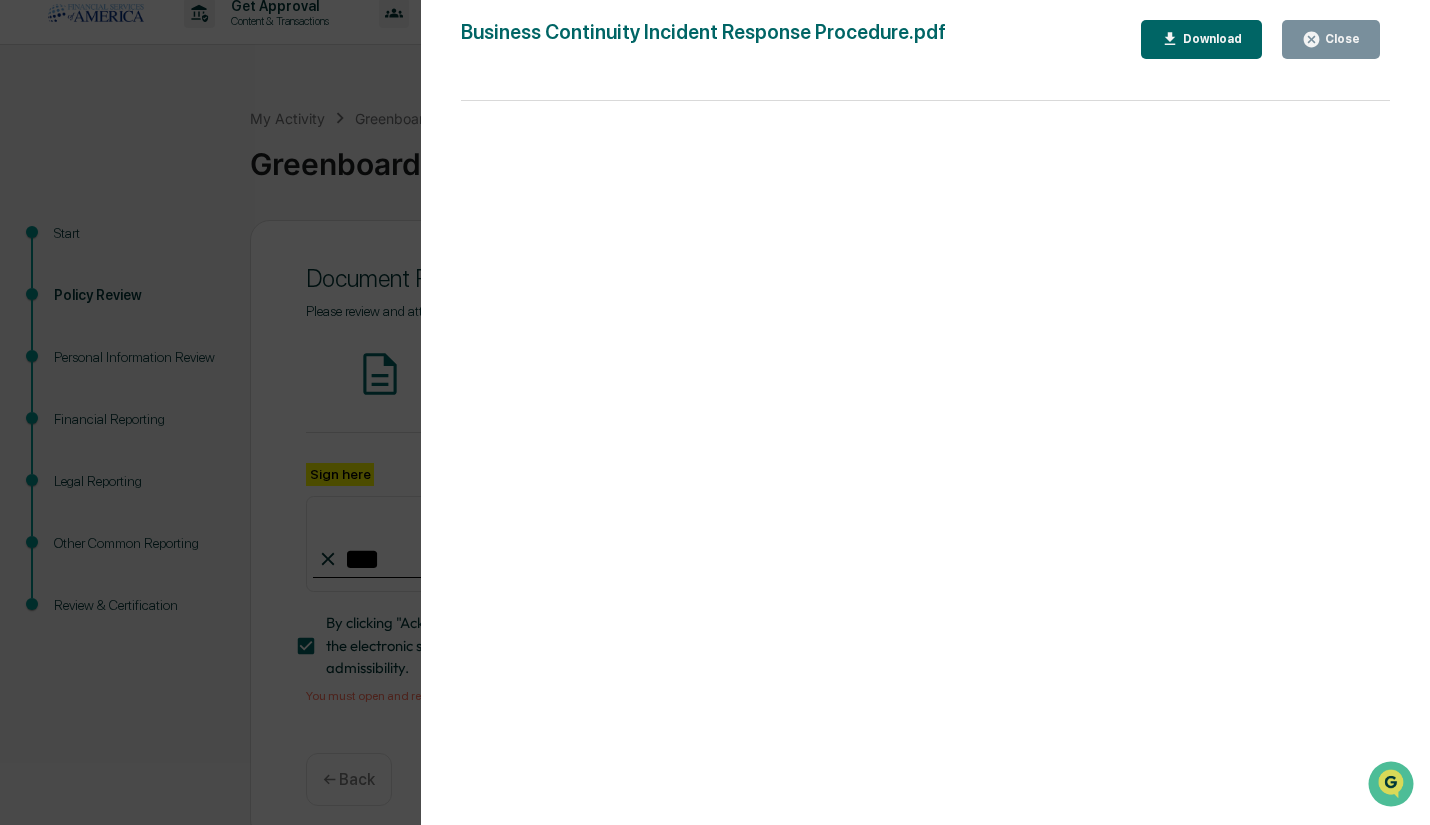 scroll, scrollTop: 42, scrollLeft: 0, axis: vertical 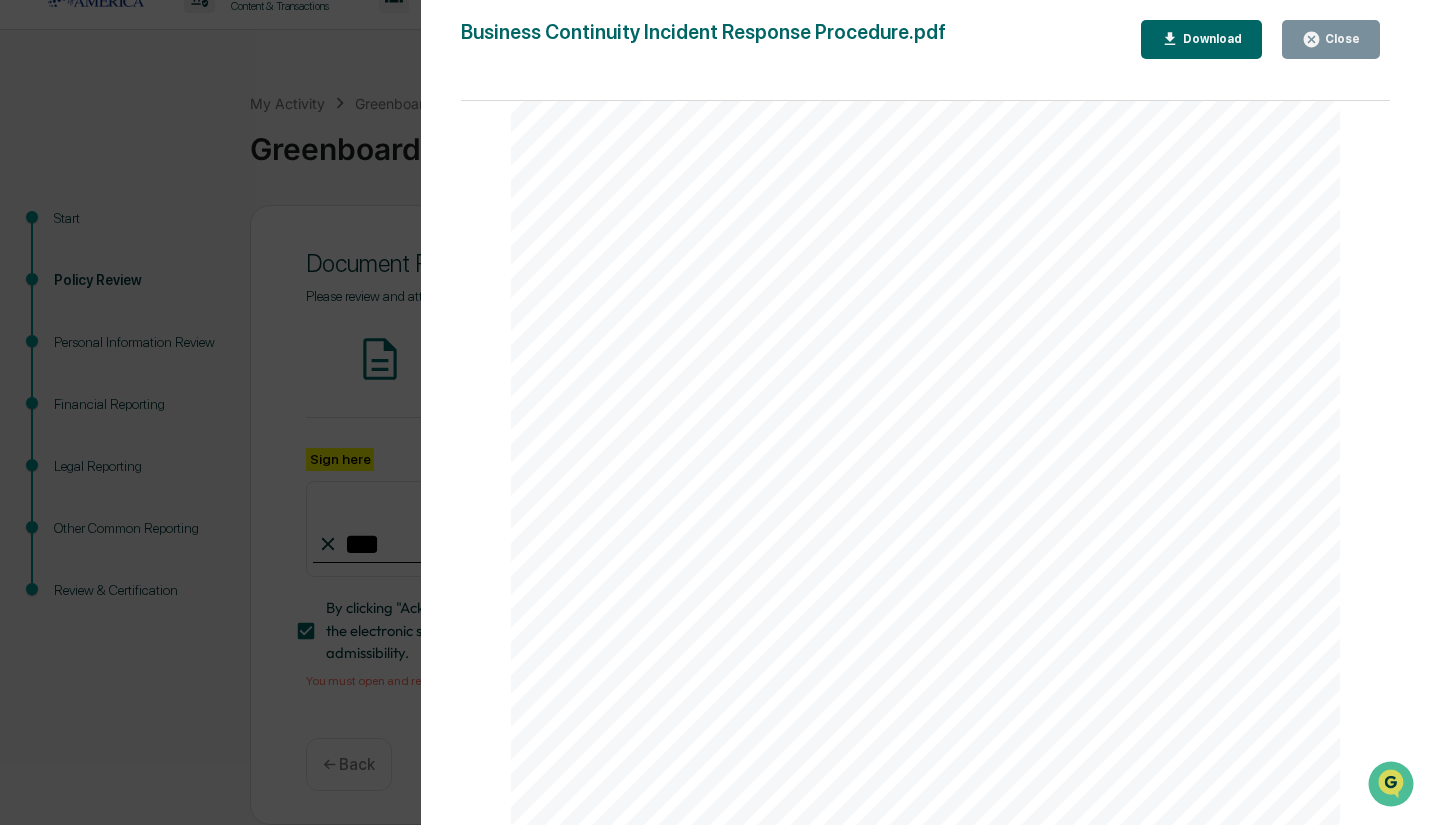 click on "Close" at bounding box center (1331, 39) 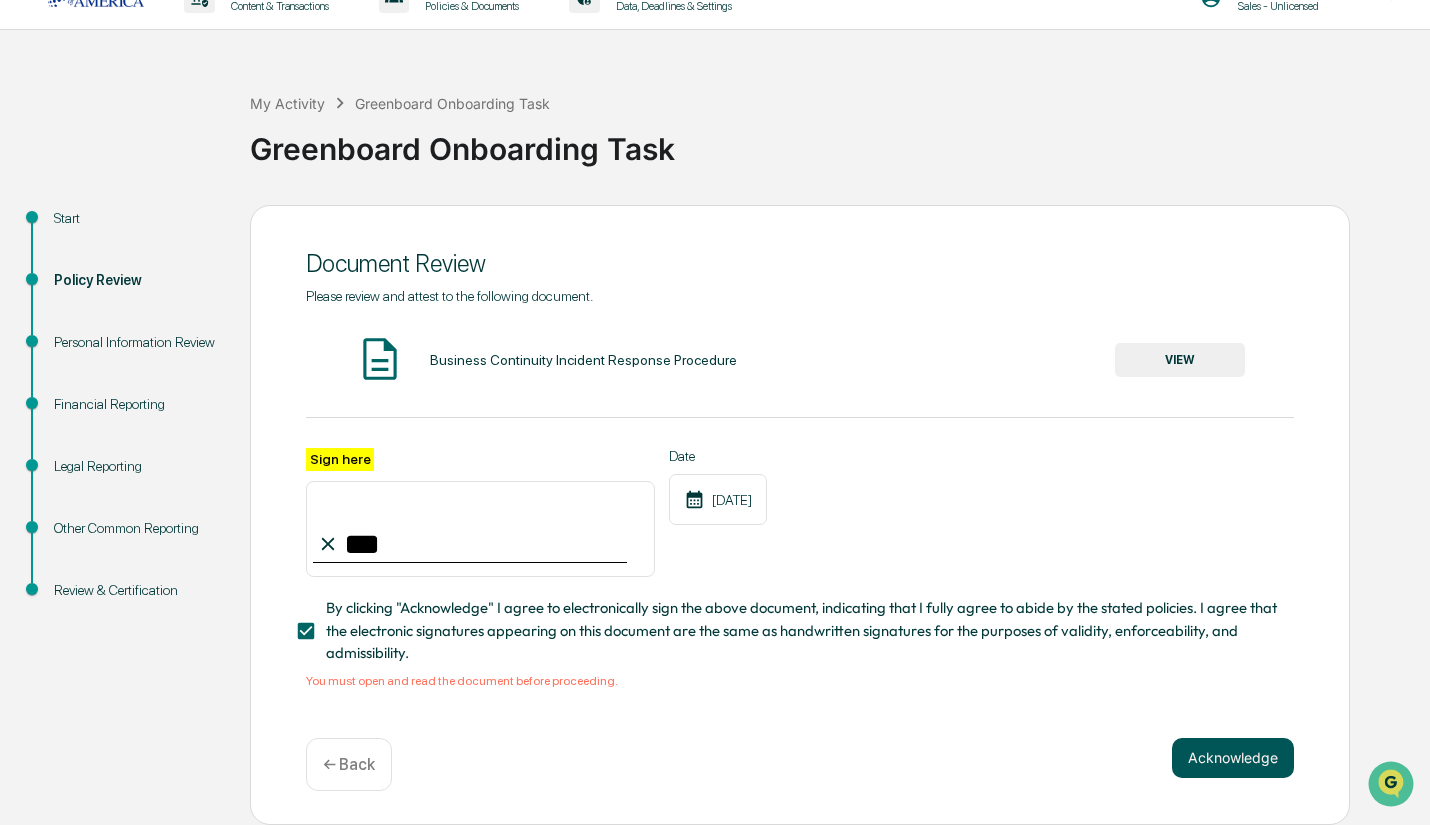 click on "Acknowledge" at bounding box center (1233, 758) 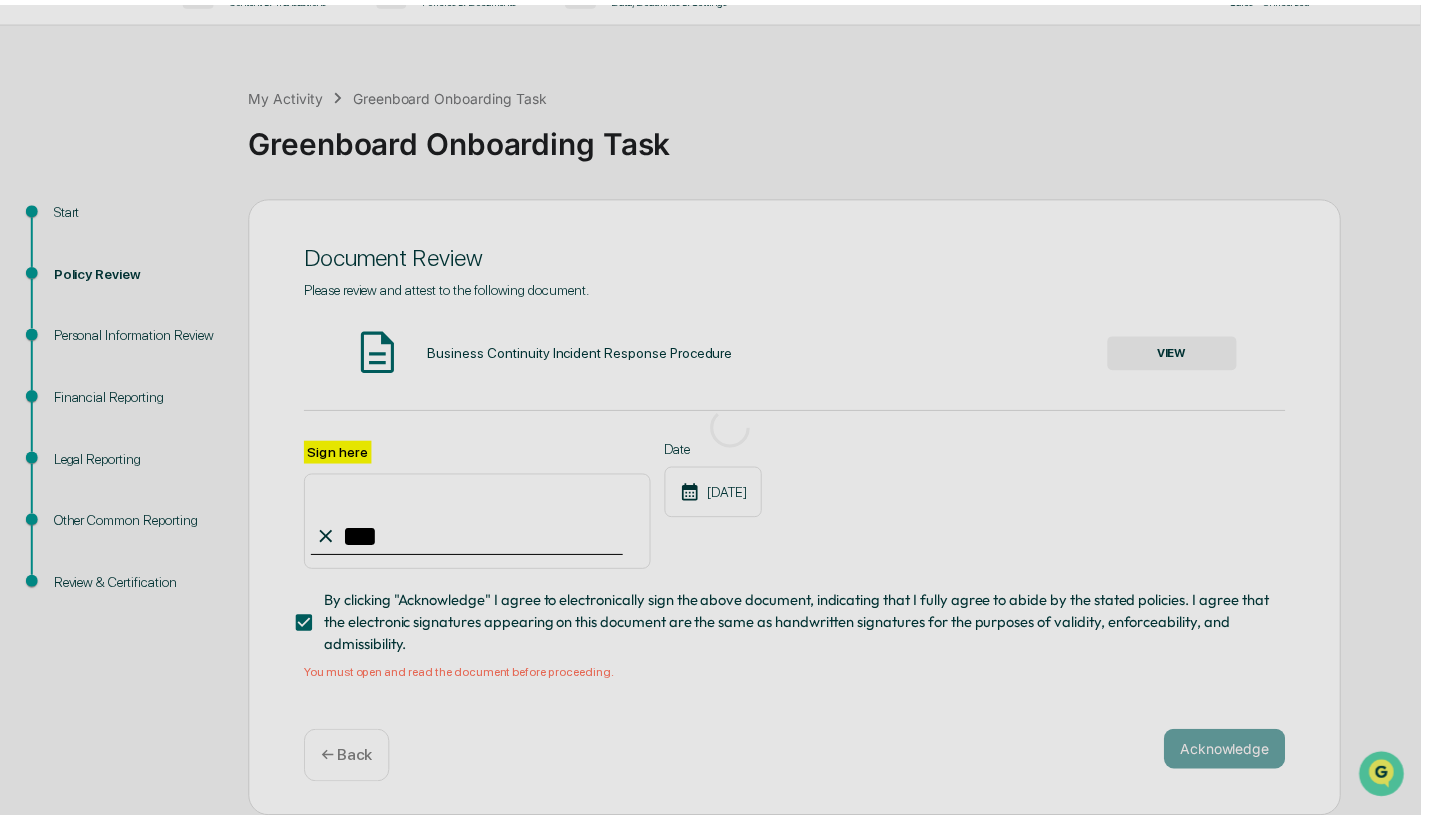 scroll, scrollTop: 0, scrollLeft: 0, axis: both 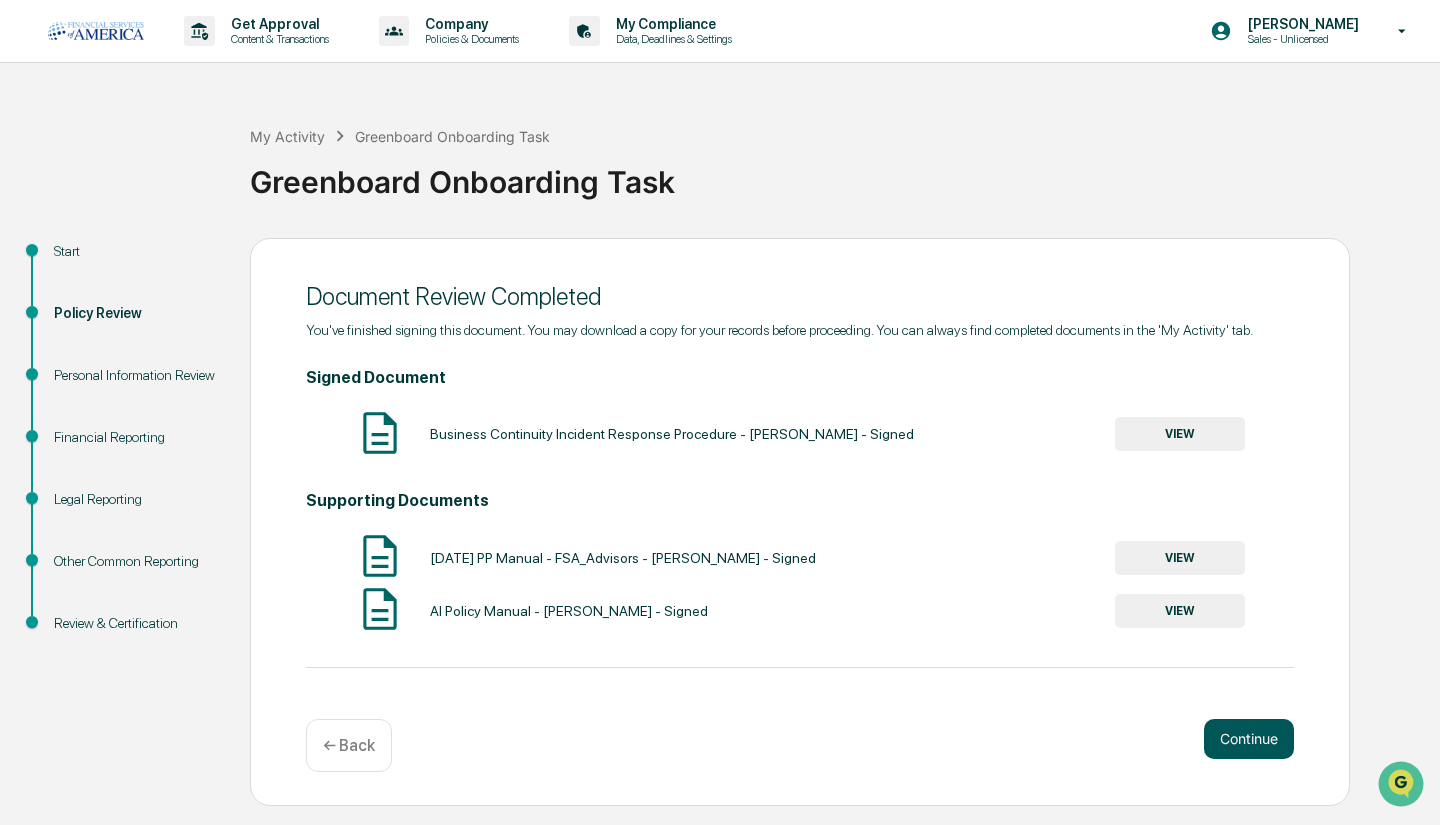 click on "Continue" at bounding box center (1249, 739) 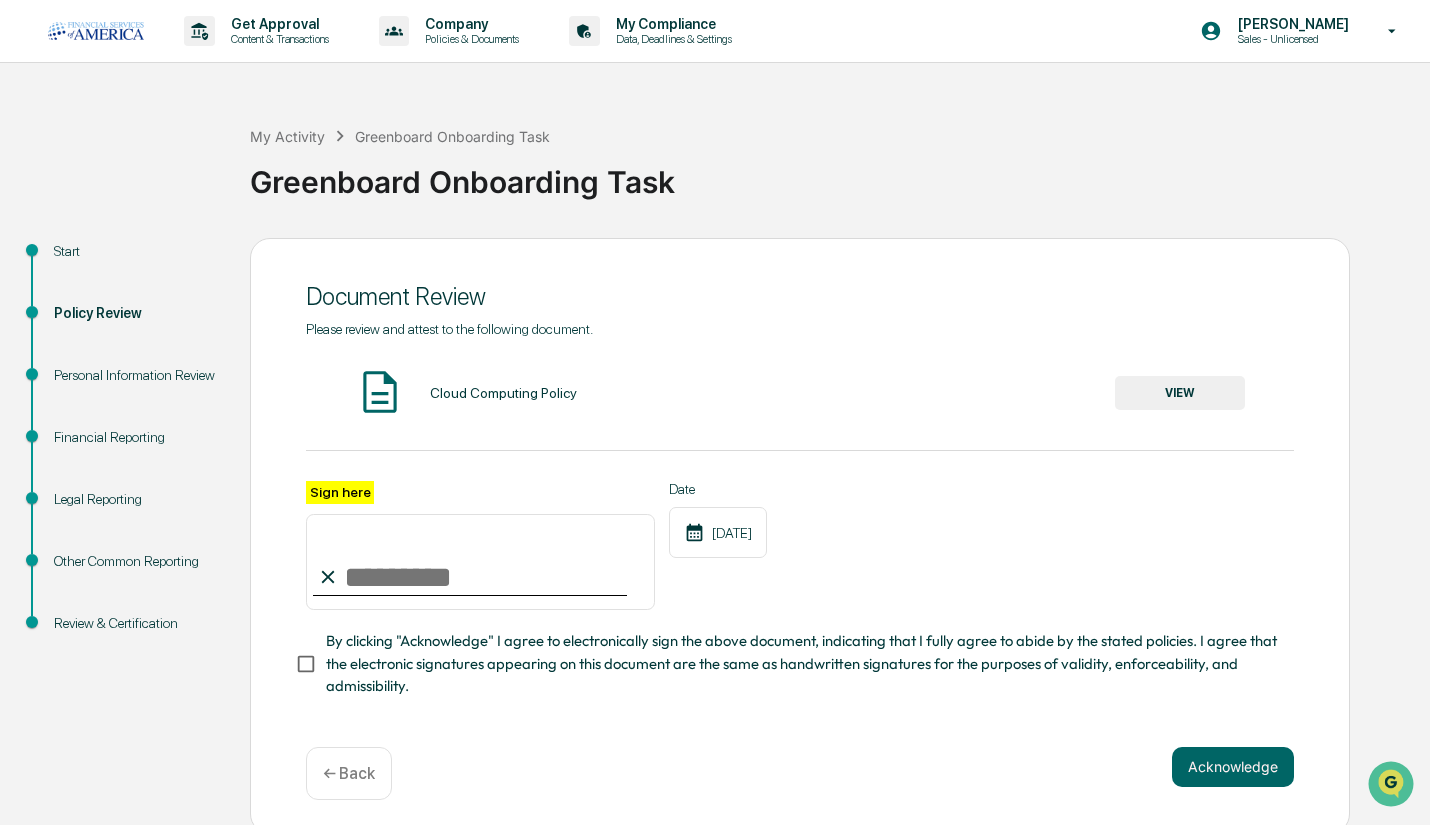 click at bounding box center (470, 595) 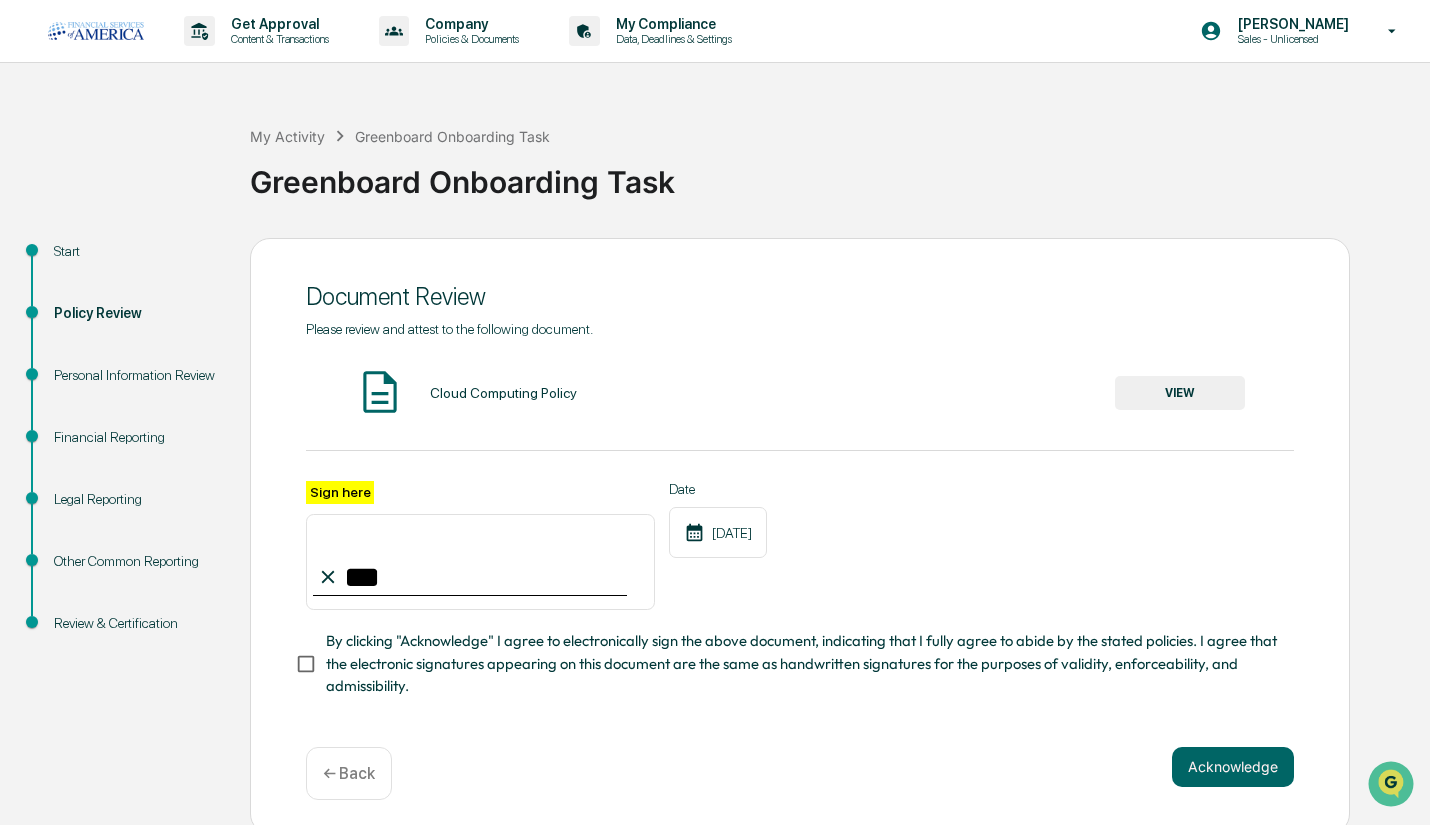 click on "VIEW" at bounding box center (1180, 393) 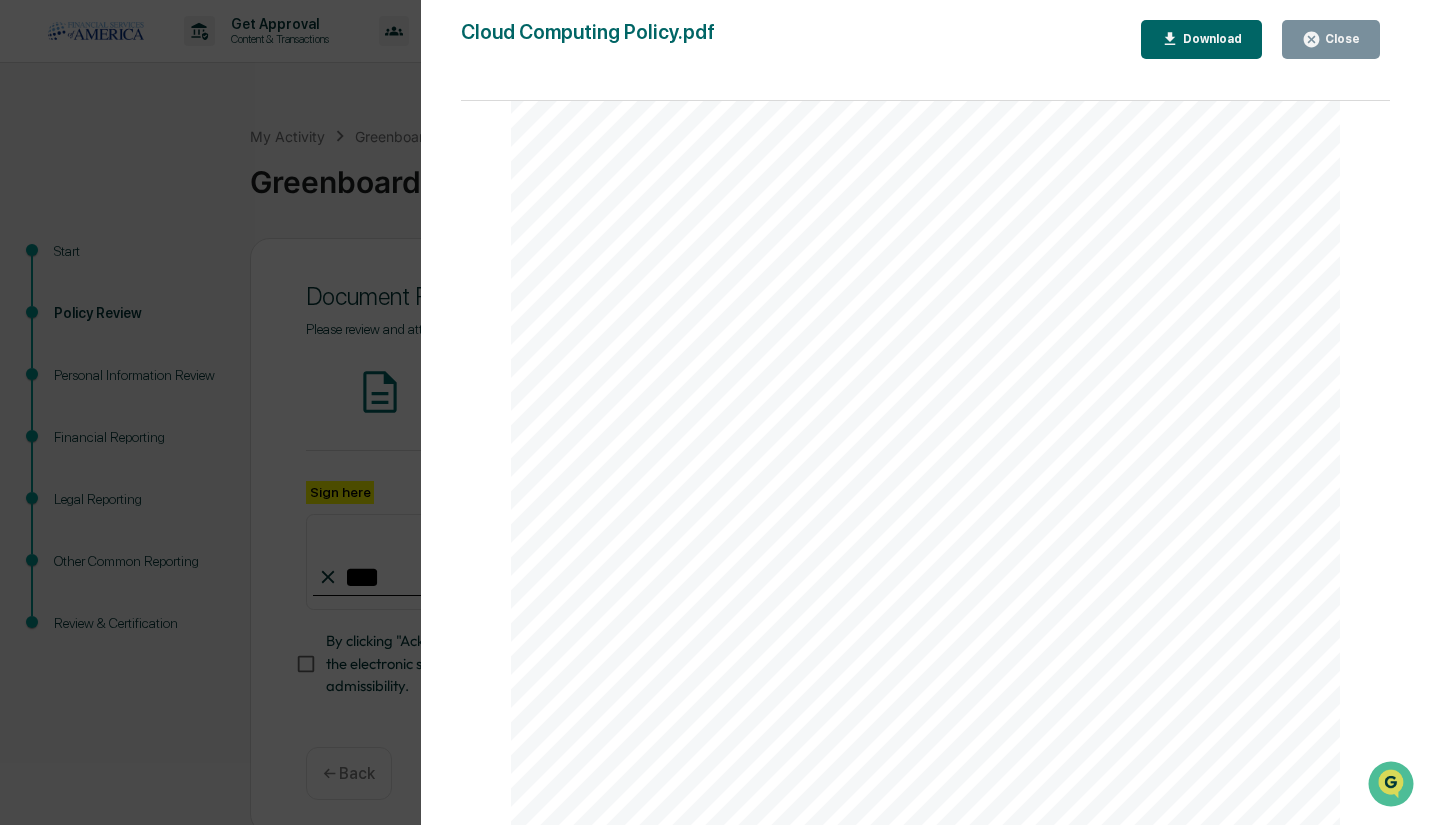 scroll, scrollTop: 5455, scrollLeft: 0, axis: vertical 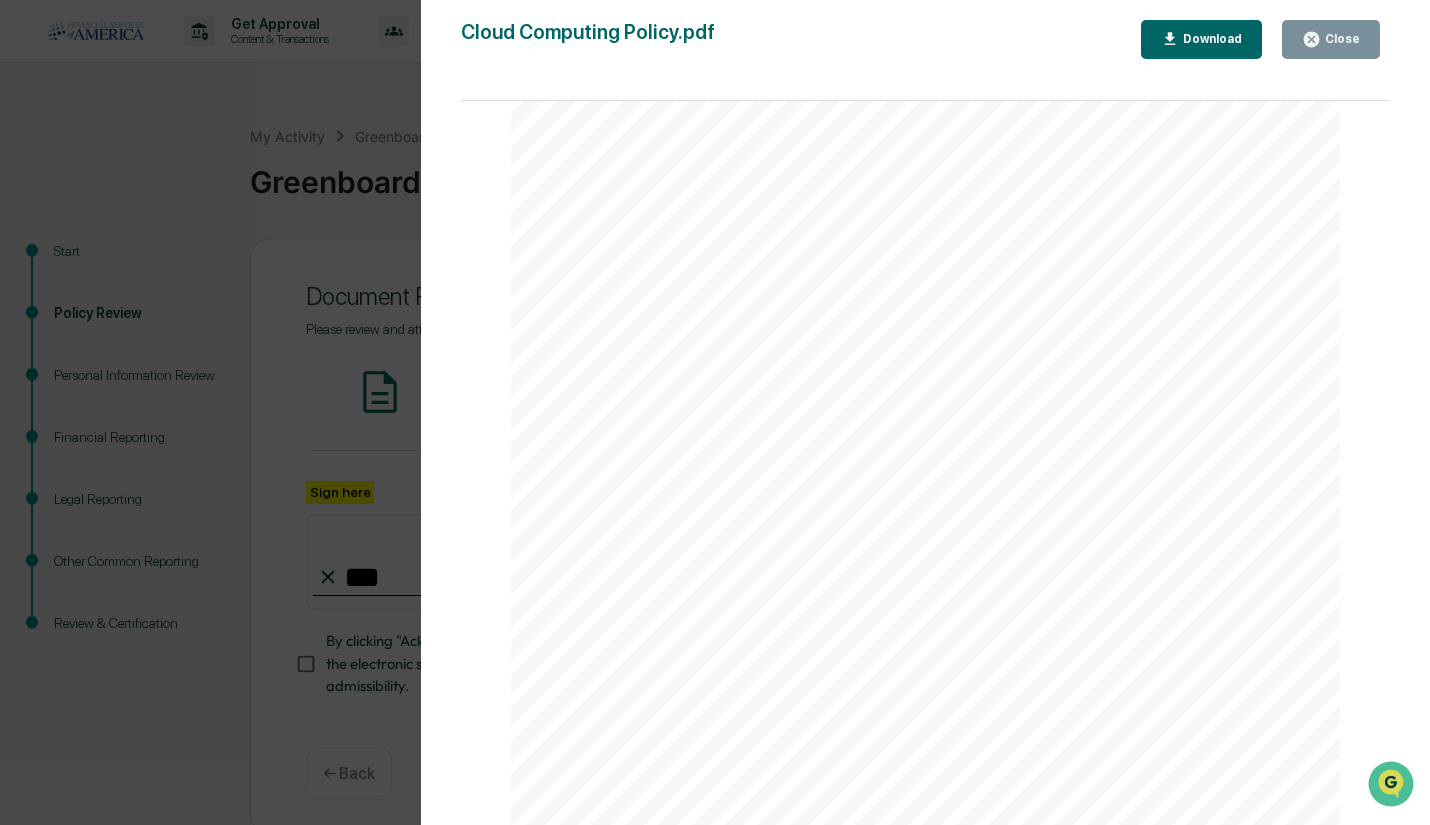 click 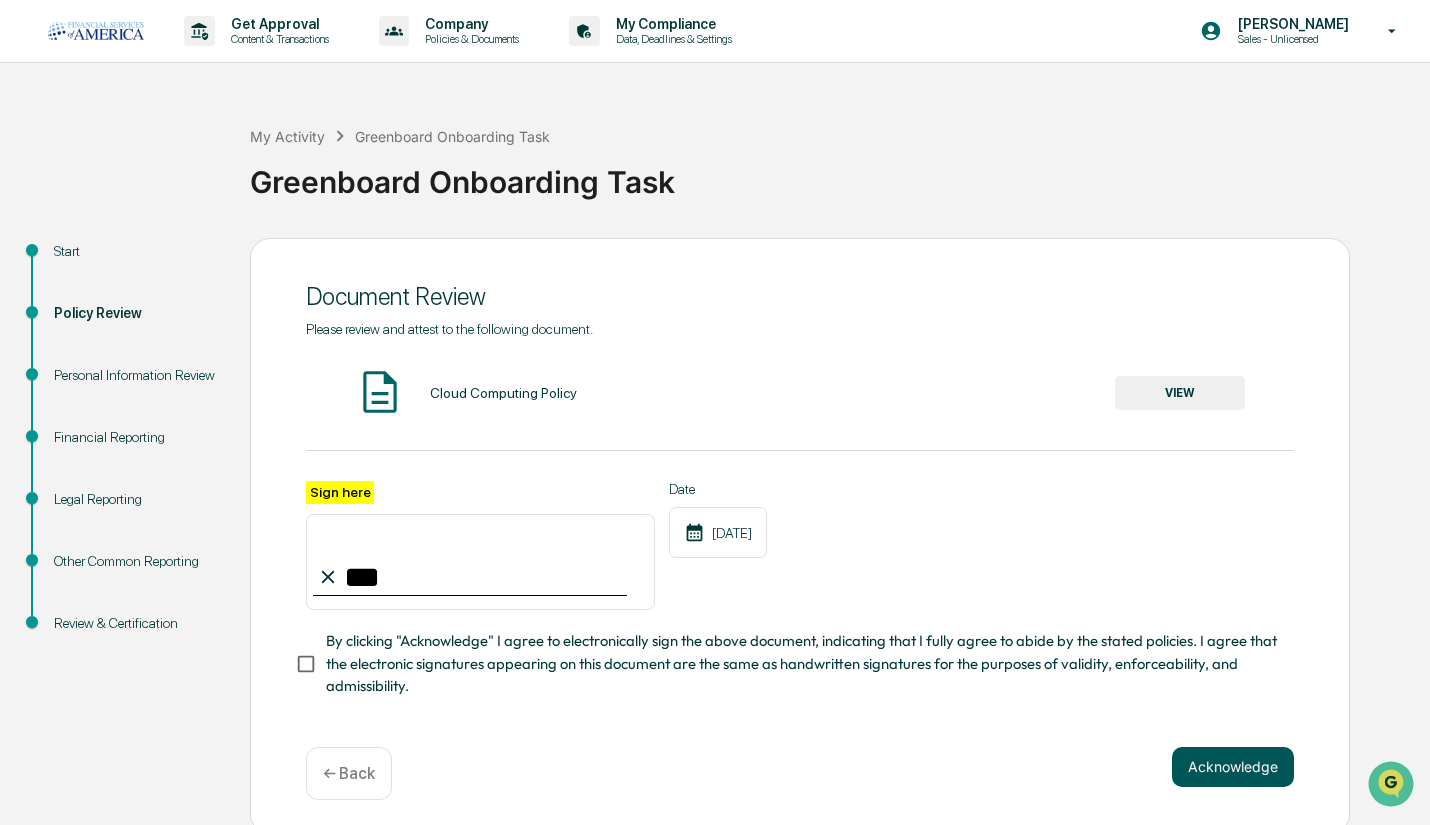click on "Acknowledge" at bounding box center (1233, 767) 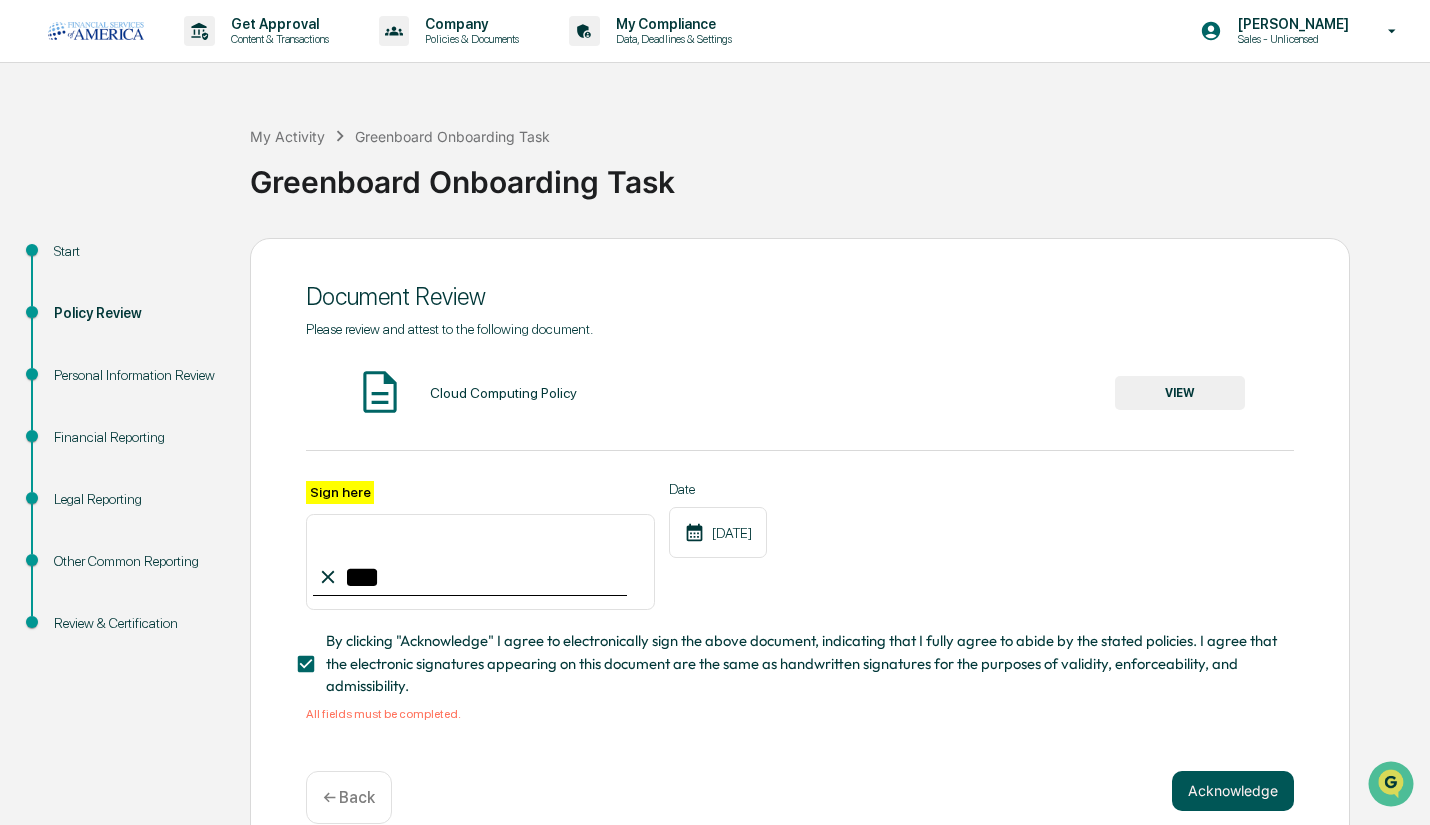 click on "Acknowledge" at bounding box center (1233, 791) 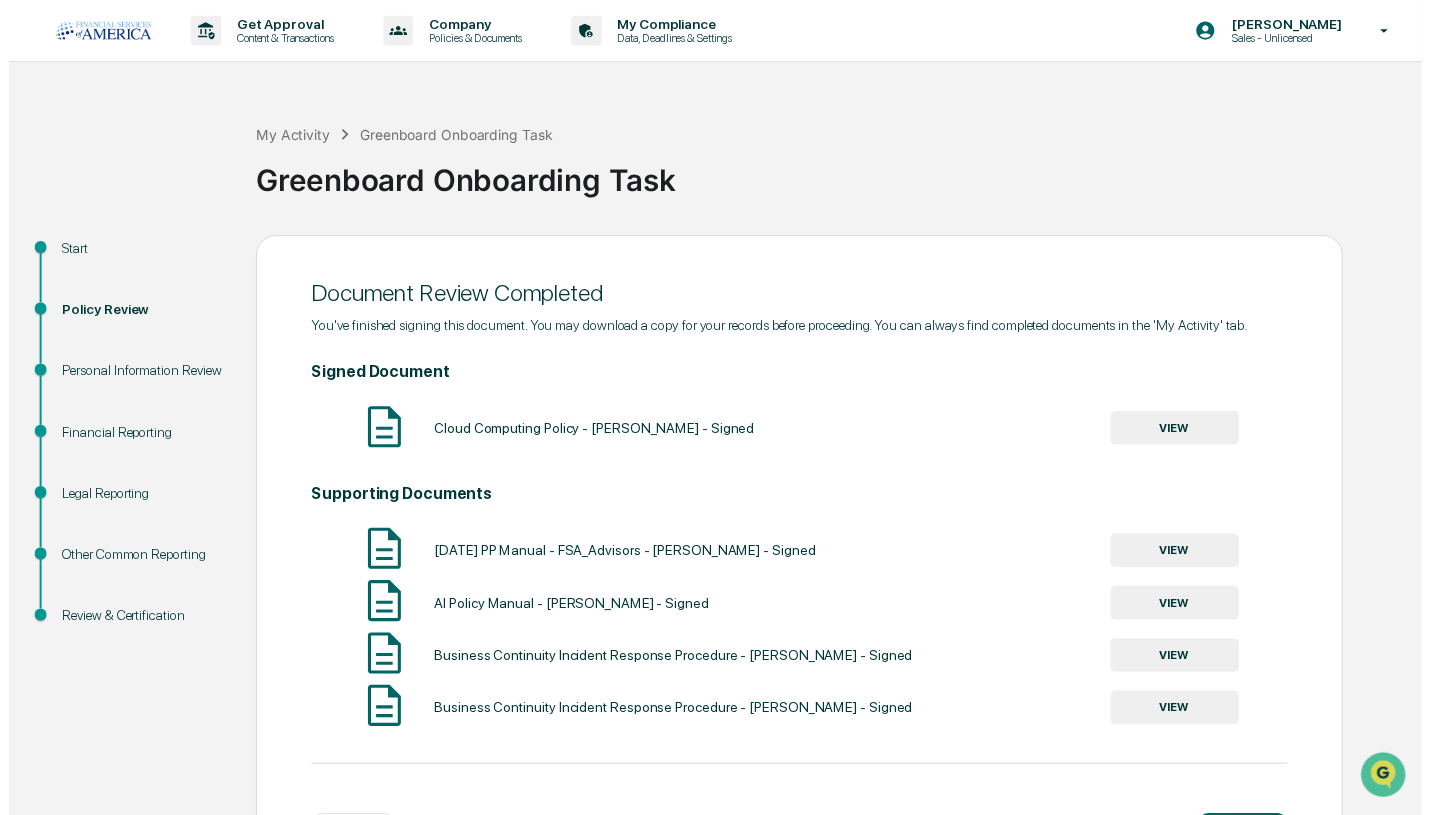scroll, scrollTop: 89, scrollLeft: 0, axis: vertical 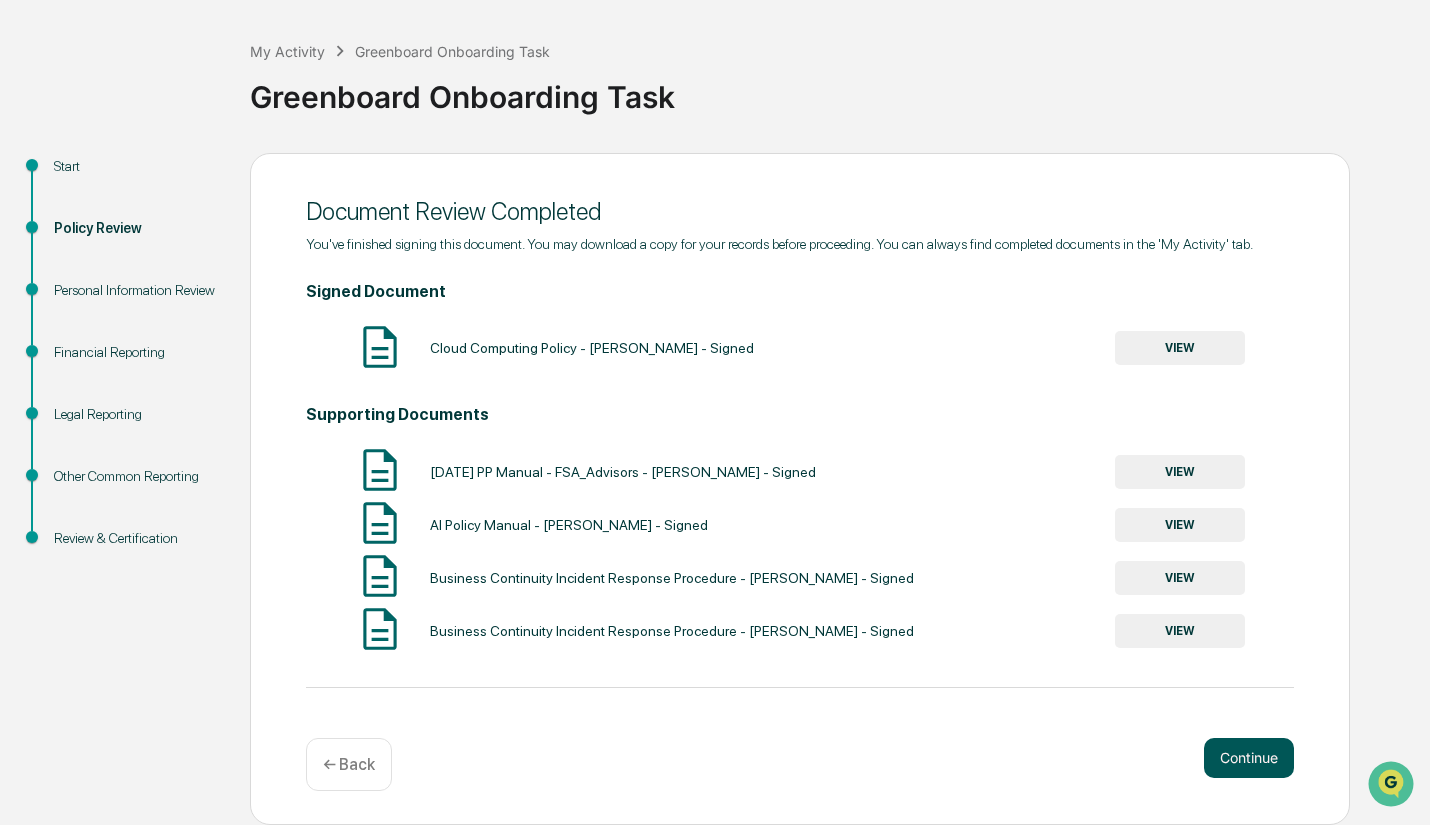 click on "Continue" at bounding box center (1249, 758) 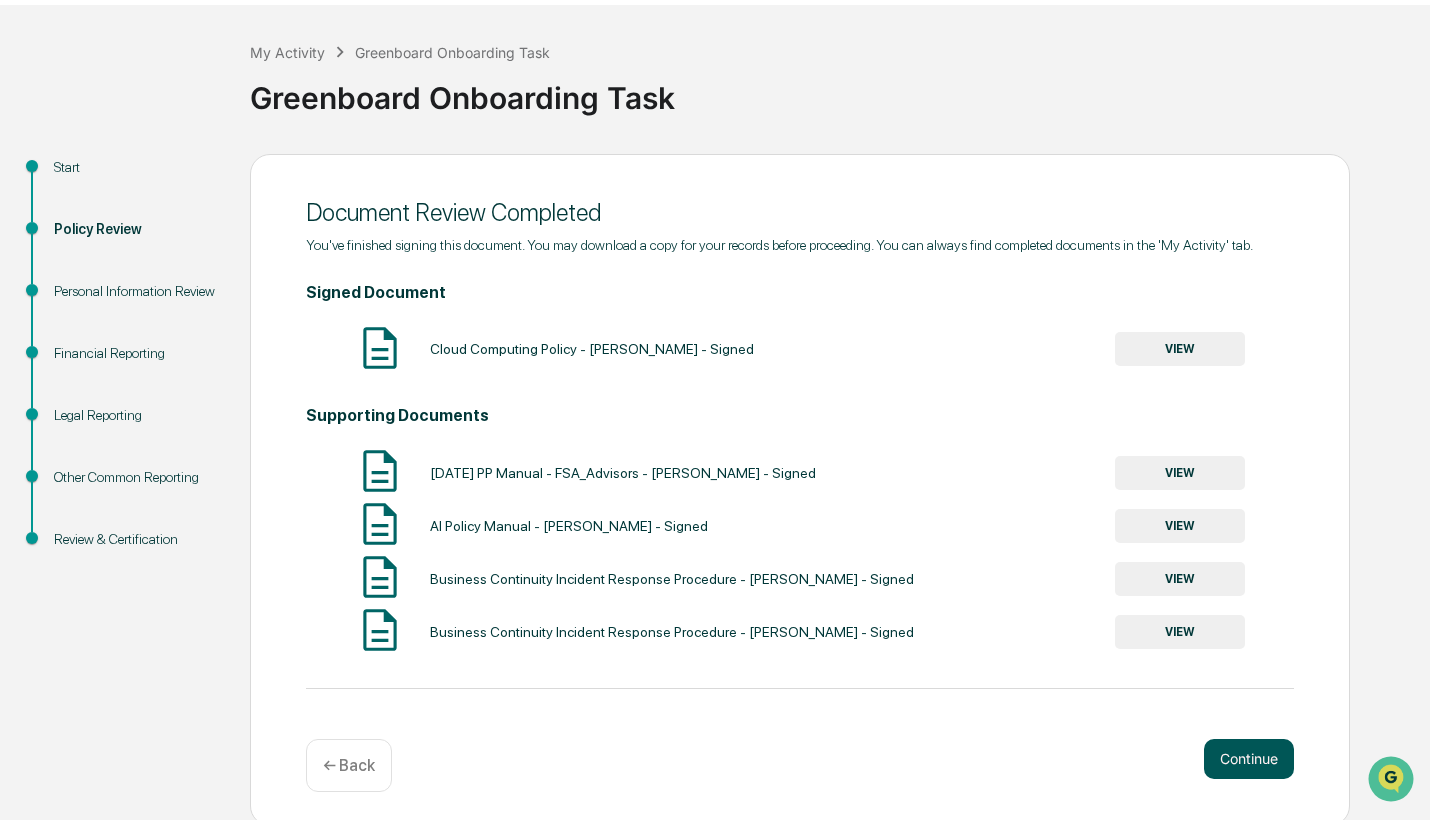scroll, scrollTop: 18, scrollLeft: 0, axis: vertical 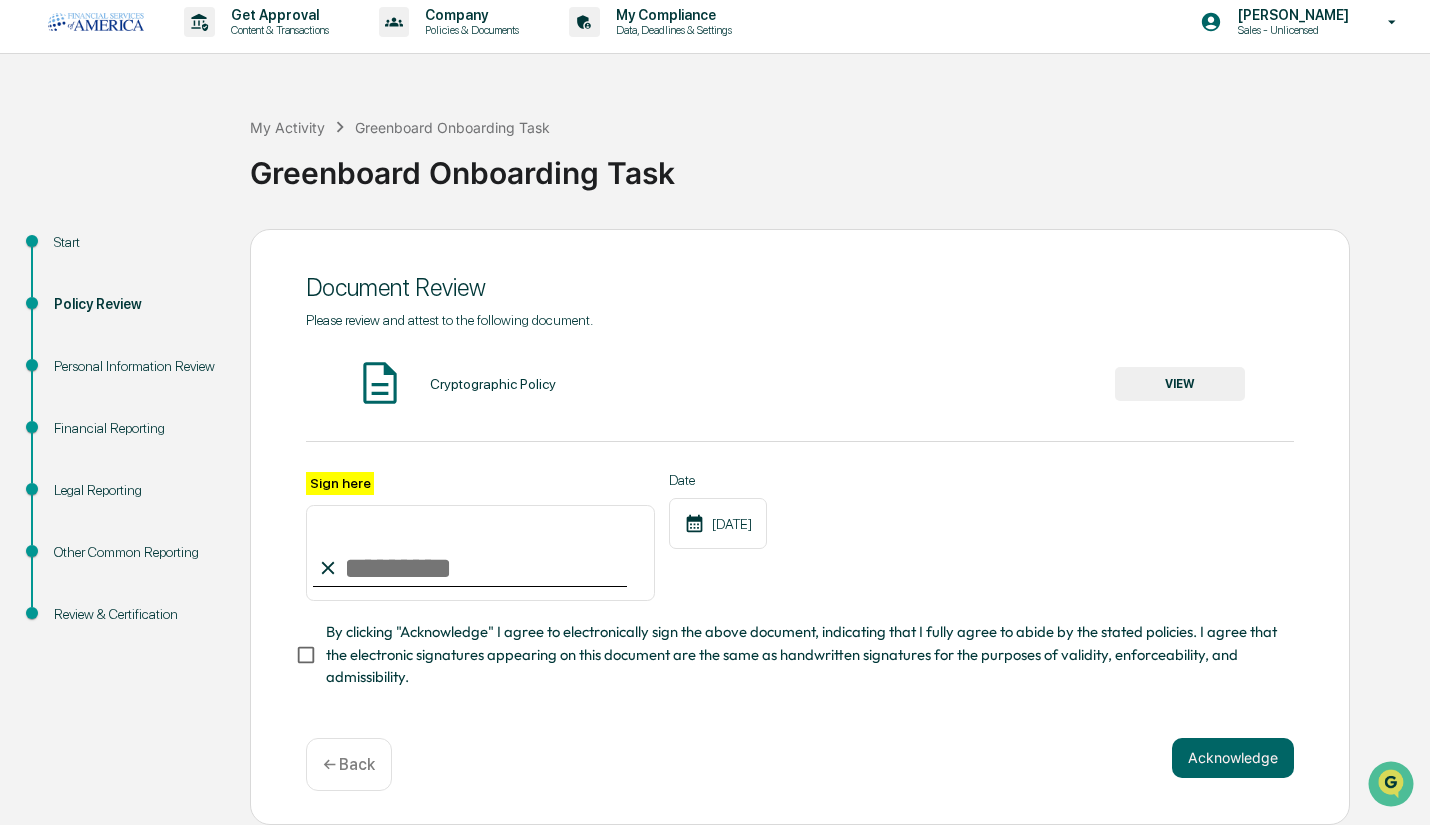 click on "Sign here" at bounding box center [480, 553] 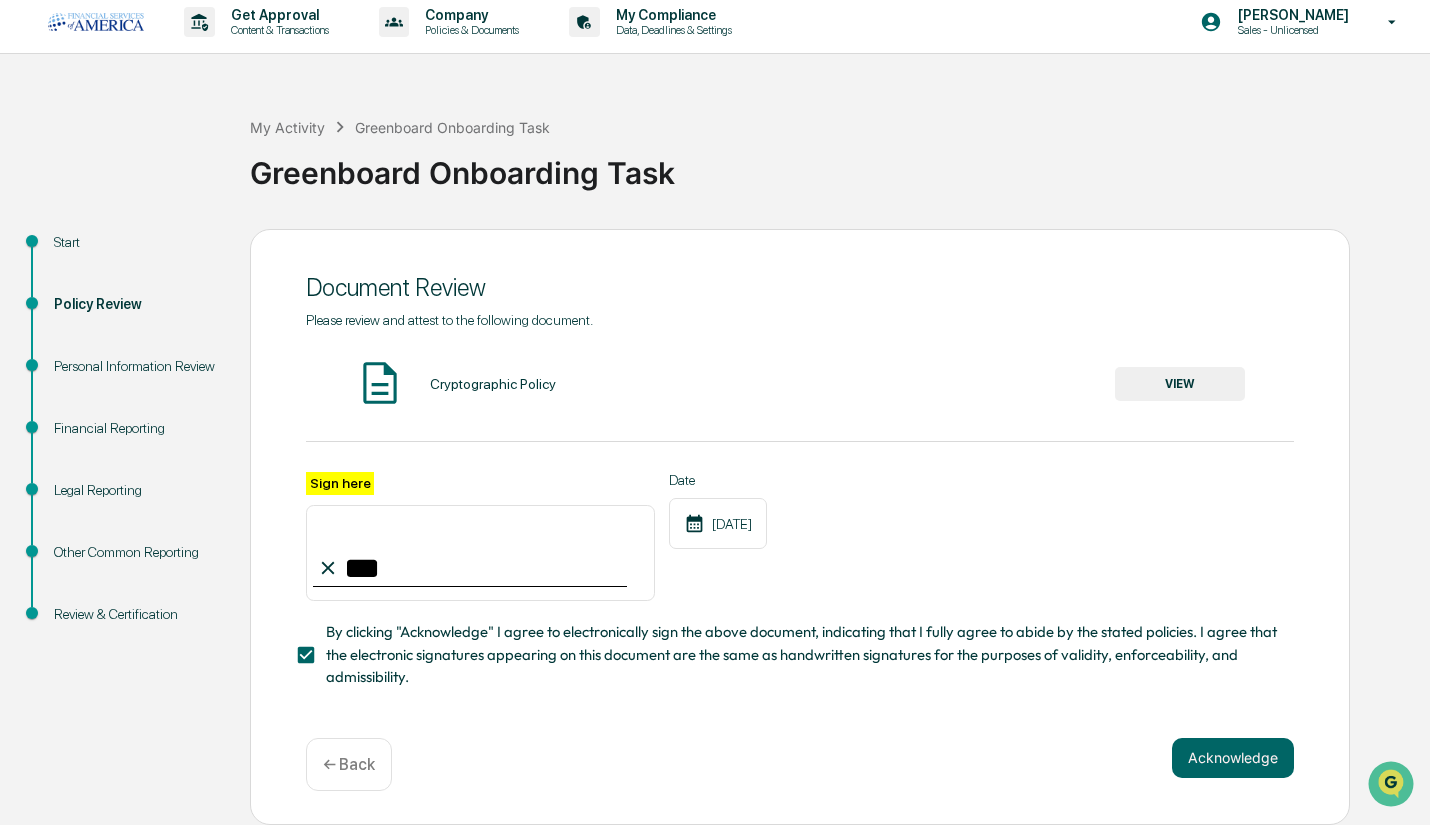 click on "VIEW" at bounding box center (1180, 384) 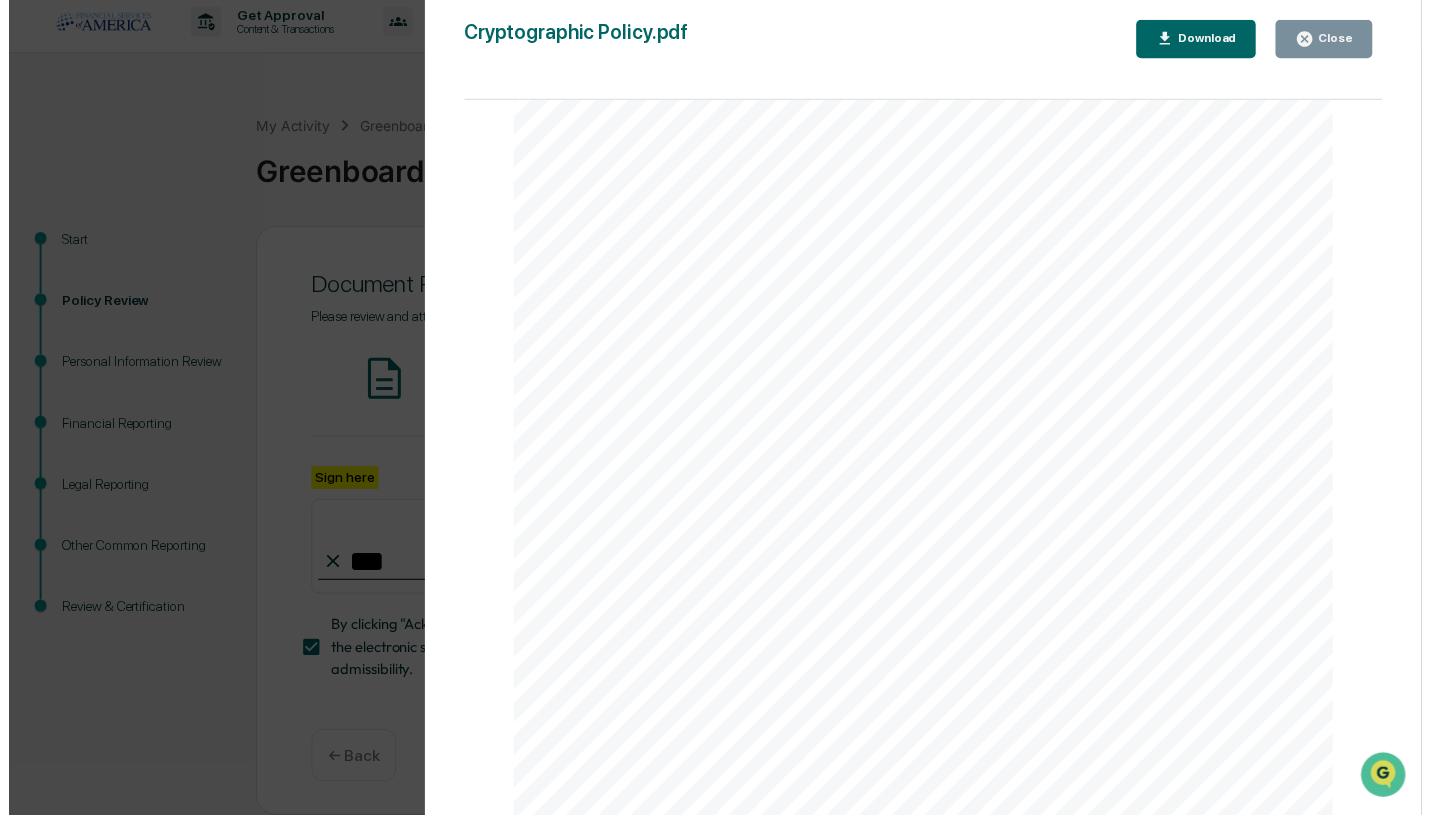 scroll, scrollTop: 7935, scrollLeft: 0, axis: vertical 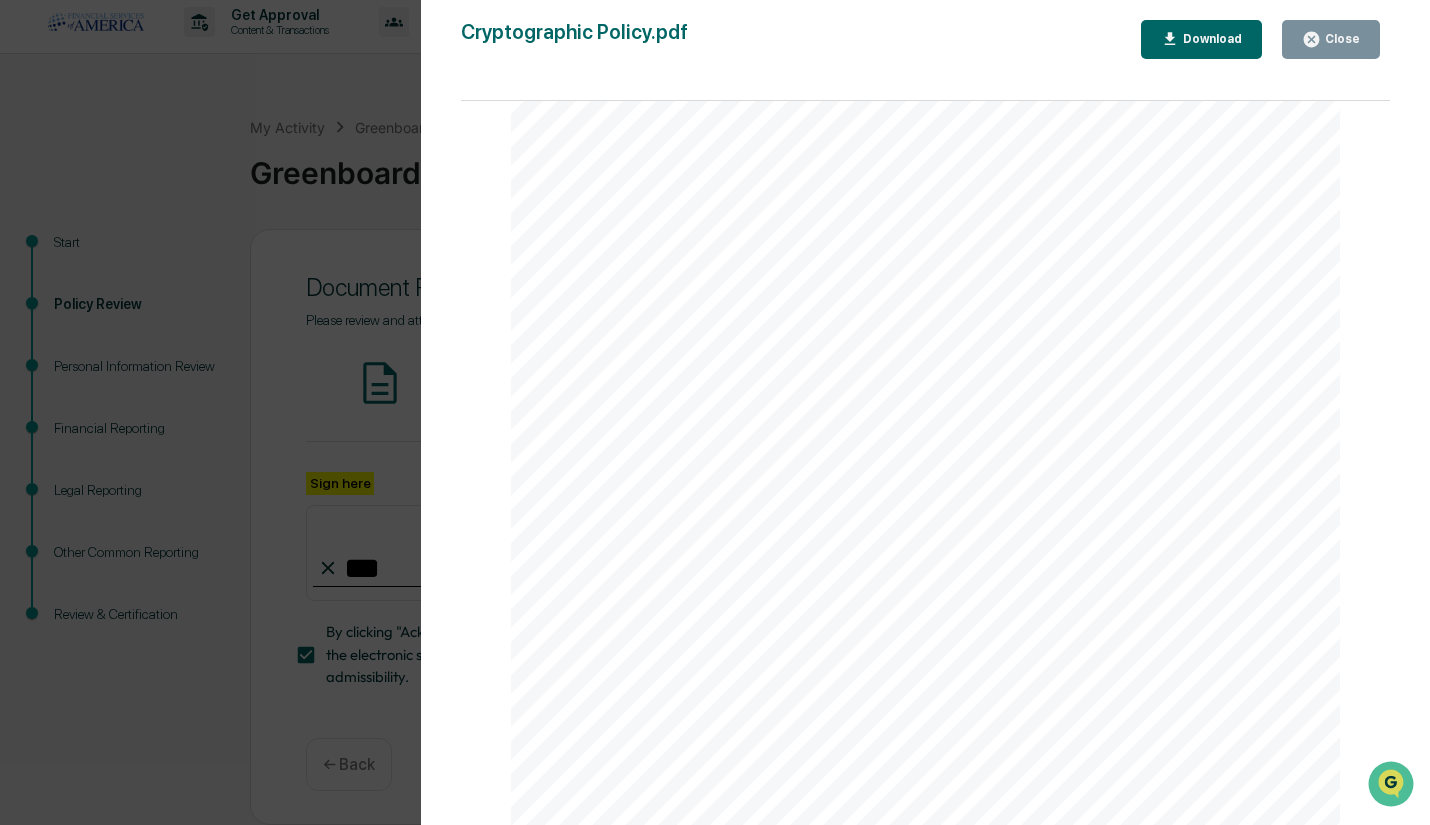 click on "Close" at bounding box center (1331, 39) 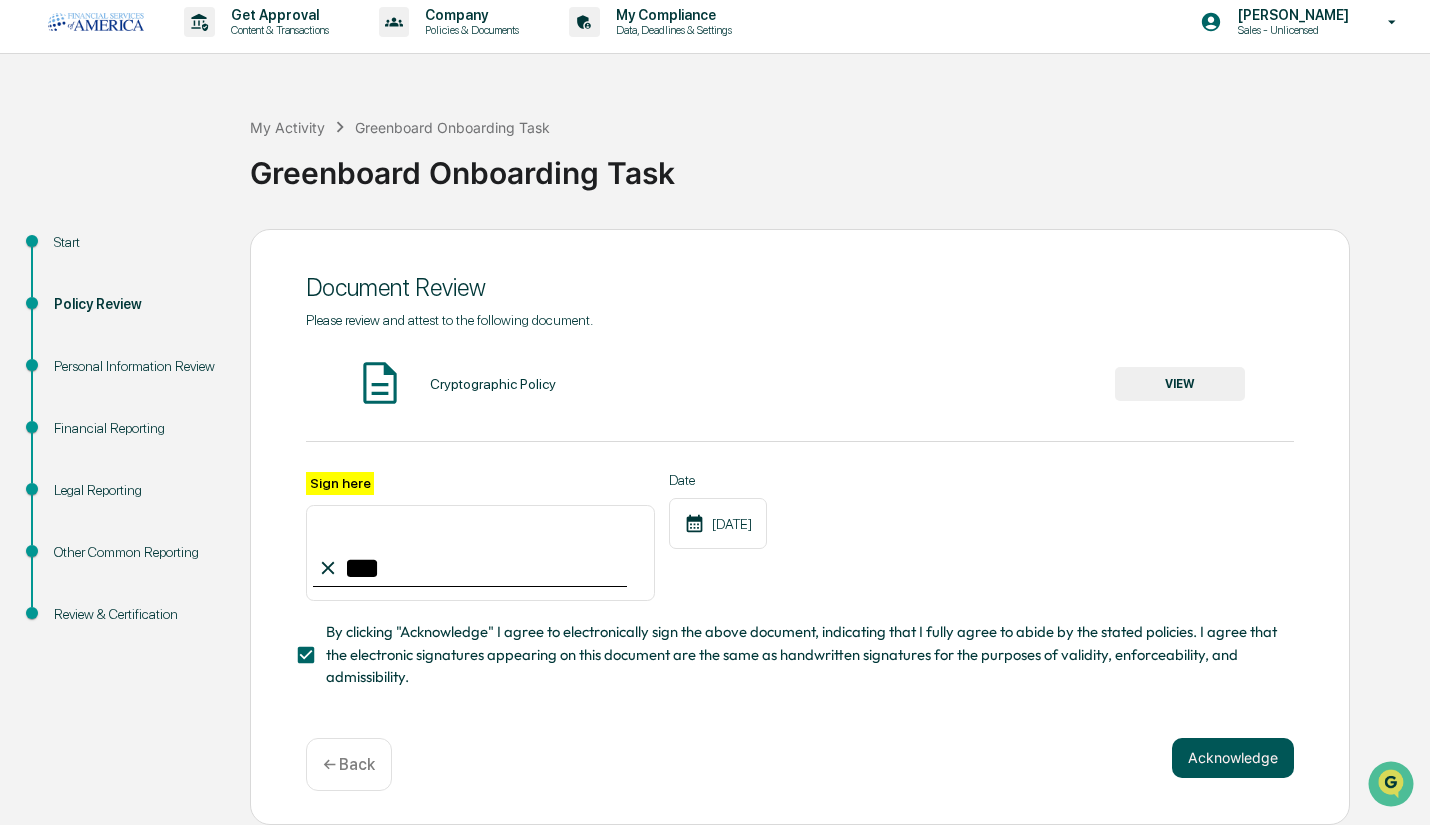 click on "Acknowledge" at bounding box center [1233, 758] 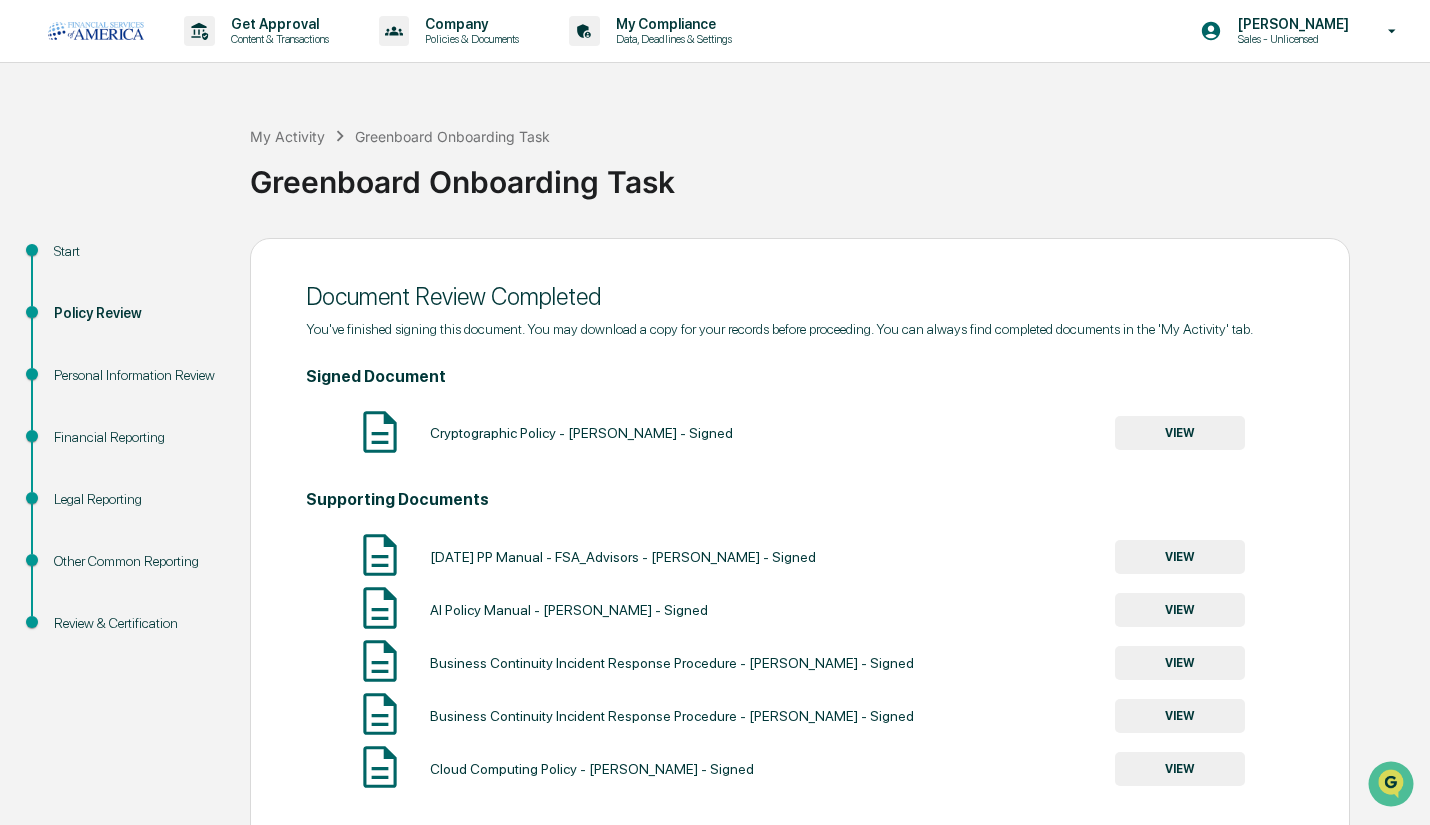 scroll, scrollTop: 142, scrollLeft: 0, axis: vertical 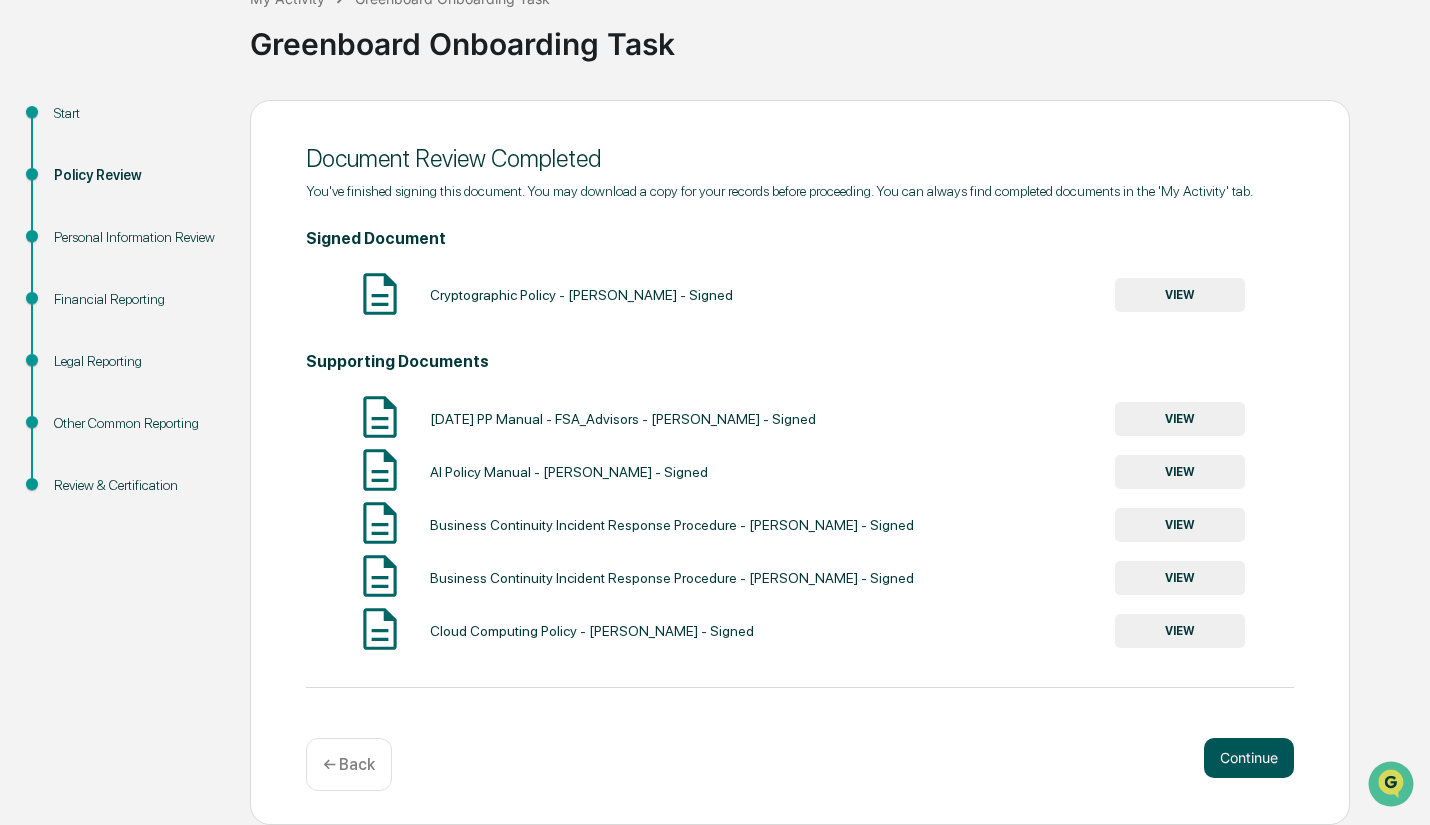 click on "Continue" at bounding box center (1249, 758) 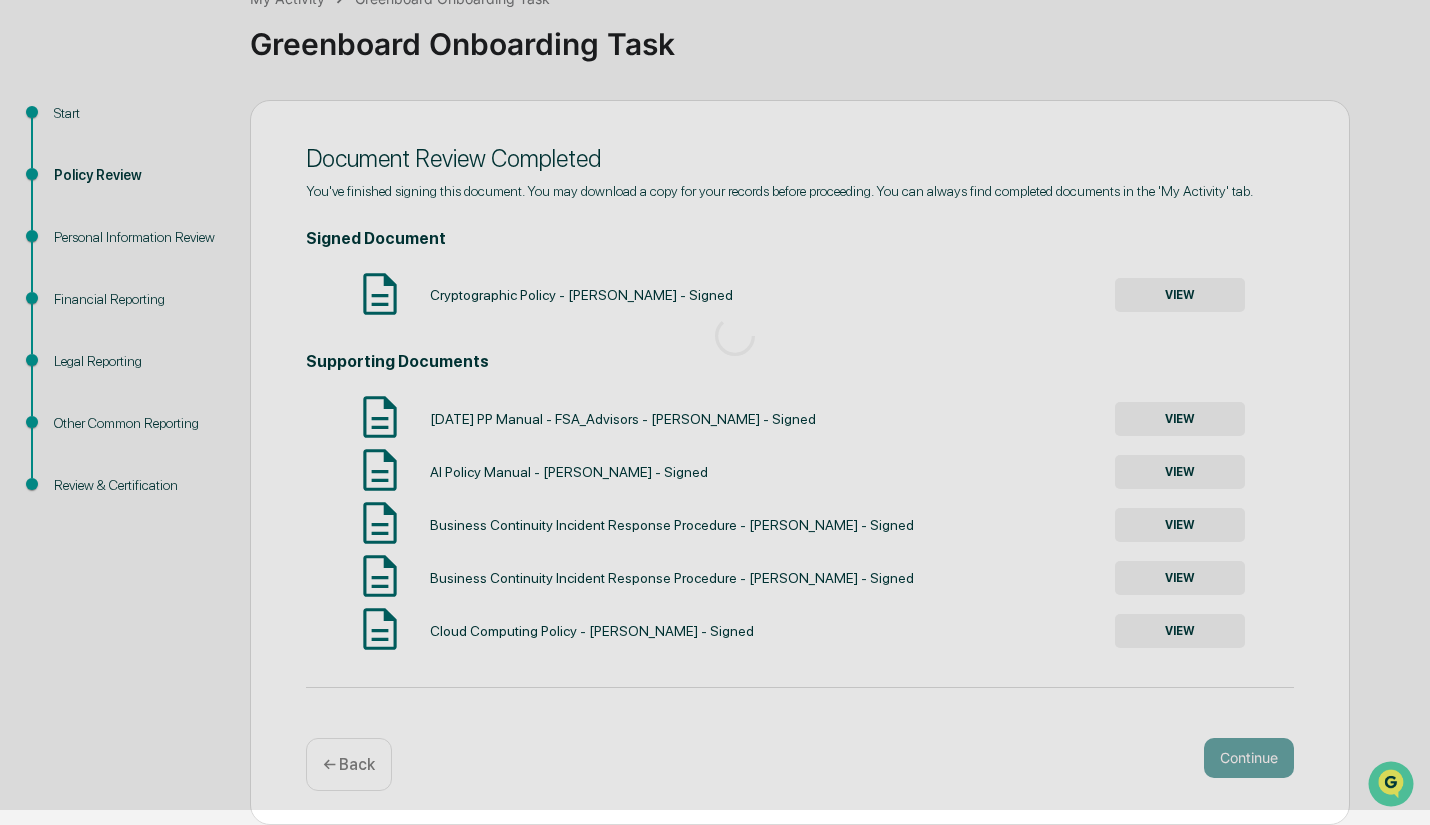 scroll, scrollTop: 18, scrollLeft: 0, axis: vertical 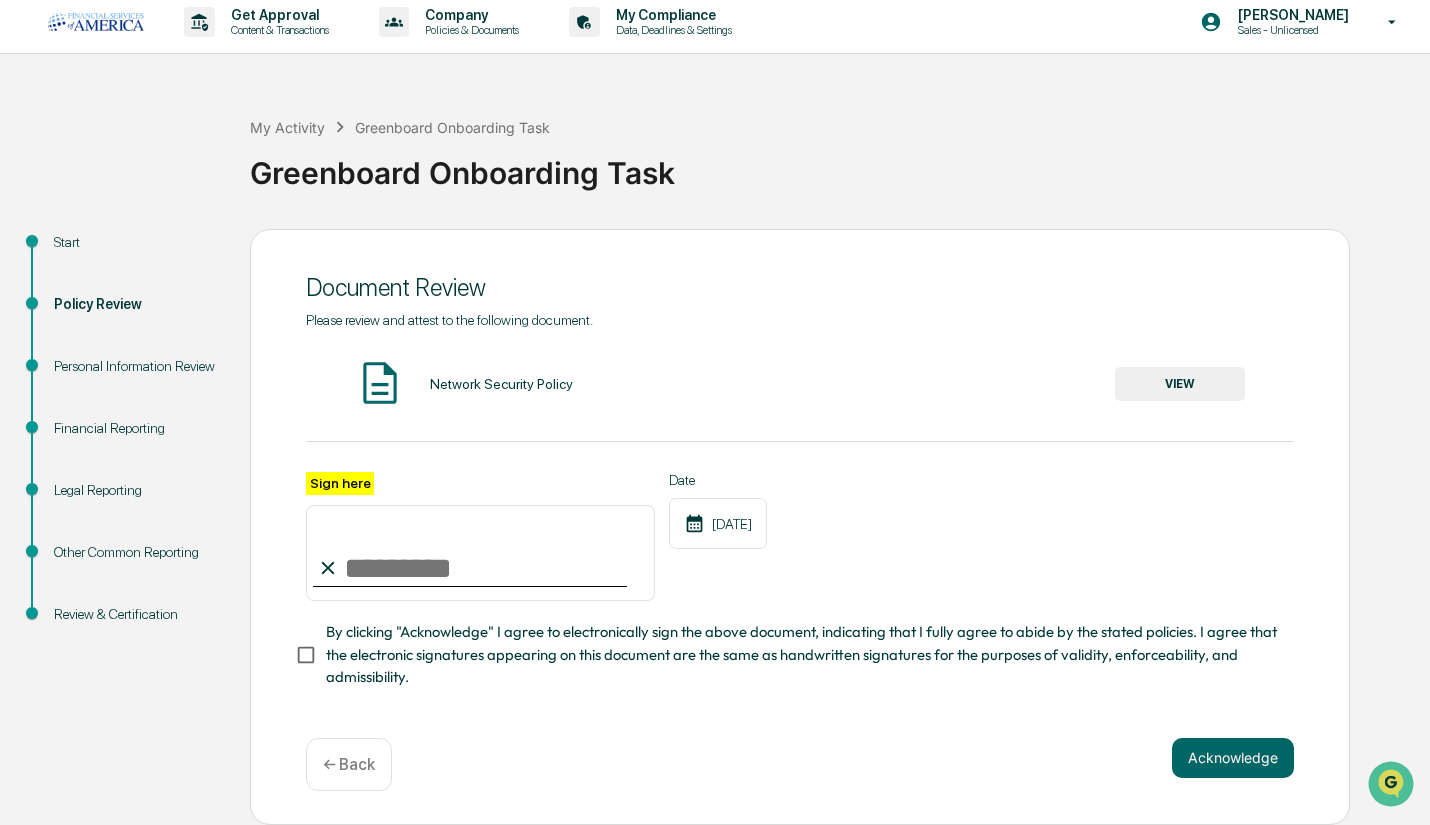 click on "Sign here" at bounding box center (480, 553) 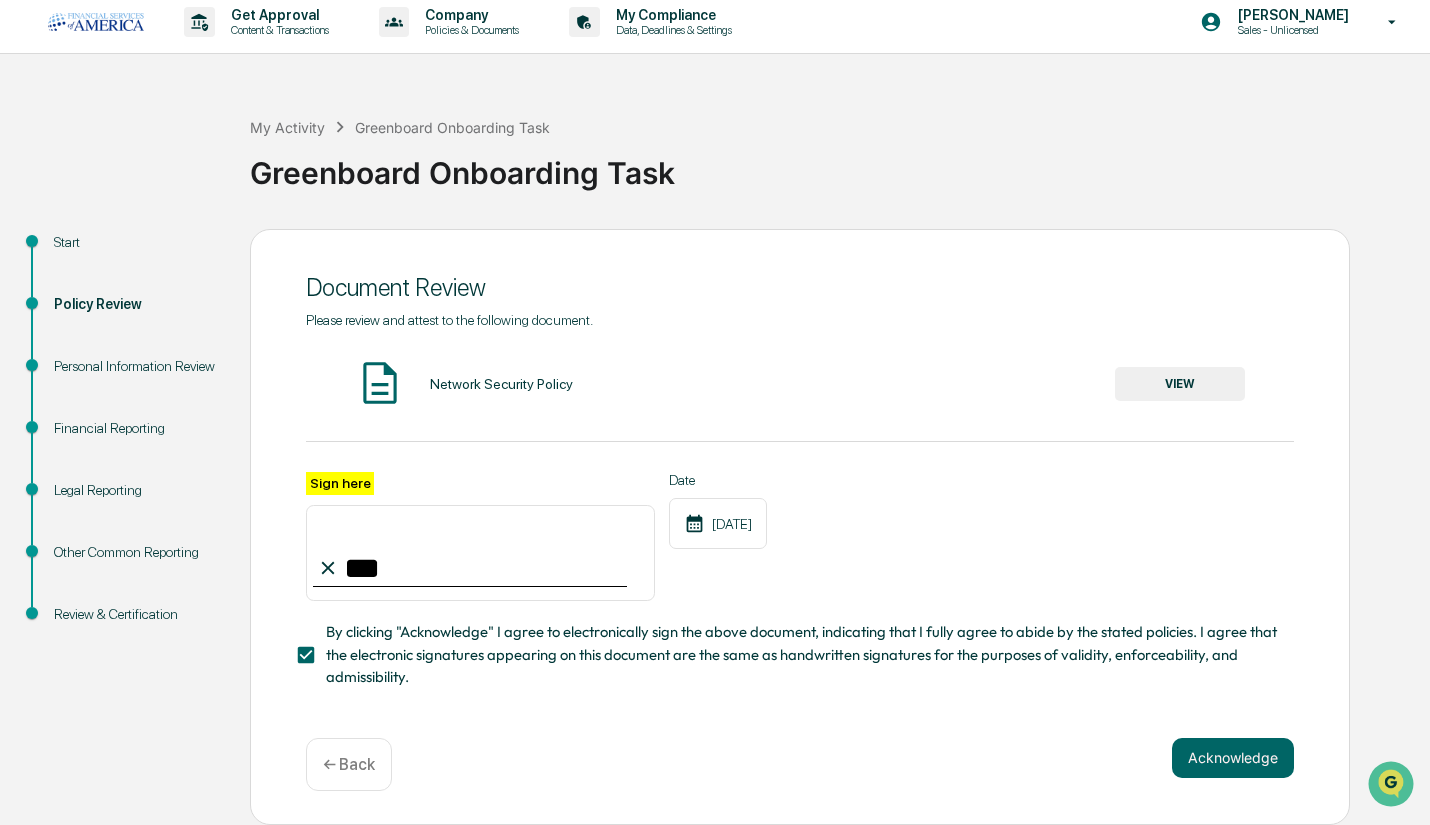 click on "VIEW" at bounding box center (1180, 384) 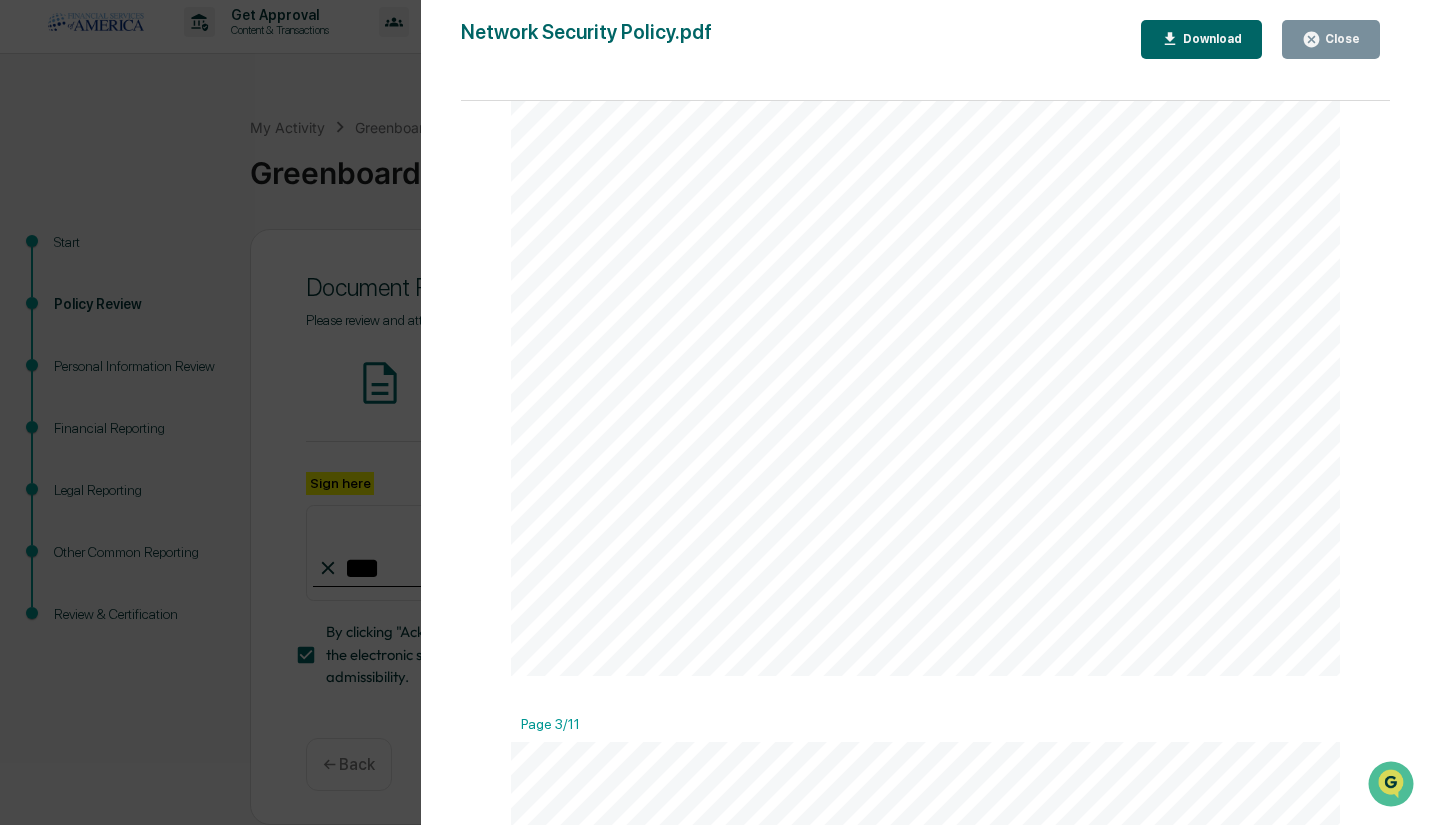 drag, startPoint x: 905, startPoint y: 447, endPoint x: 941, endPoint y: 380, distance: 76.05919 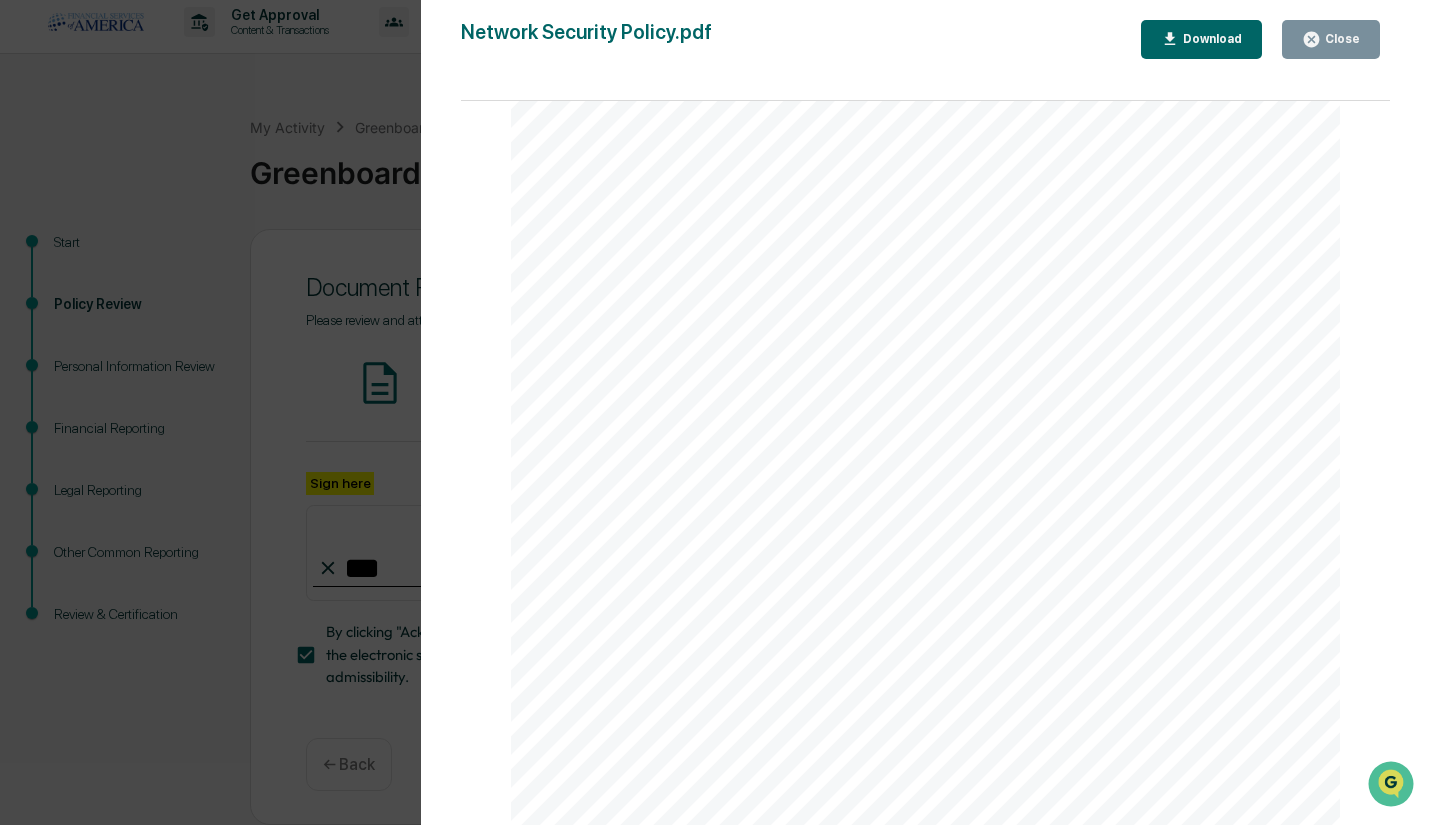 scroll, scrollTop: 12895, scrollLeft: 0, axis: vertical 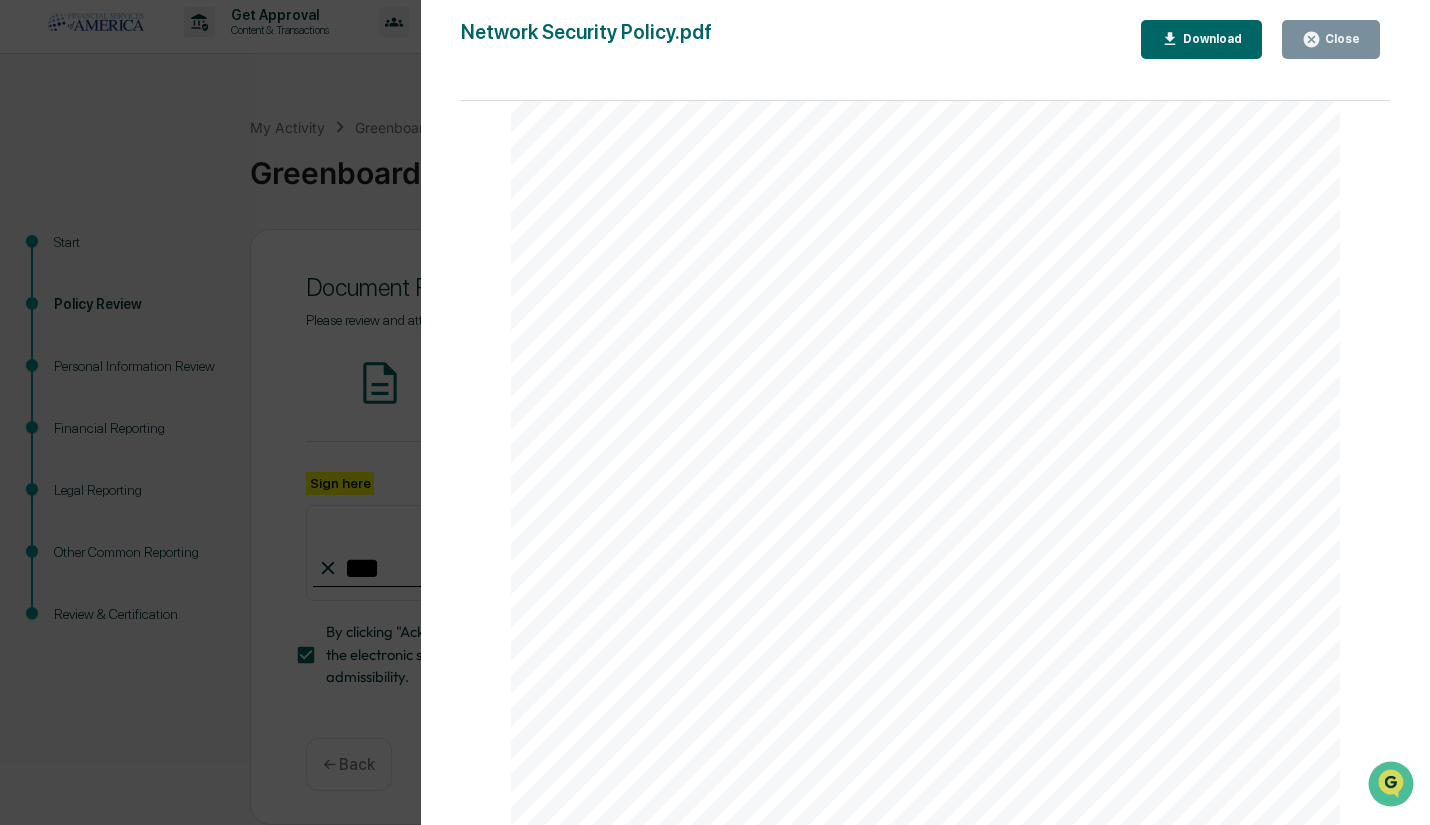 click 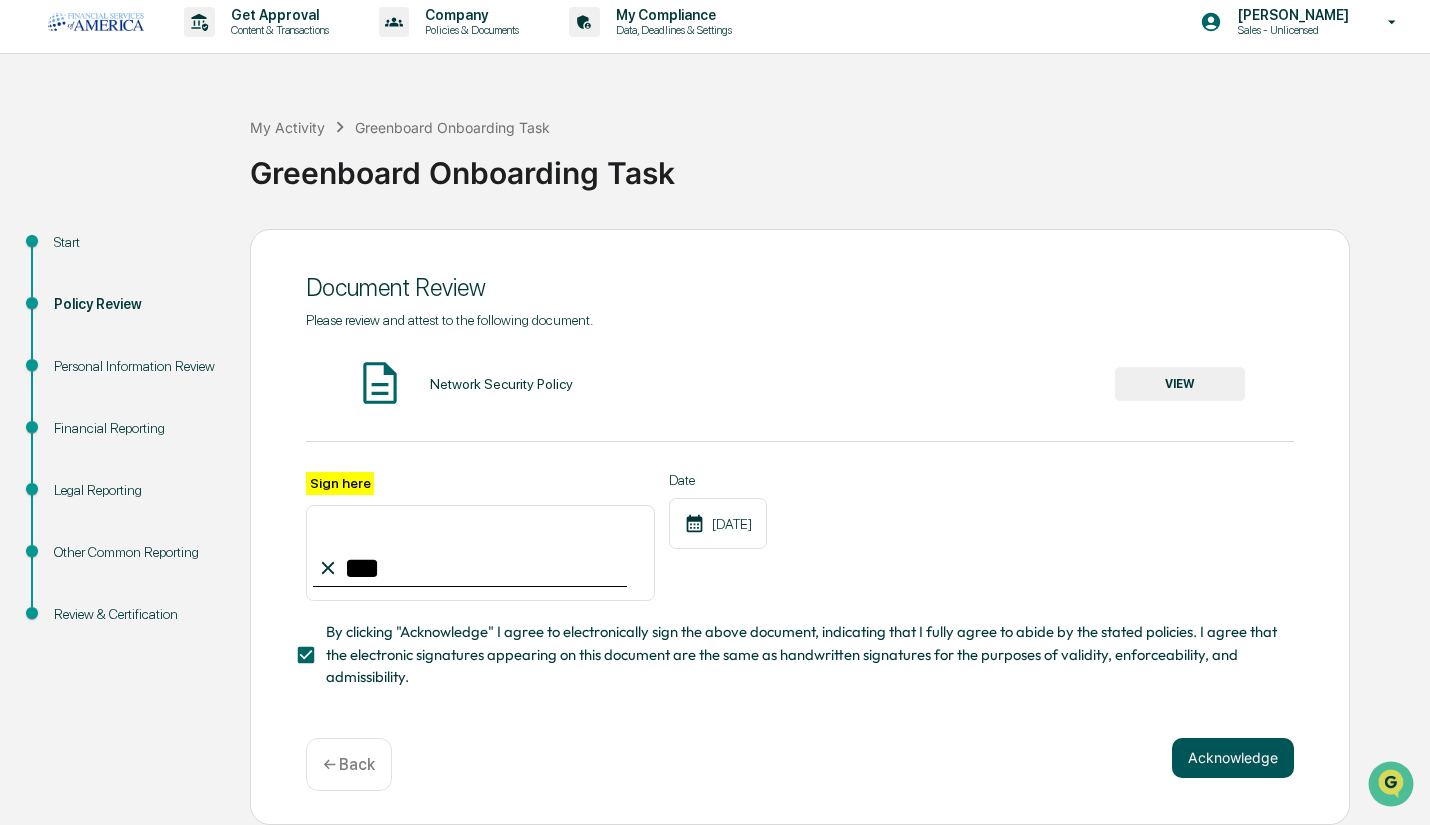 click on "Acknowledge" at bounding box center [1233, 758] 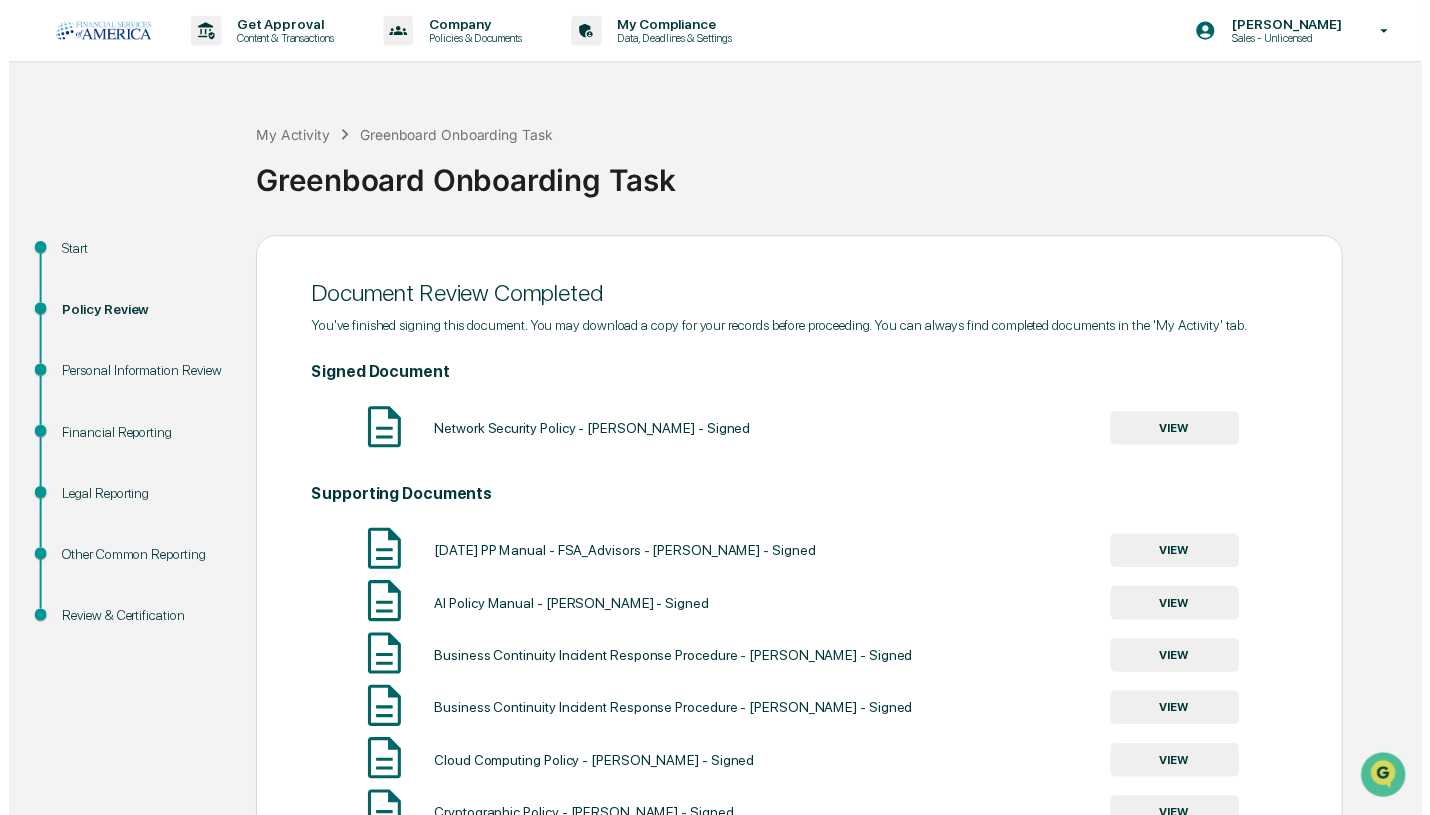 scroll, scrollTop: 196, scrollLeft: 0, axis: vertical 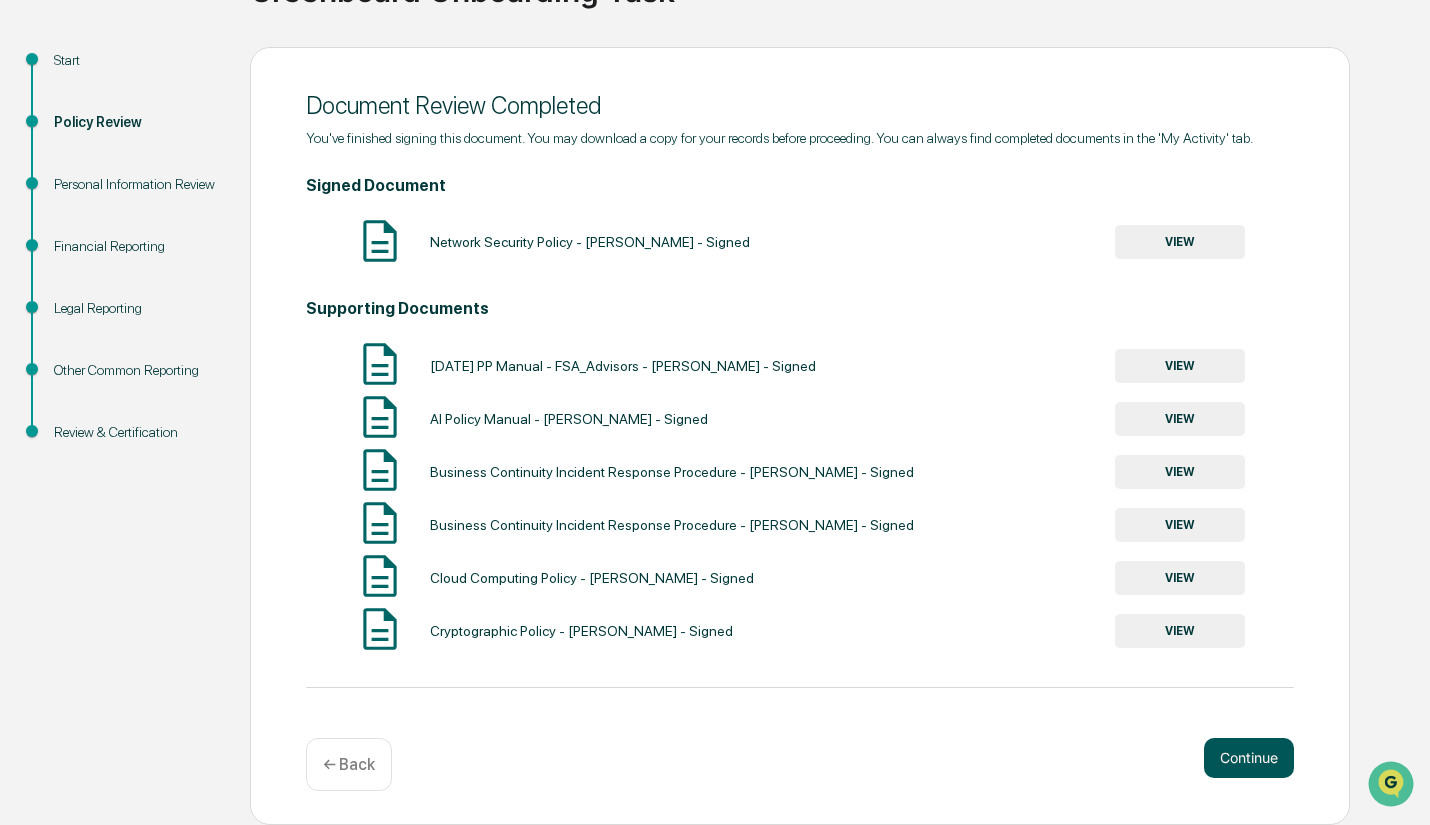 click on "Continue" at bounding box center [1249, 758] 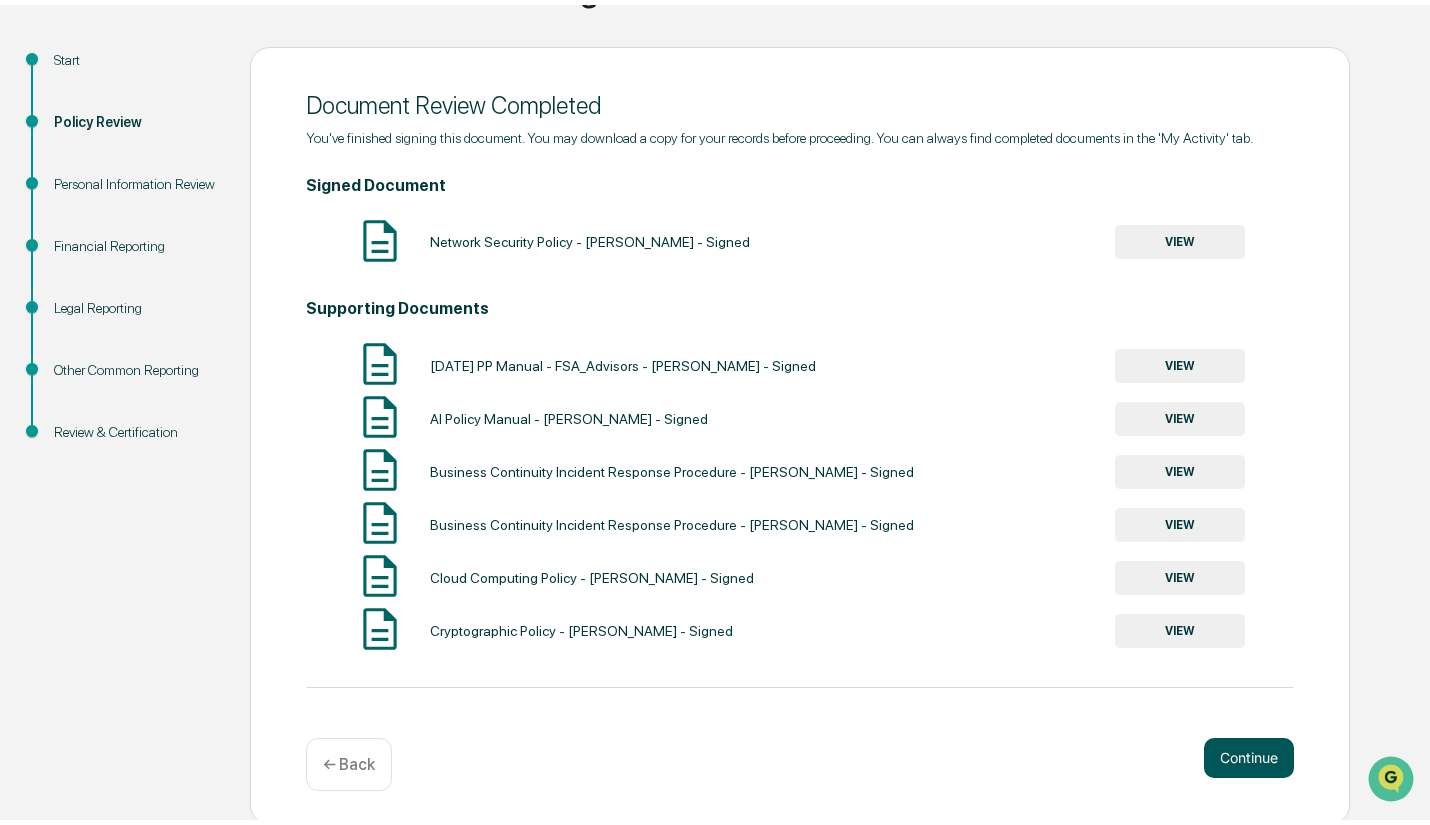 scroll, scrollTop: 18, scrollLeft: 0, axis: vertical 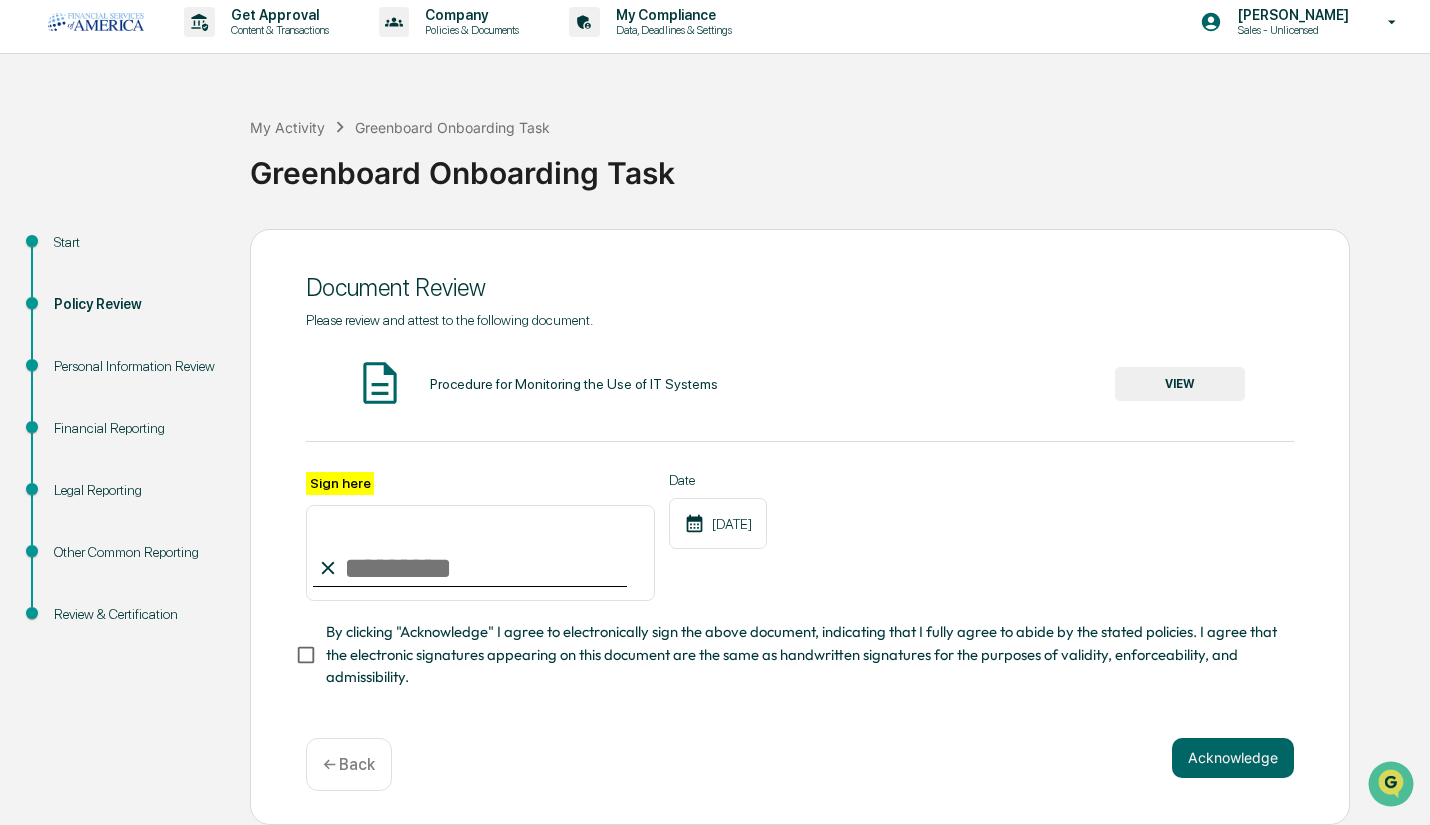 click on "Sign here" at bounding box center [480, 553] 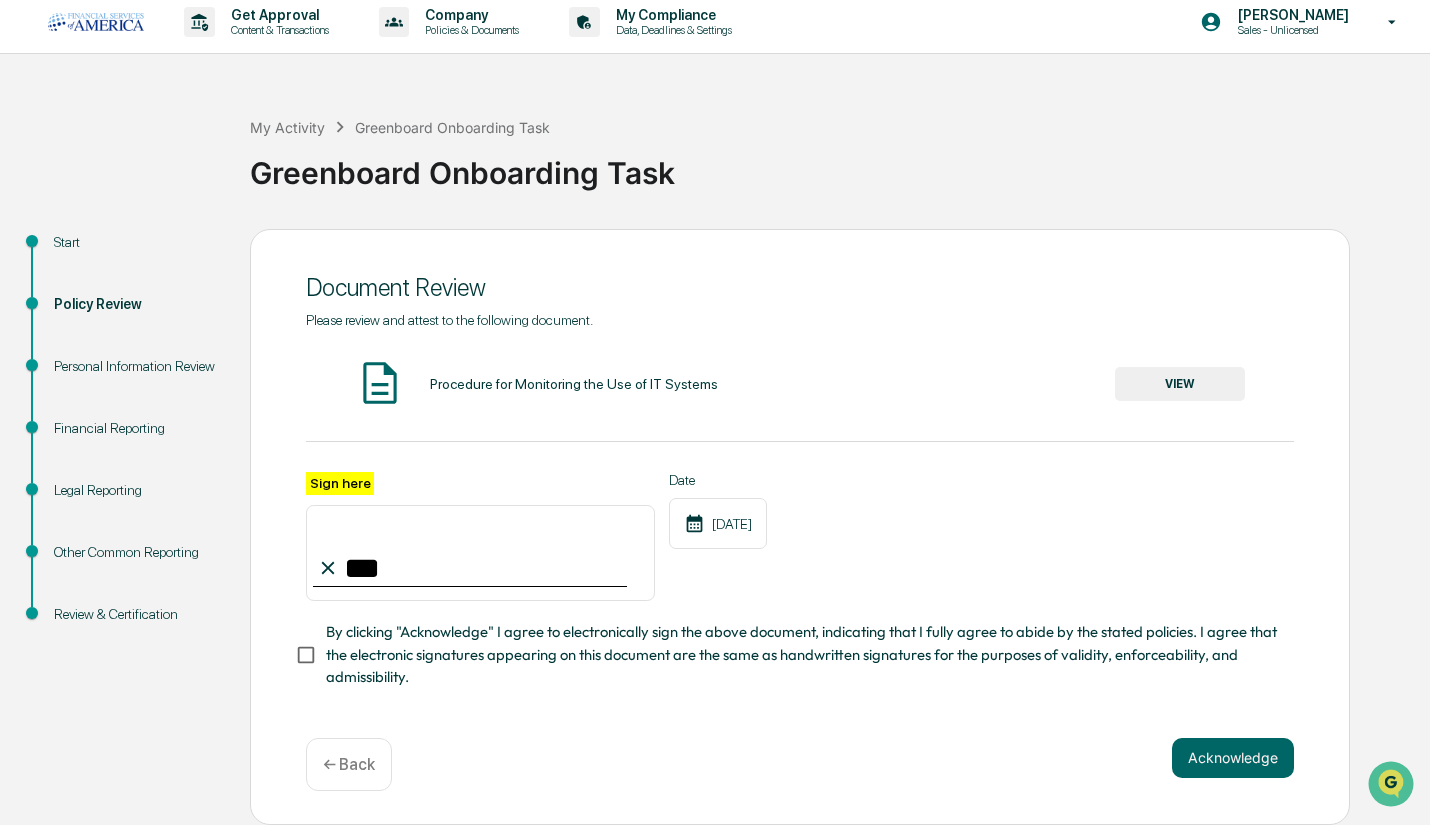 click on "VIEW" at bounding box center [1180, 384] 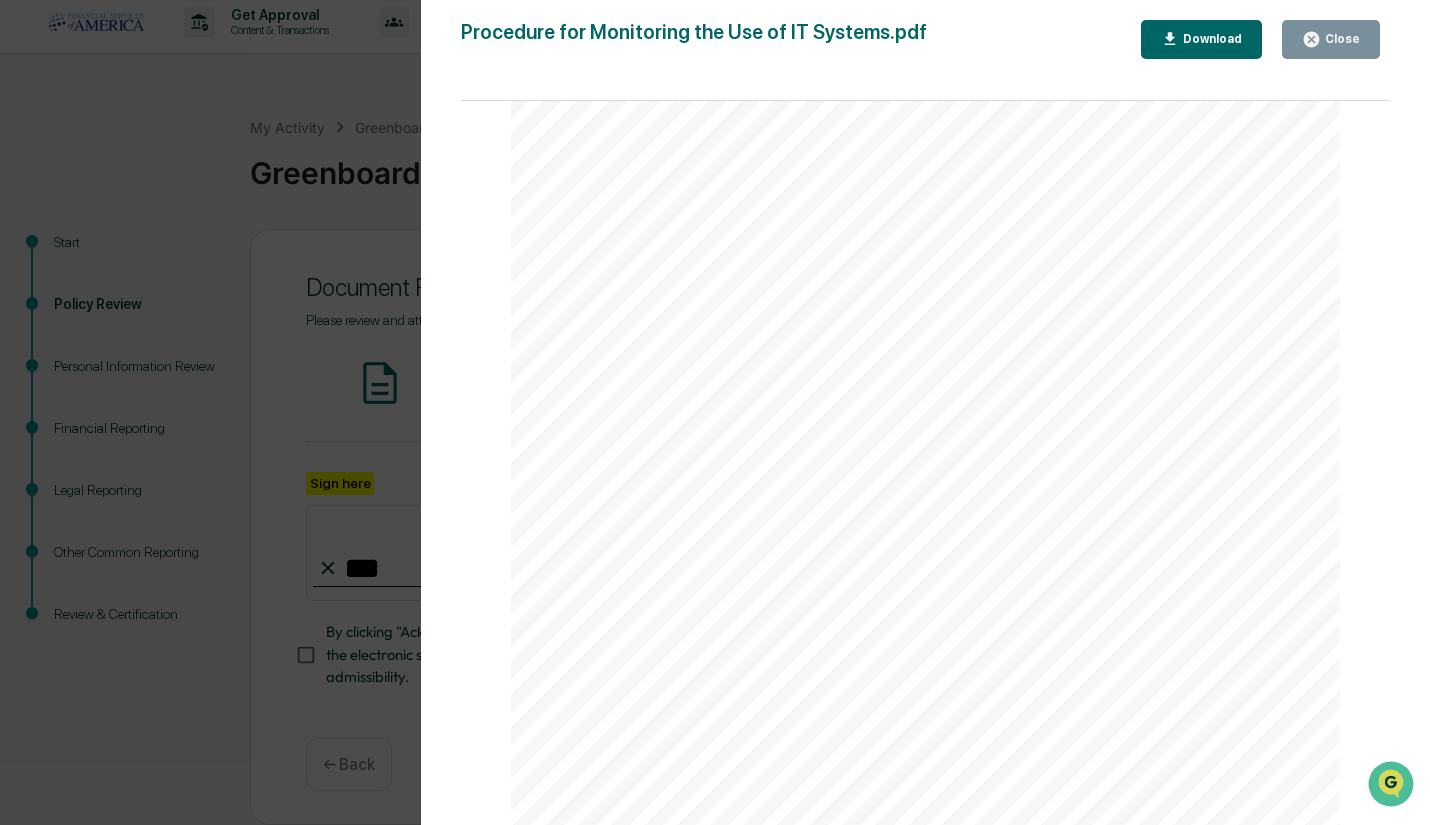 scroll, scrollTop: 7935, scrollLeft: 0, axis: vertical 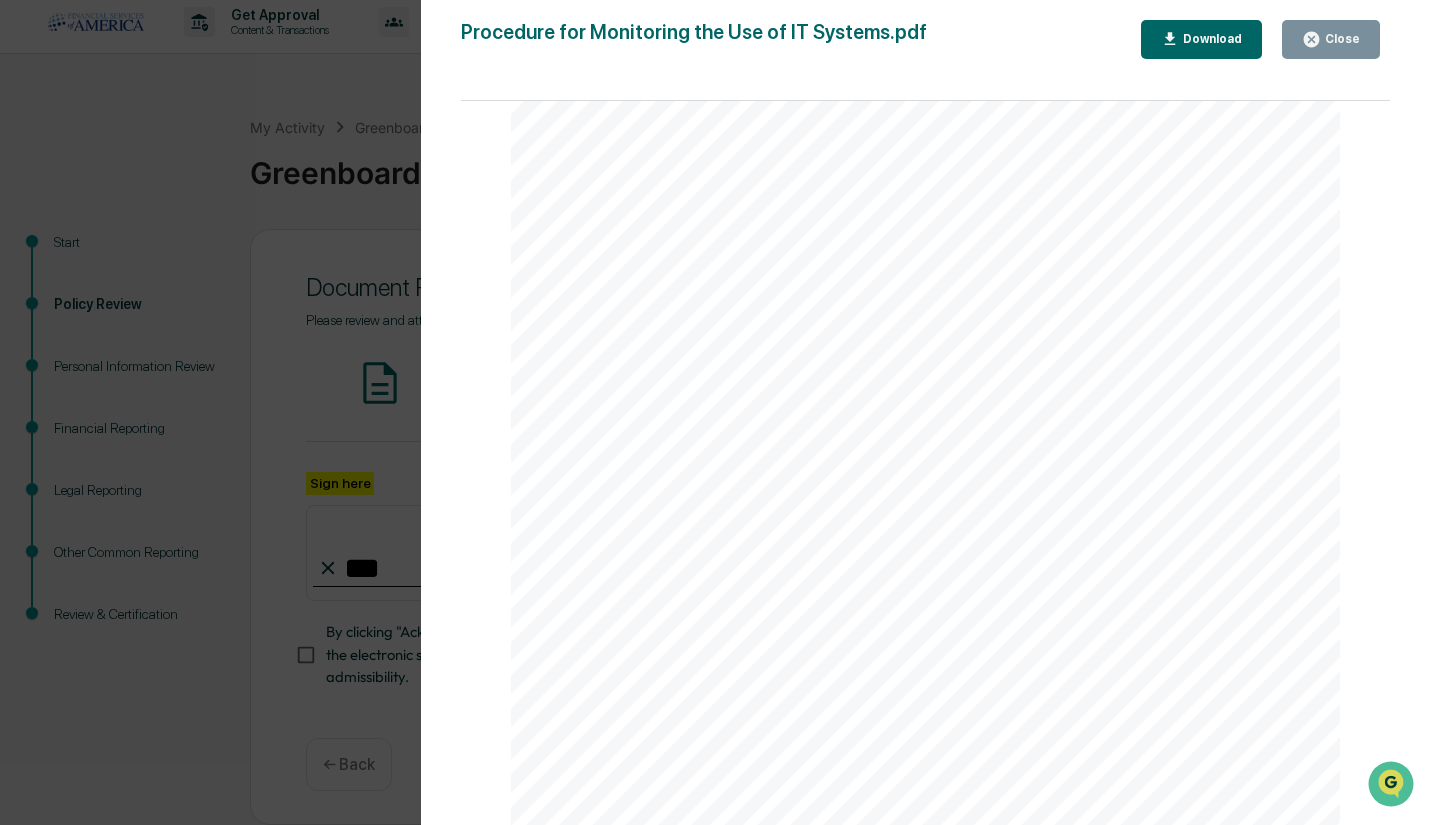 click on "Close" at bounding box center [1340, 39] 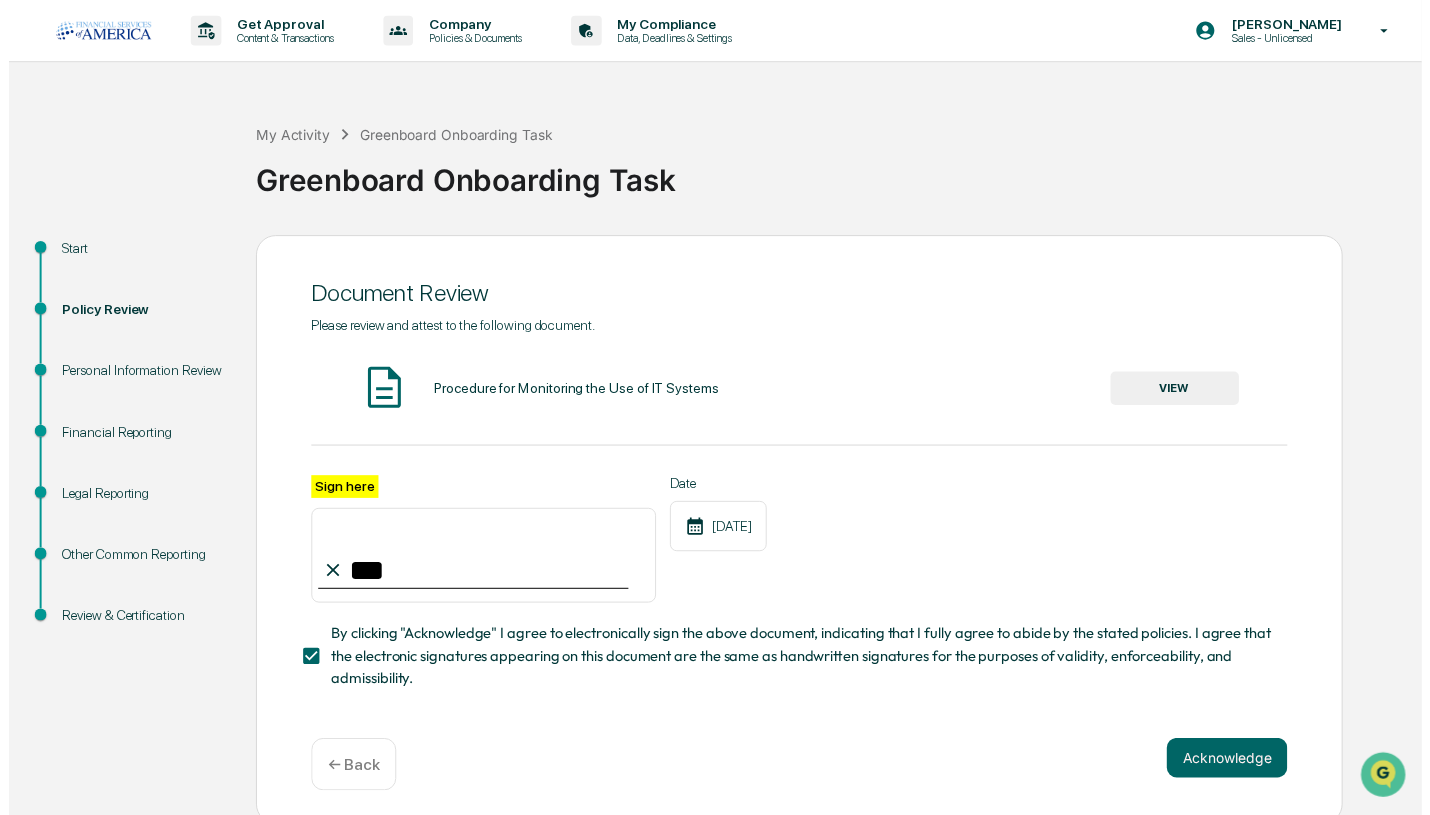 scroll, scrollTop: 1, scrollLeft: 0, axis: vertical 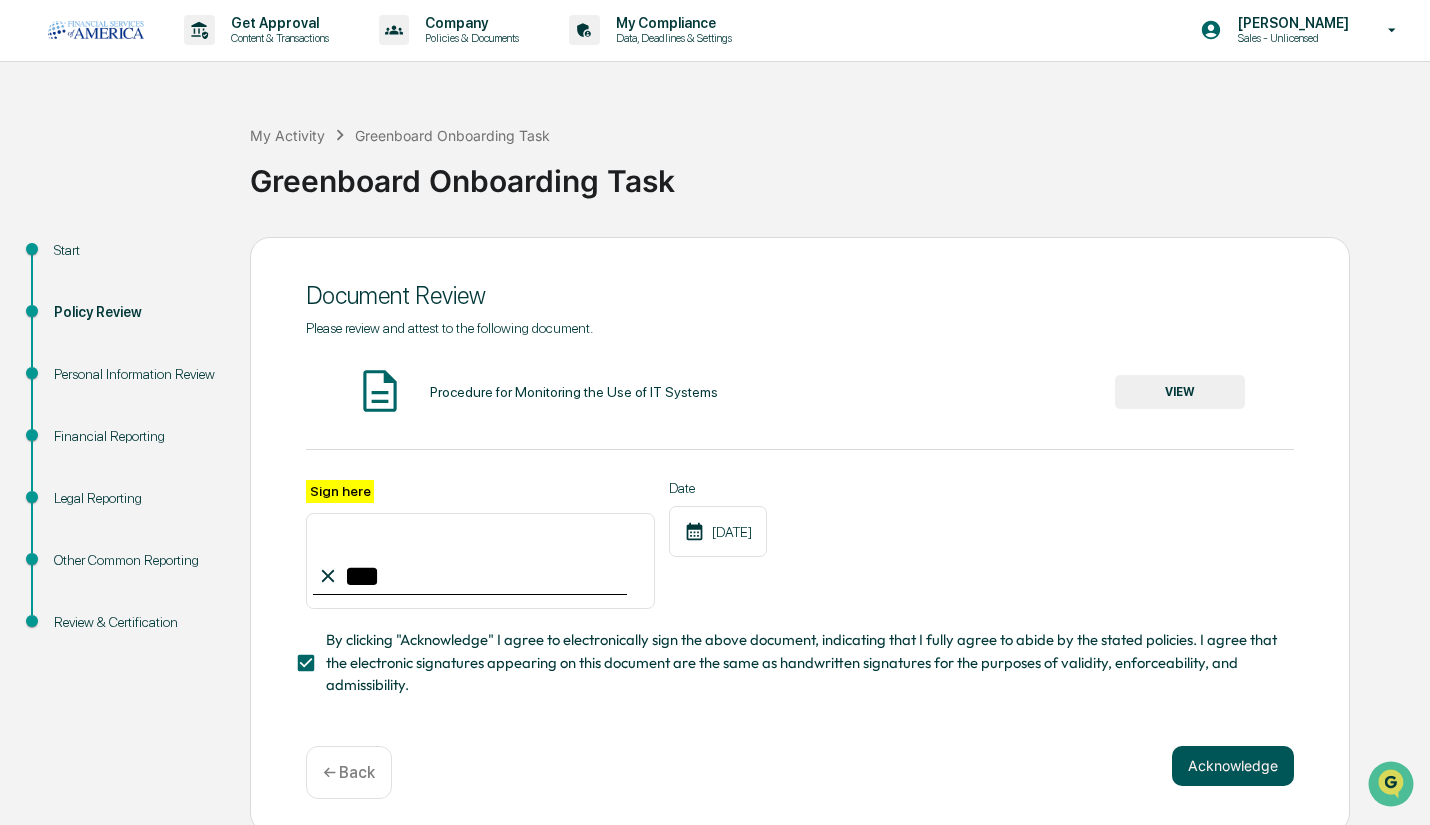 click on "Acknowledge" at bounding box center (1233, 766) 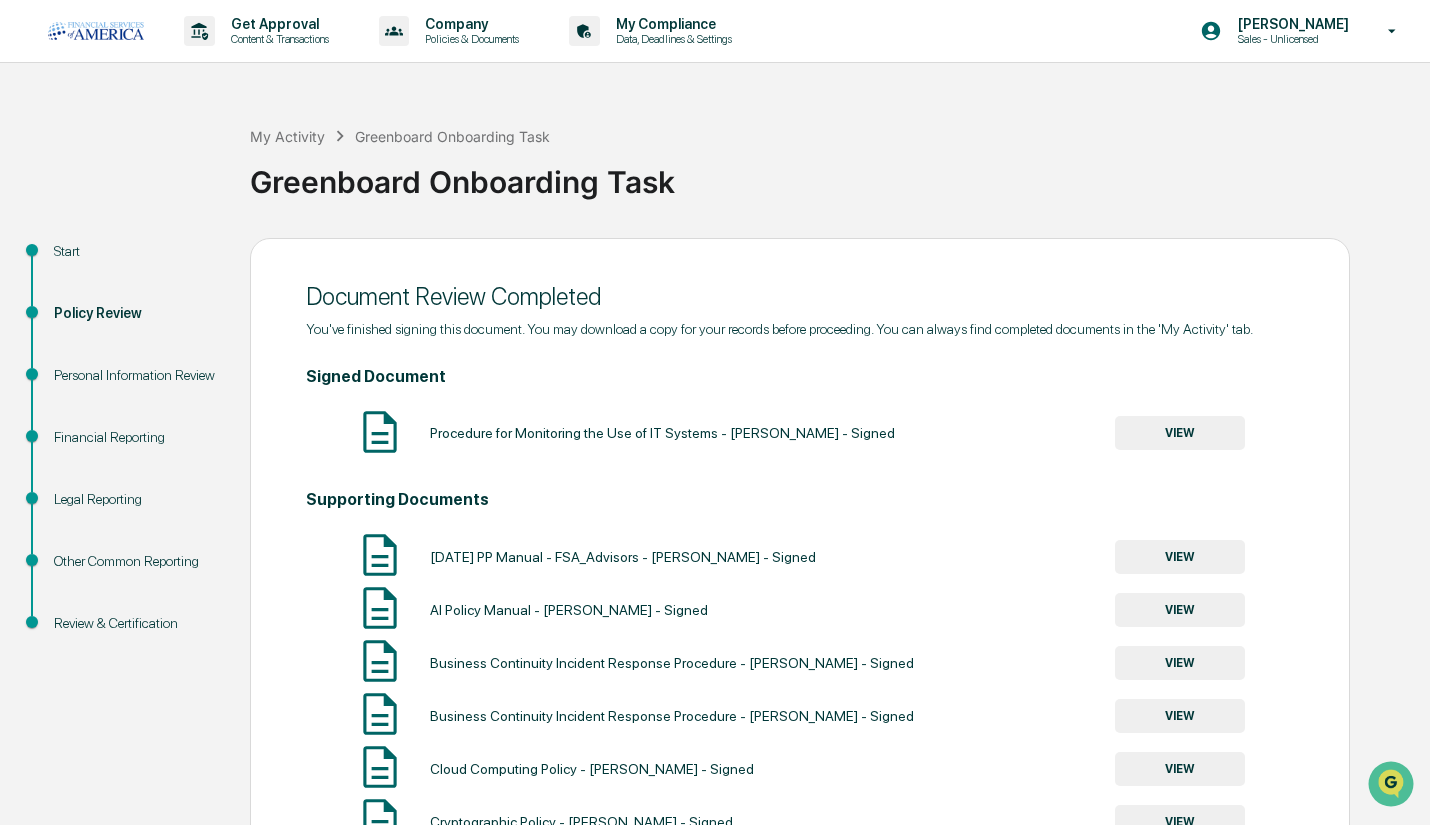 scroll, scrollTop: 249, scrollLeft: 0, axis: vertical 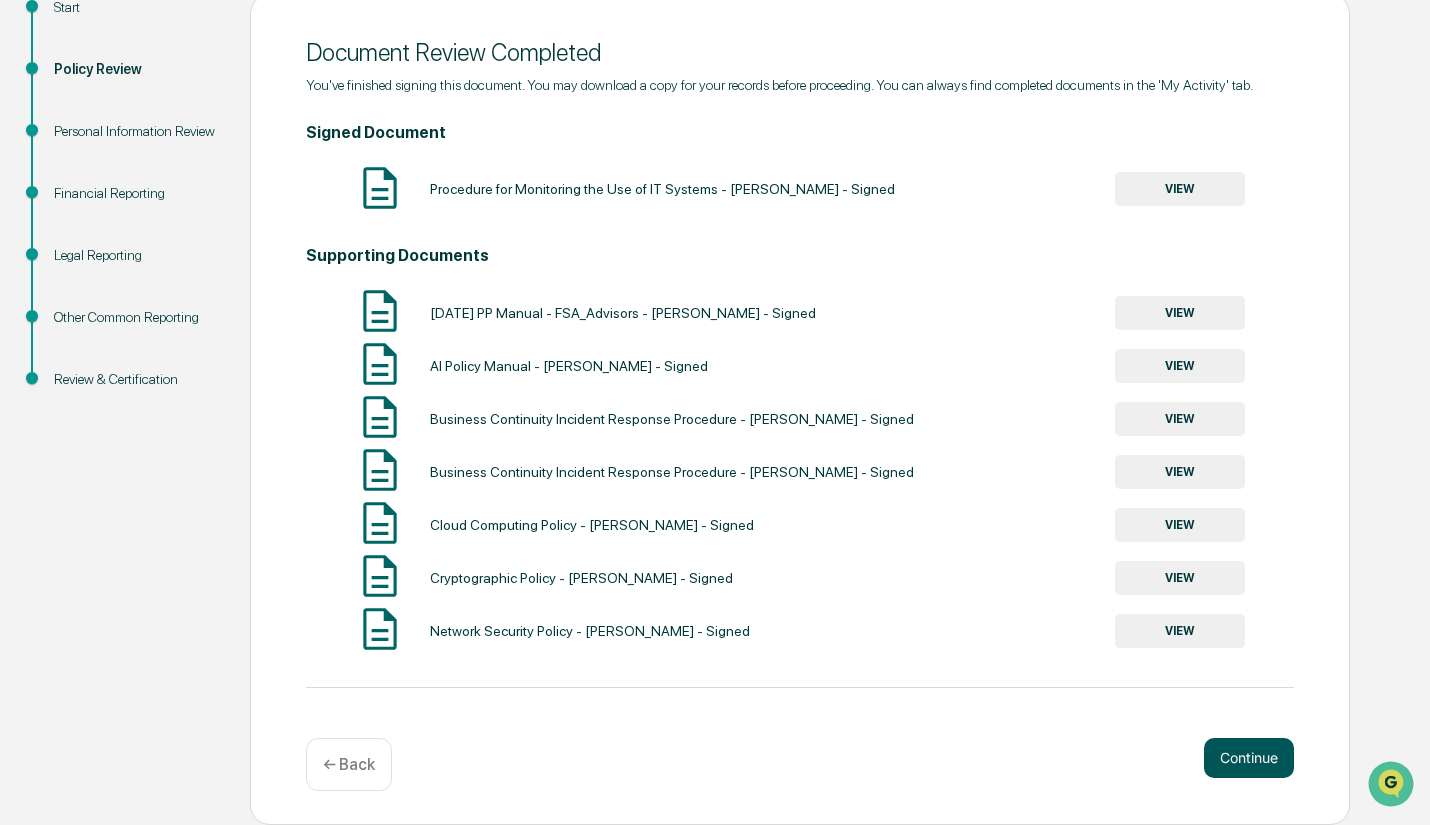 click on "Continue" at bounding box center [1249, 758] 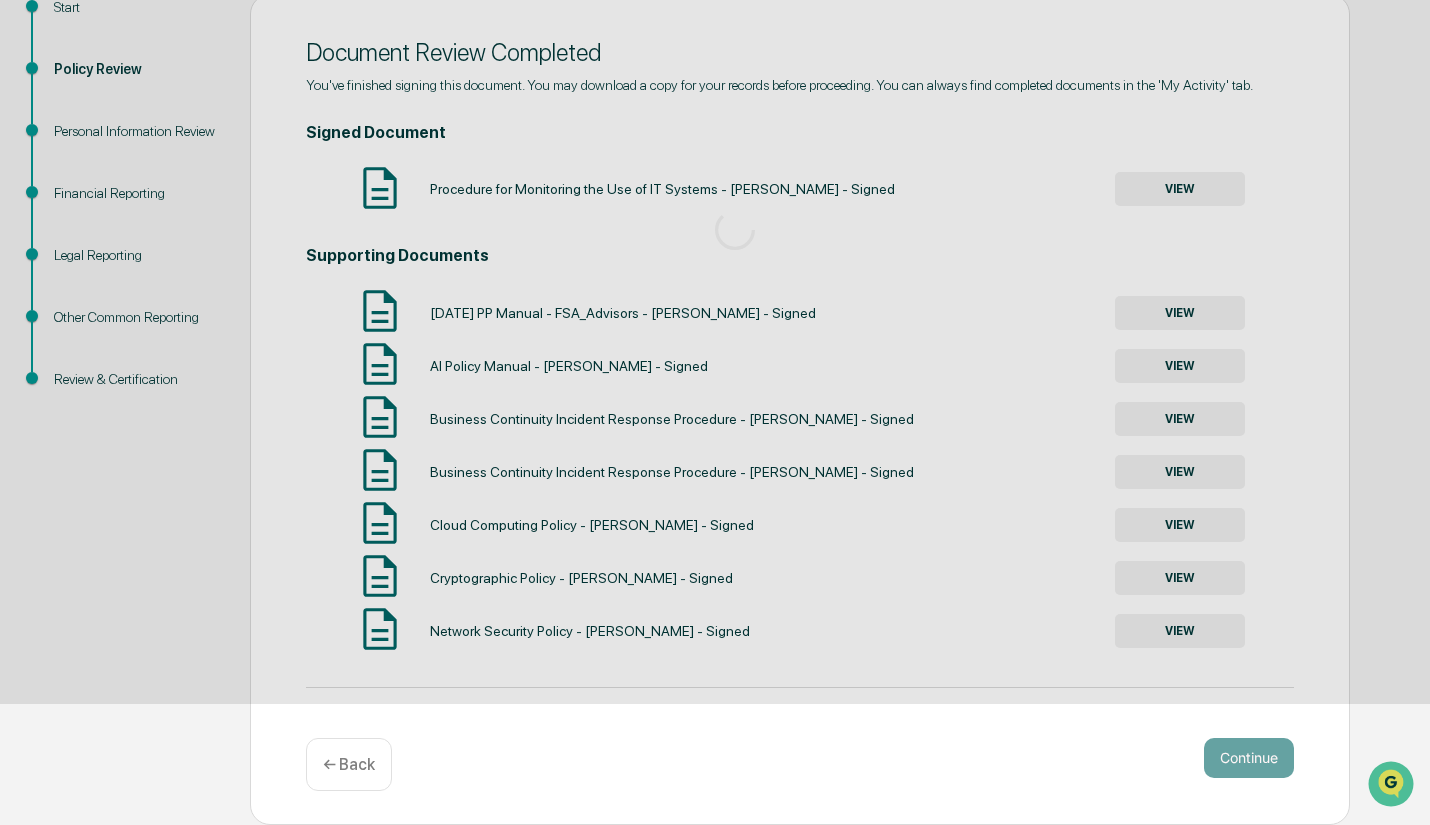 scroll, scrollTop: 0, scrollLeft: 0, axis: both 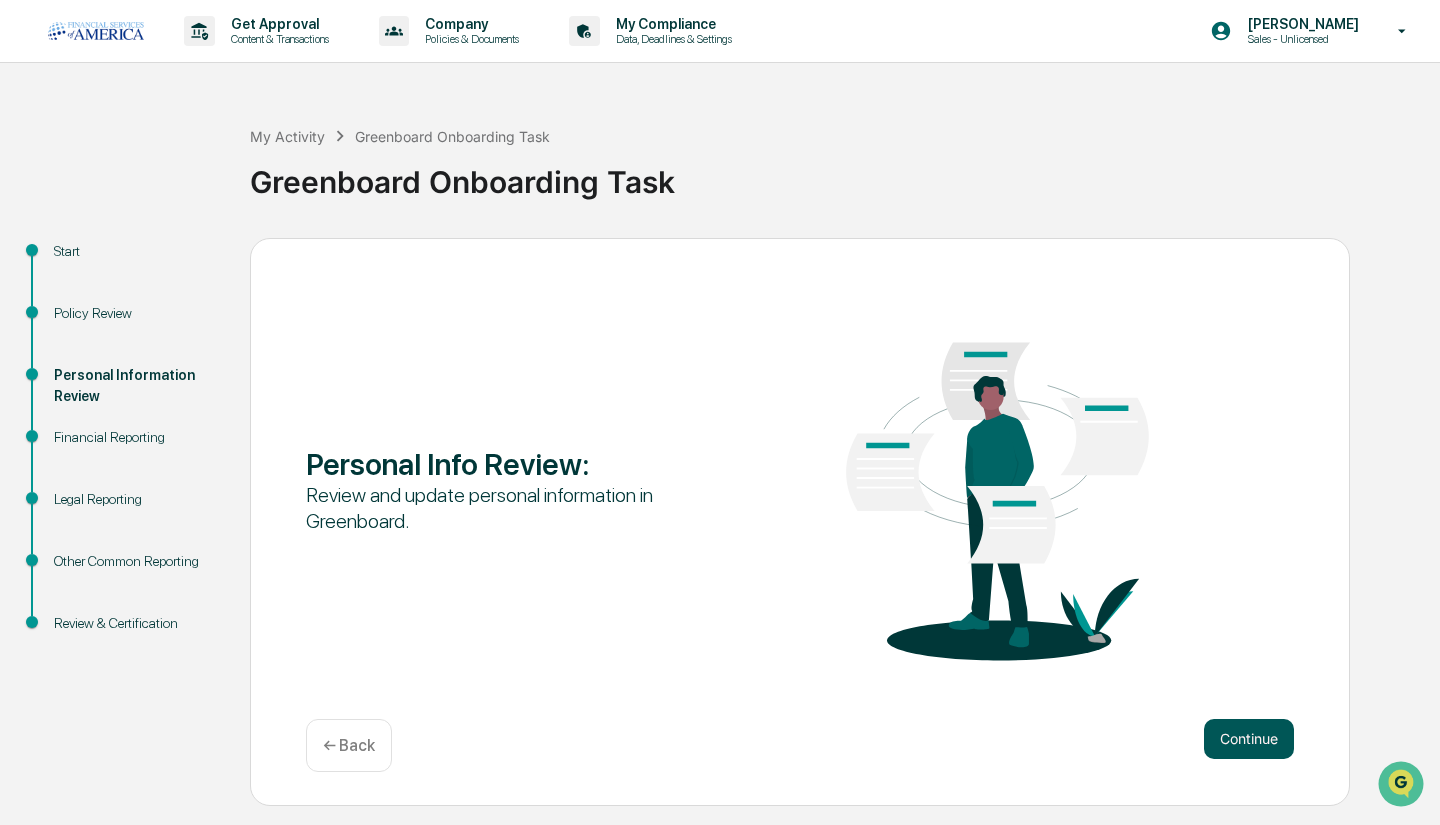 click on "Continue" at bounding box center (1249, 739) 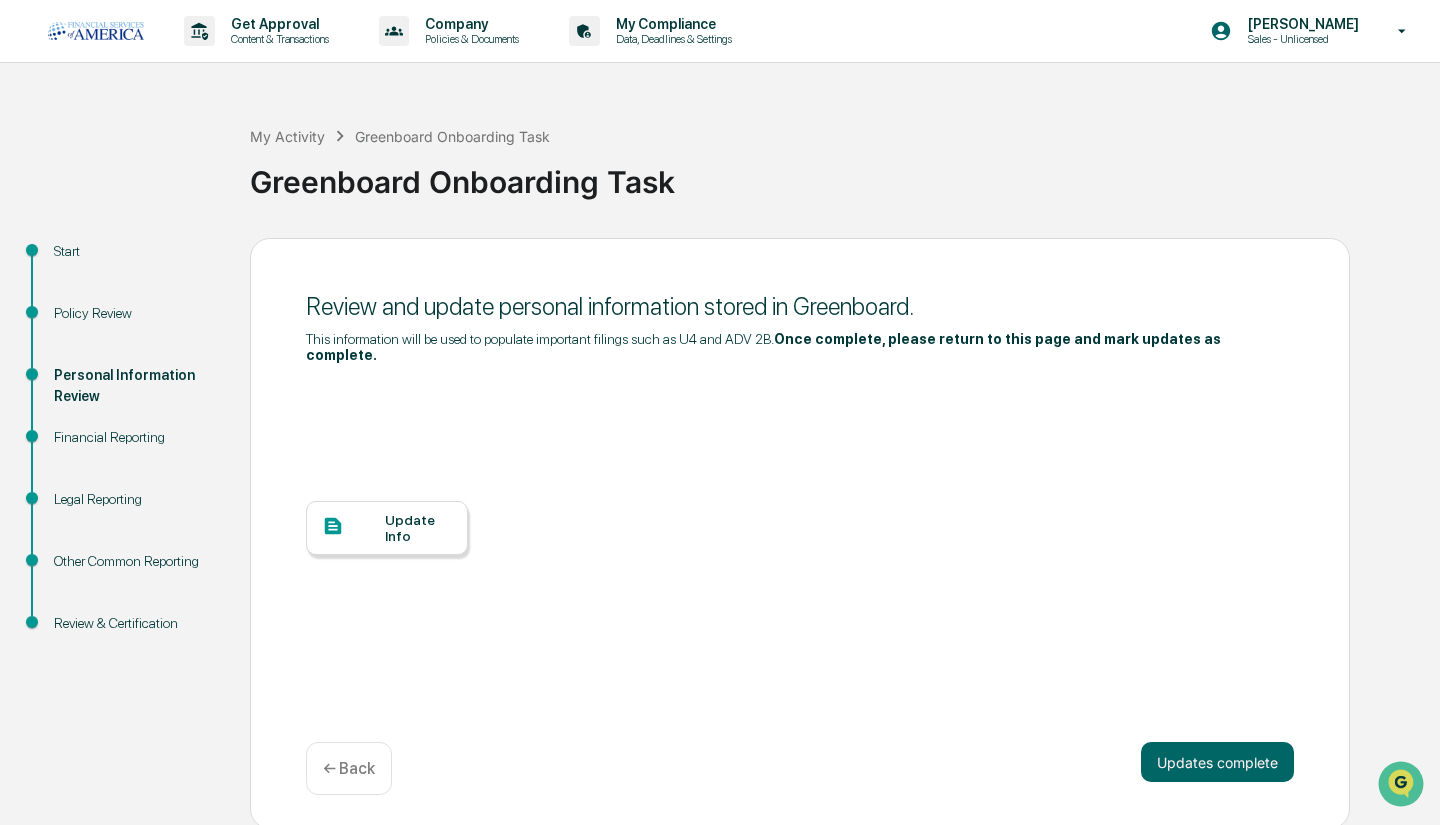 click on "Update Info" at bounding box center (418, 528) 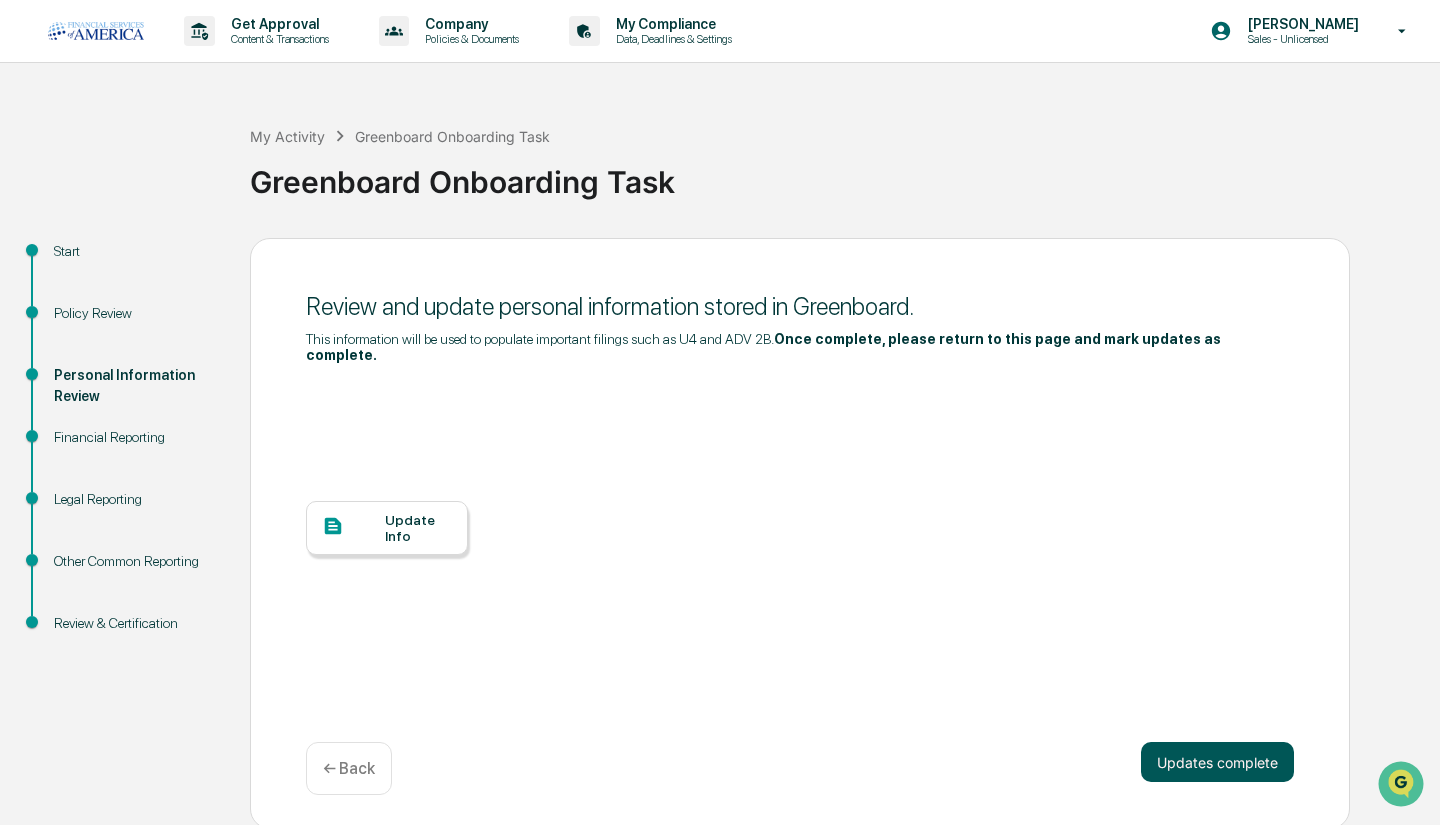 click on "Updates complete" at bounding box center (1217, 762) 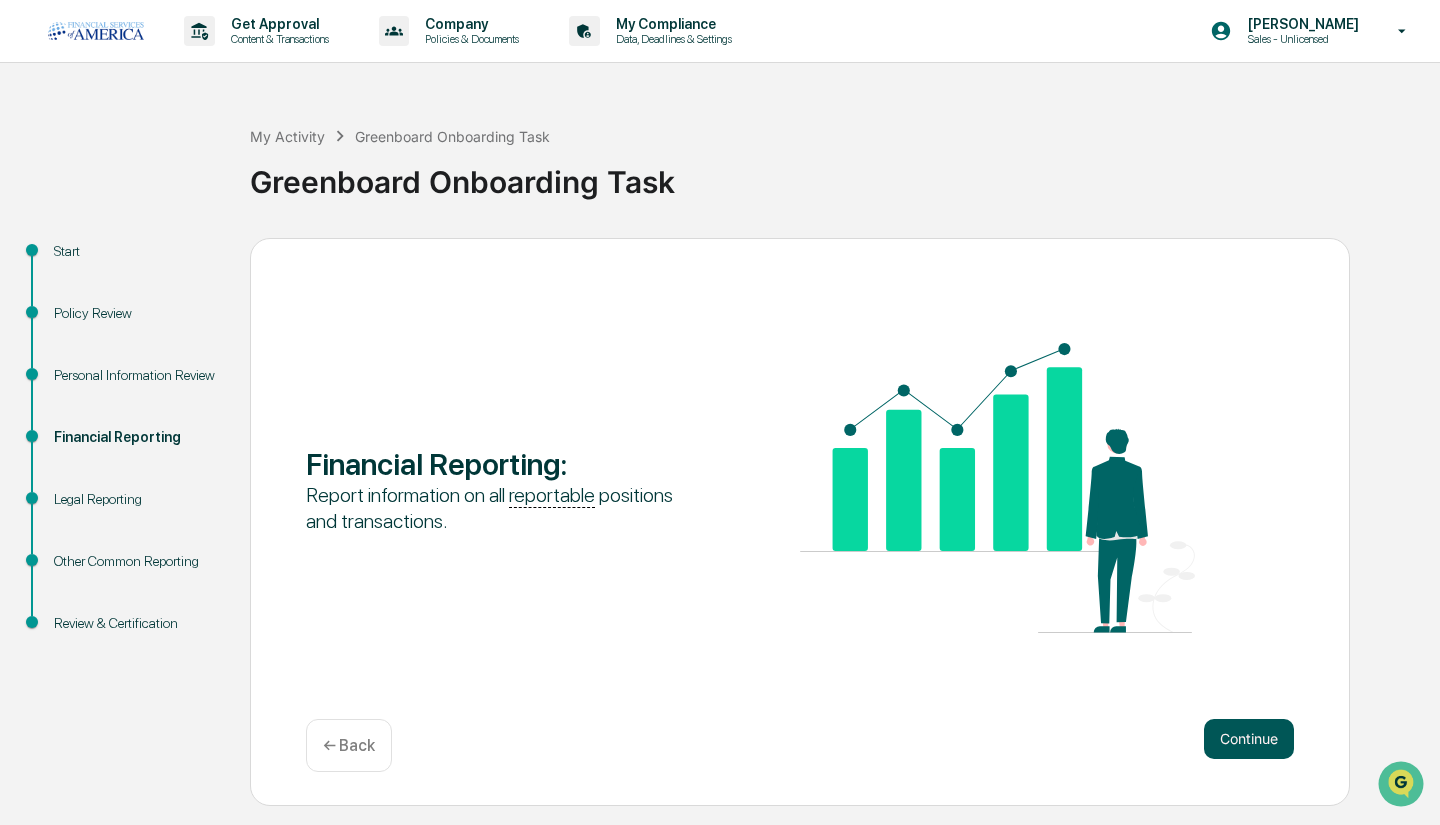 click on "Continue" at bounding box center [1249, 739] 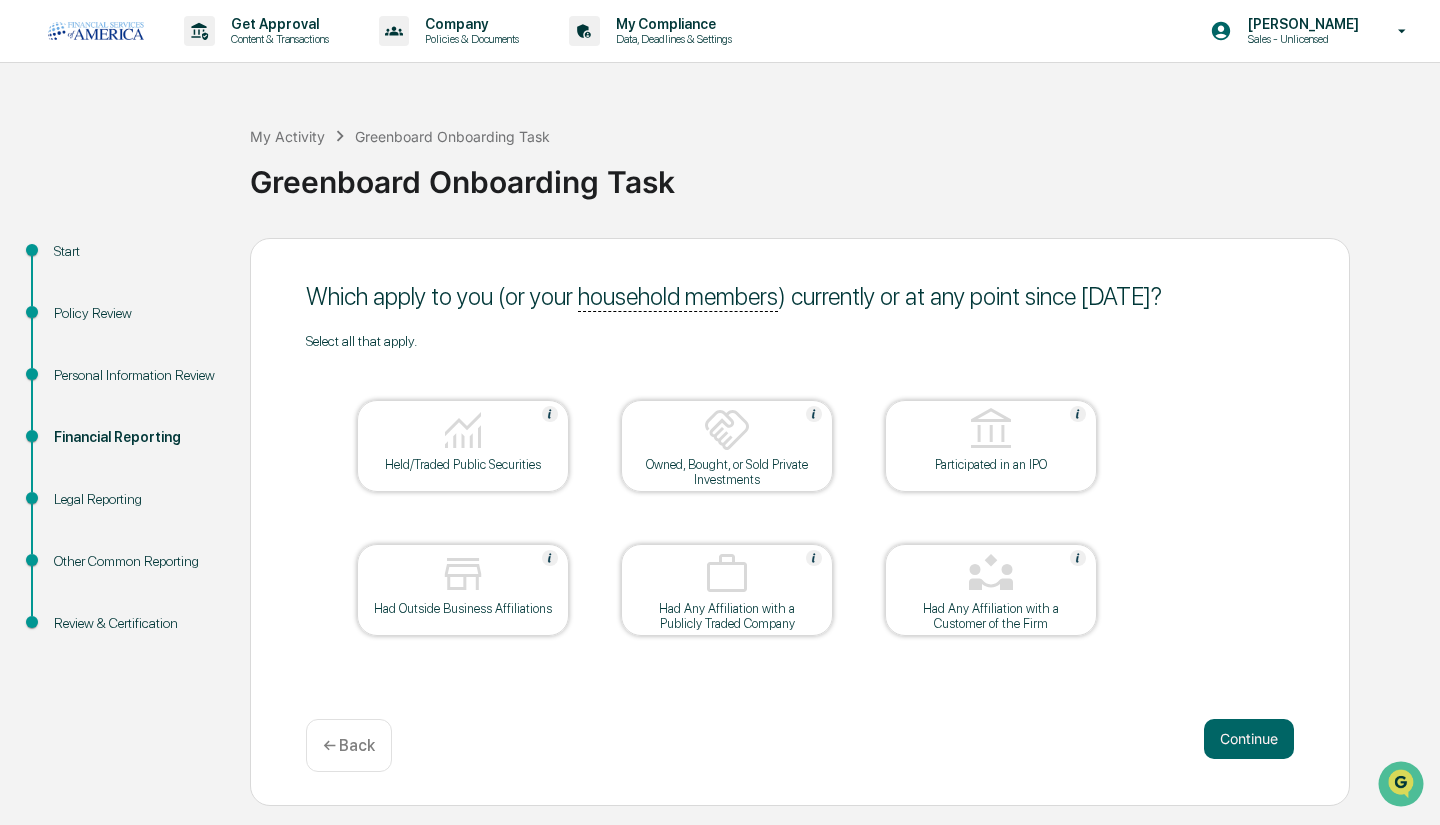 click at bounding box center (463, 431) 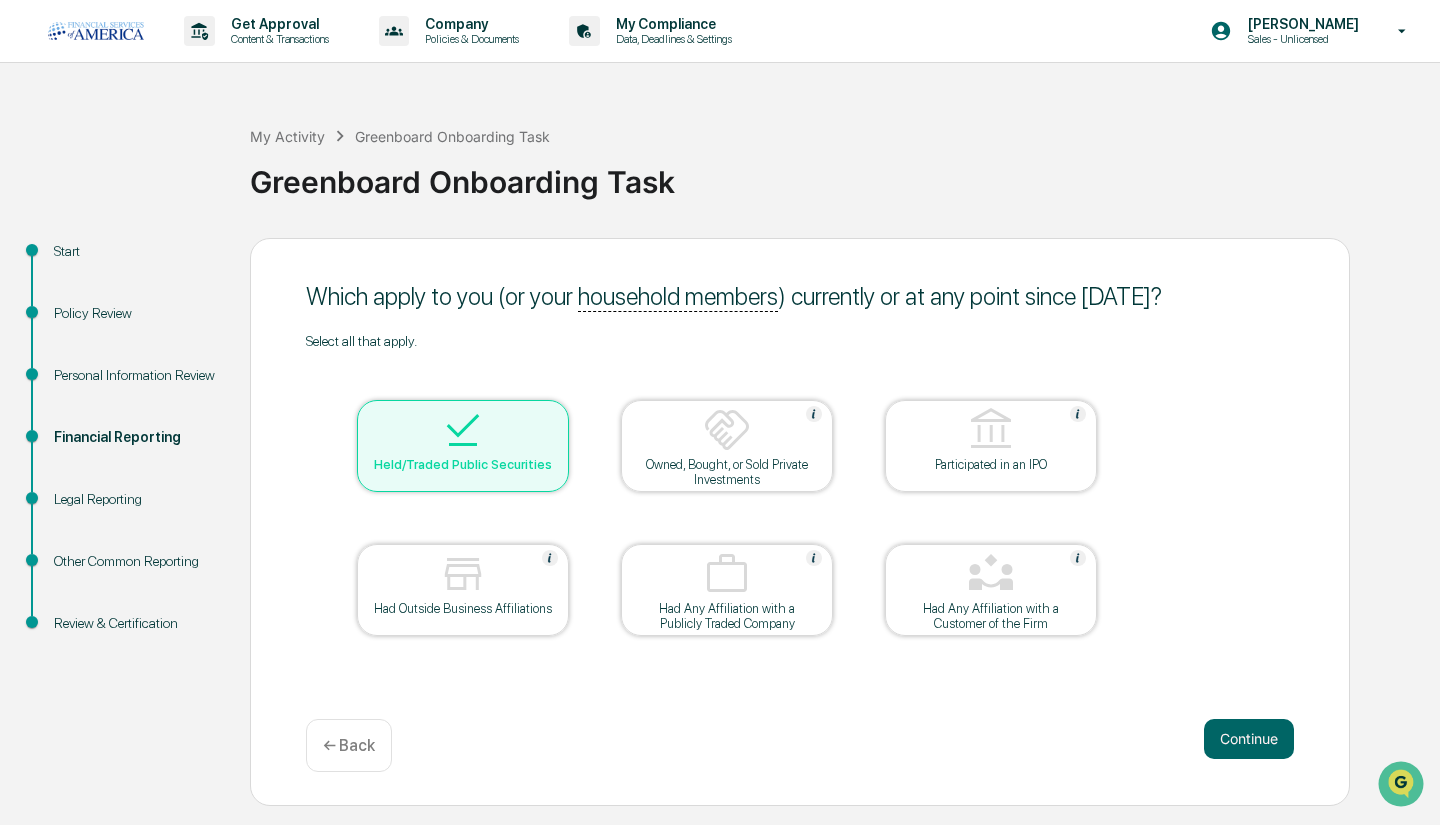 click at bounding box center [463, 431] 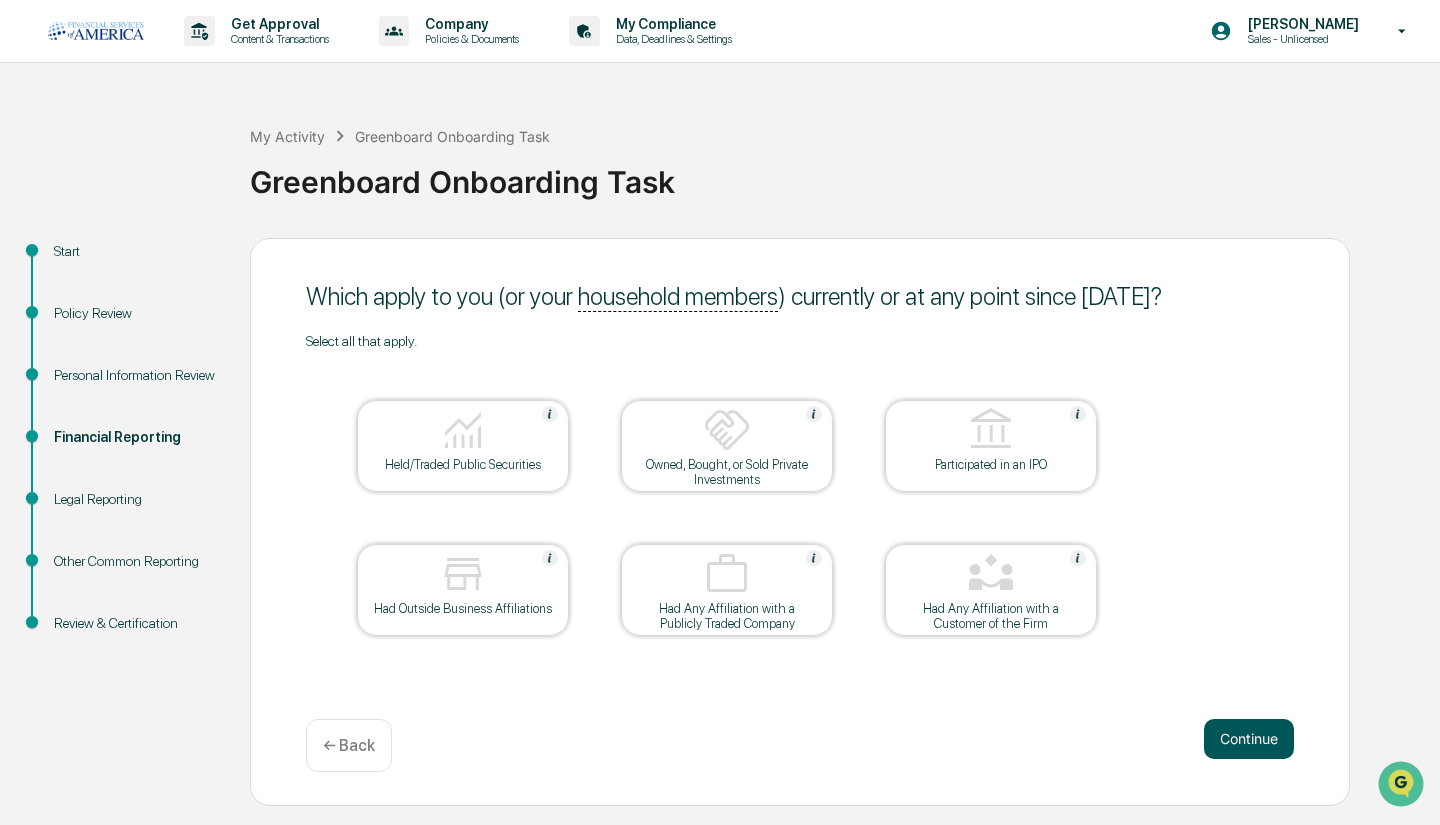 click on "Continue" at bounding box center [1249, 739] 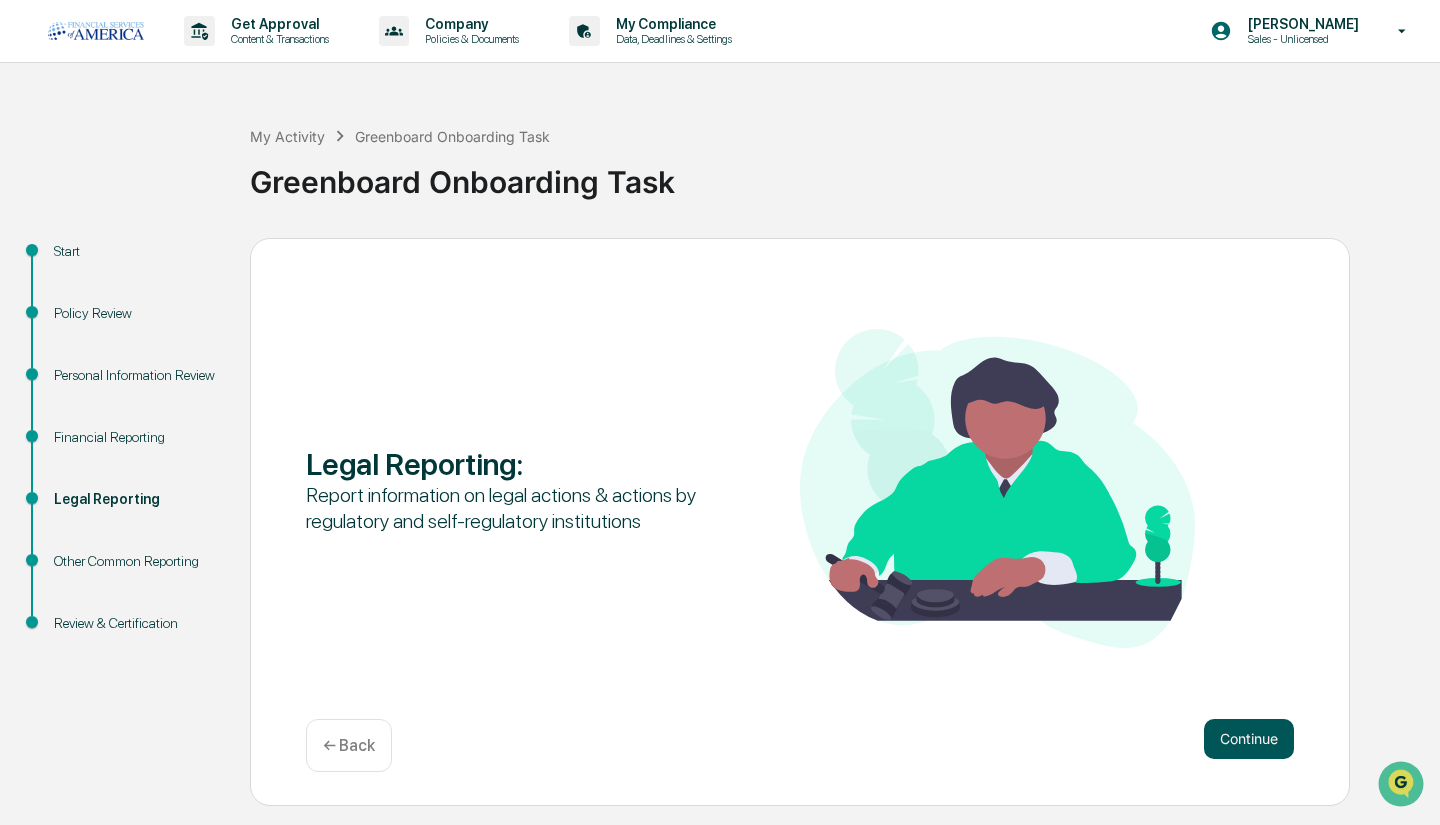 click on "Continue" at bounding box center (1249, 739) 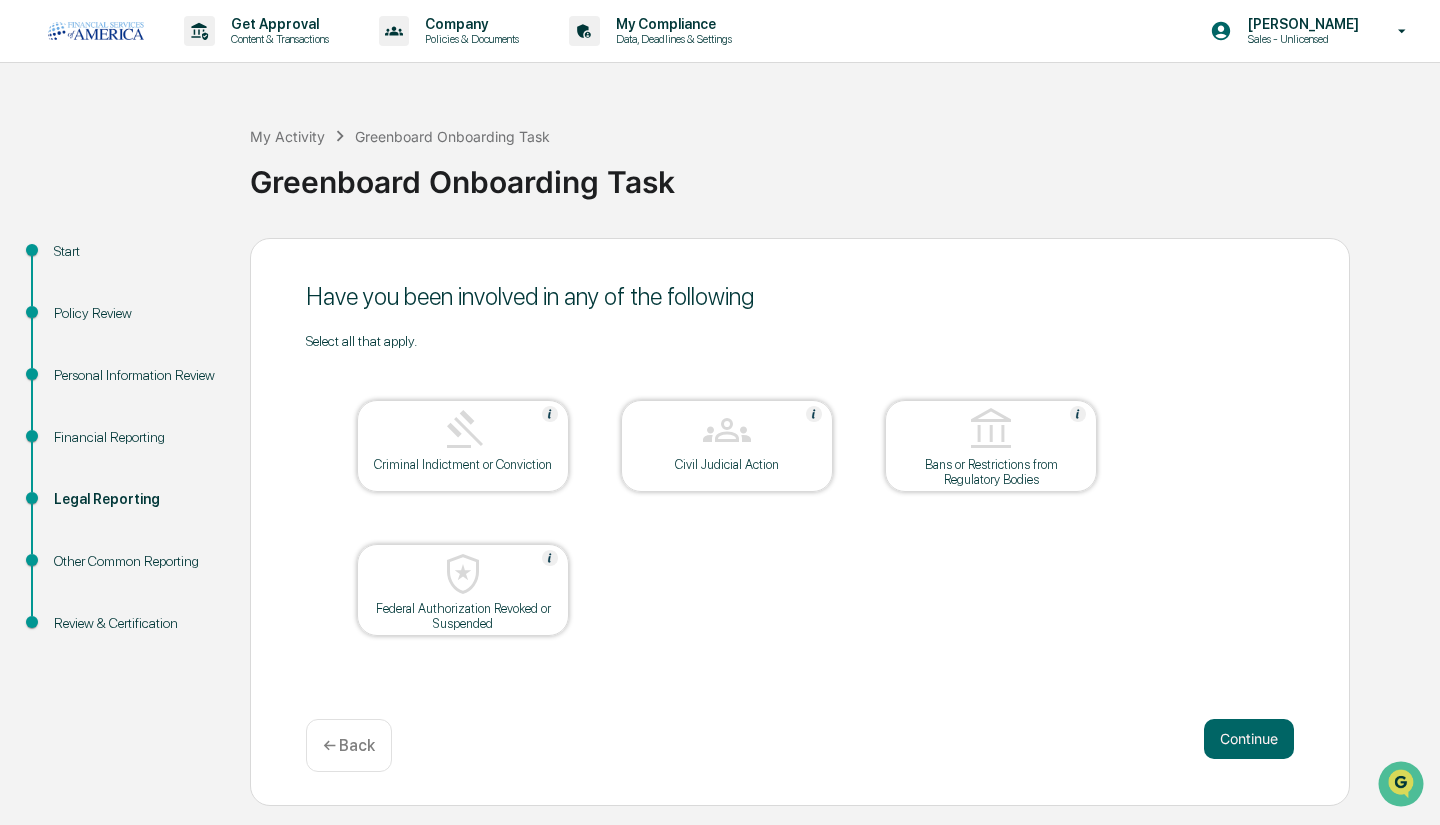 click on "Have you been involved in any of the following Select all that apply. Criminal Indictment or Conviction Civil Judicial Action Bans or Restrictions from Regulatory Bodies Federal Authorization Revoked or Suspended Continue ← Back" at bounding box center (800, 522) 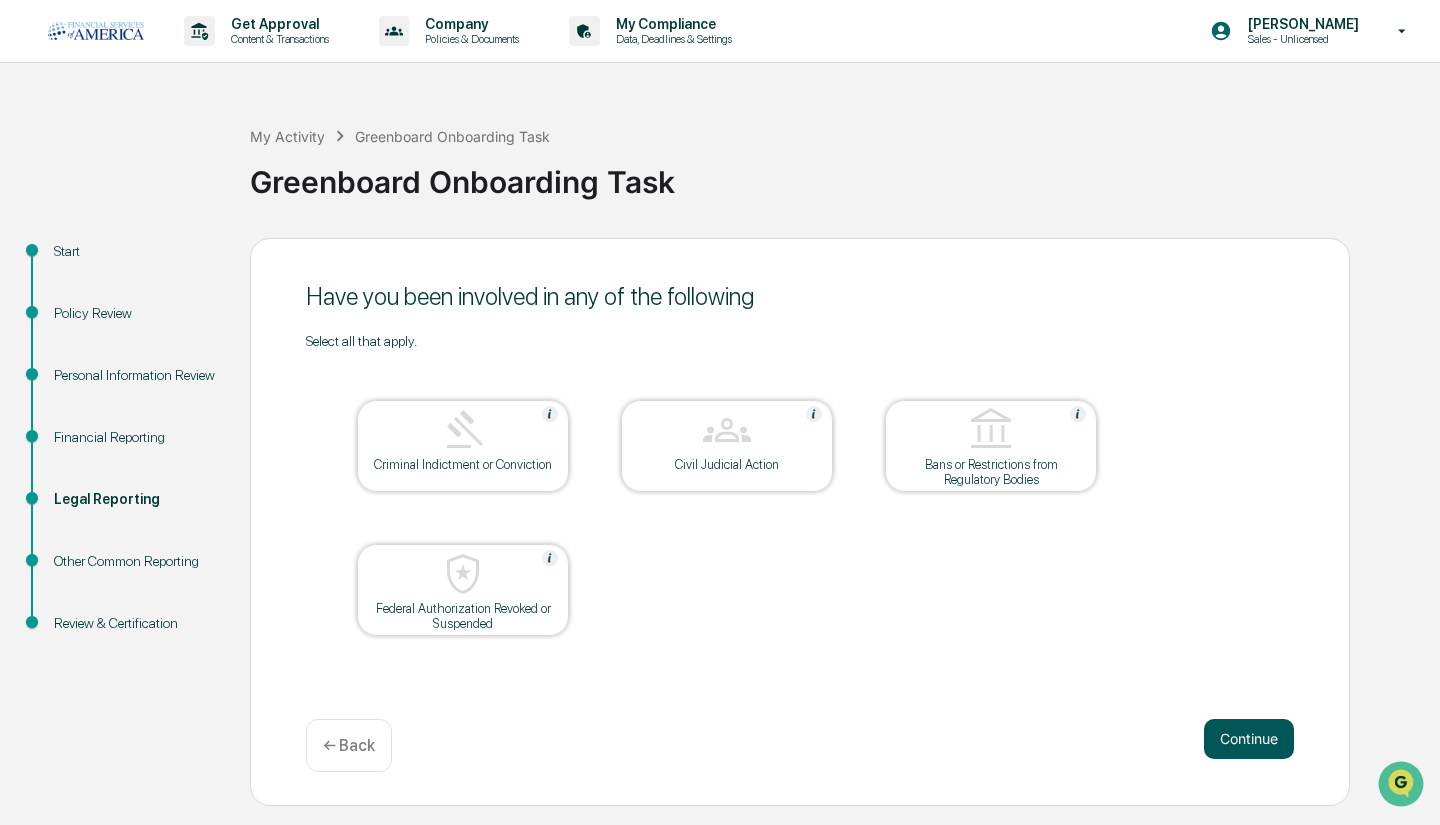 click on "Continue" at bounding box center [1249, 739] 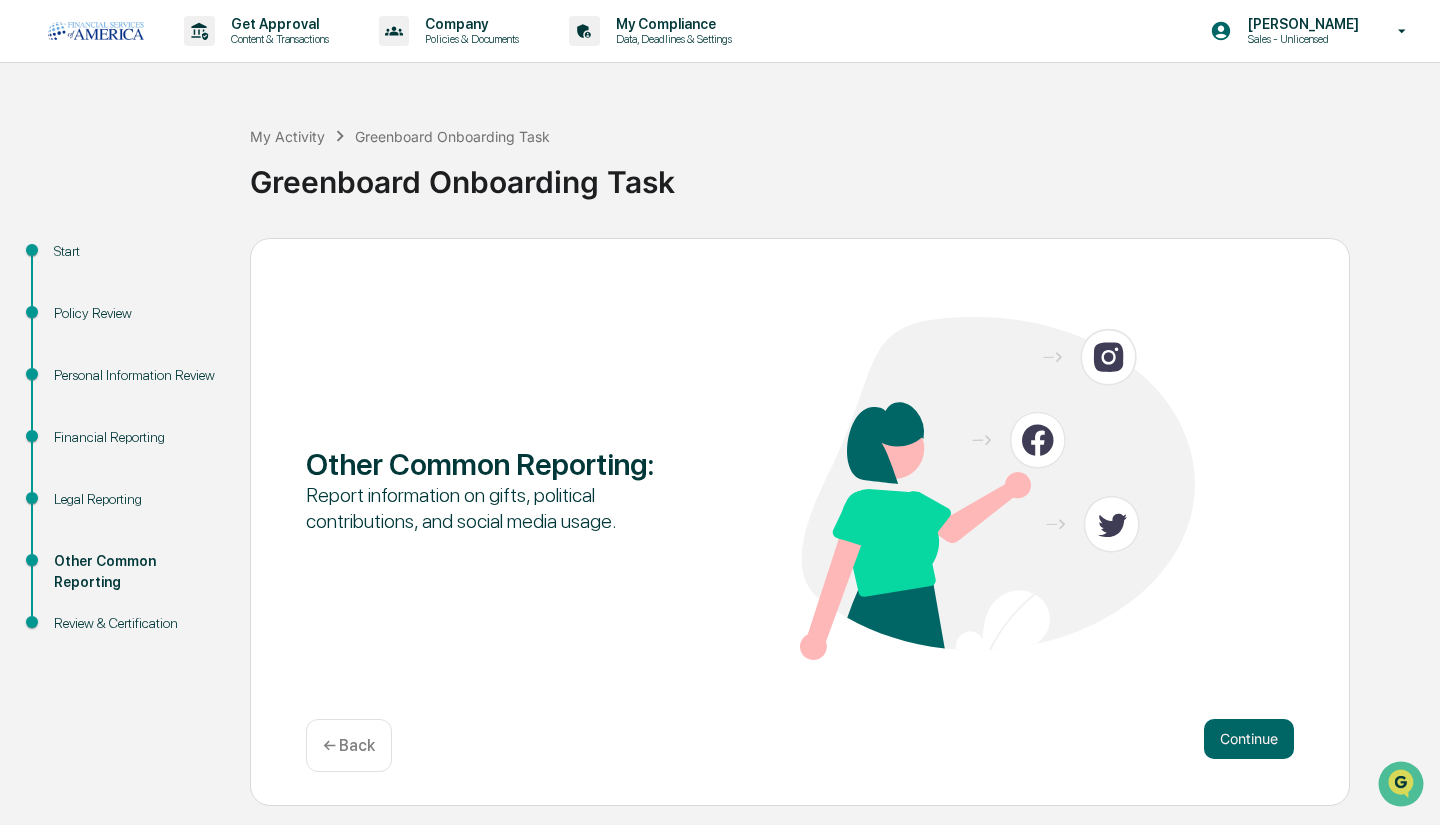 click on "Continue" at bounding box center [1249, 739] 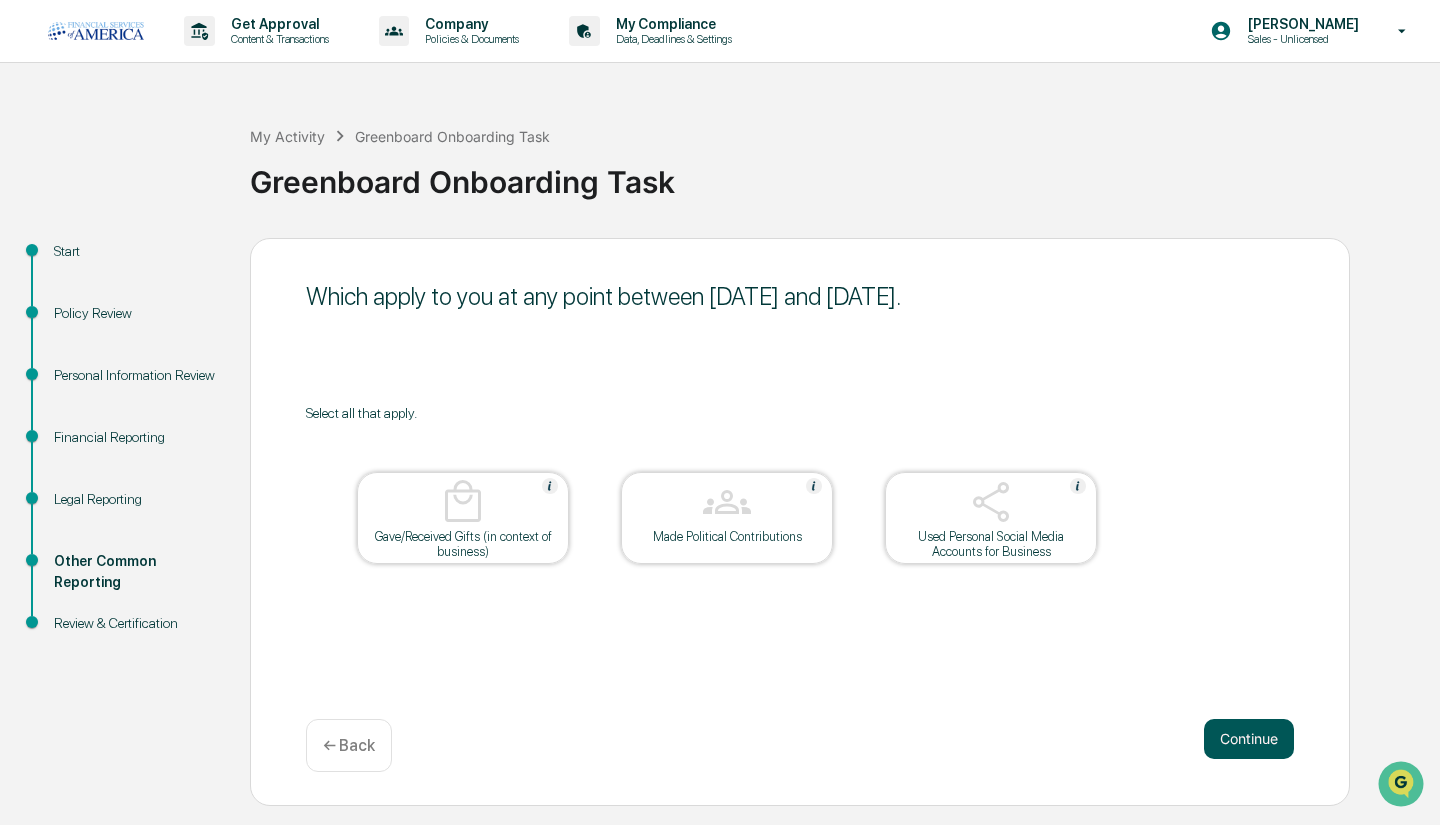 click on "Continue" at bounding box center (1249, 739) 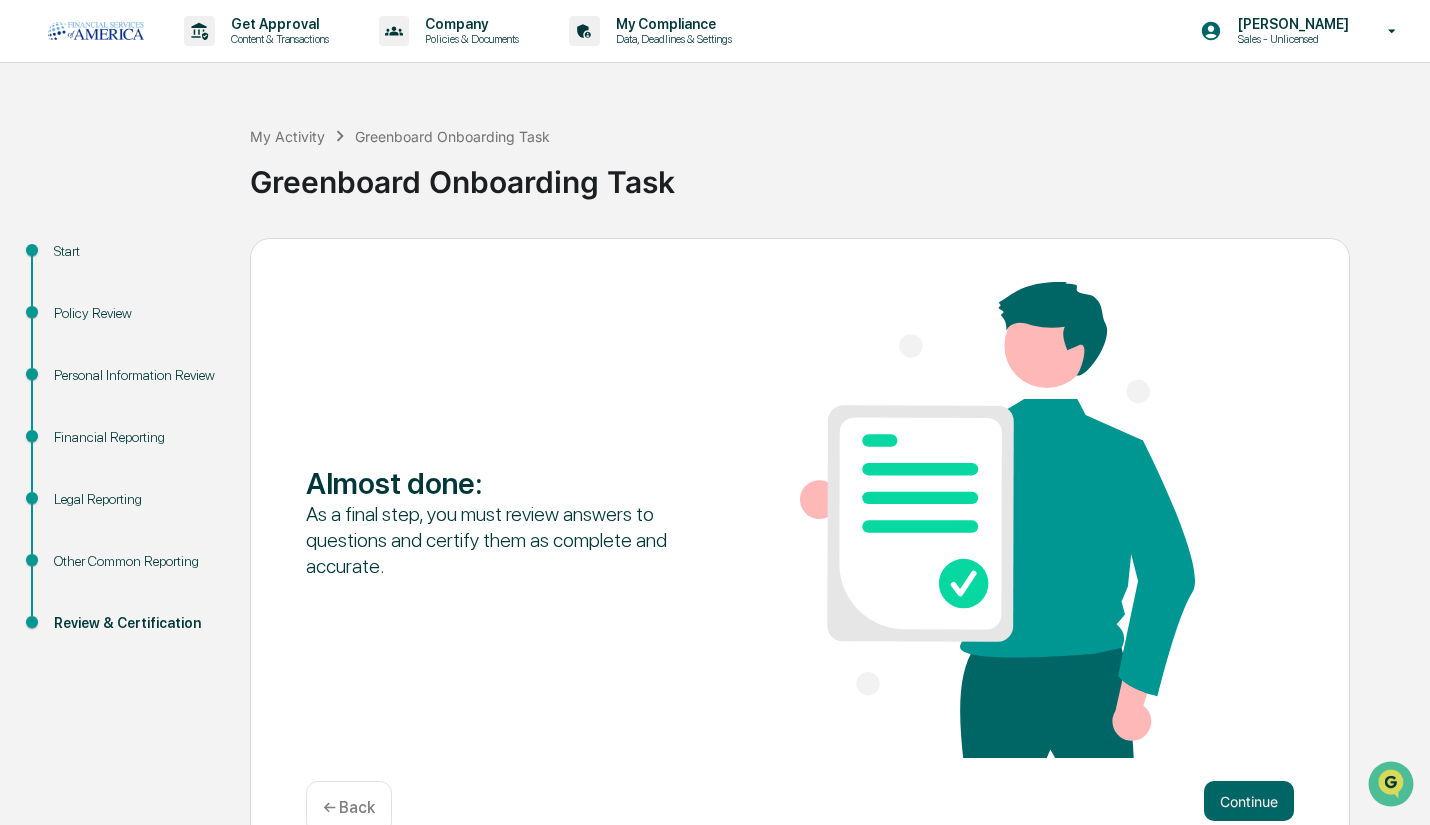 scroll, scrollTop: 44, scrollLeft: 0, axis: vertical 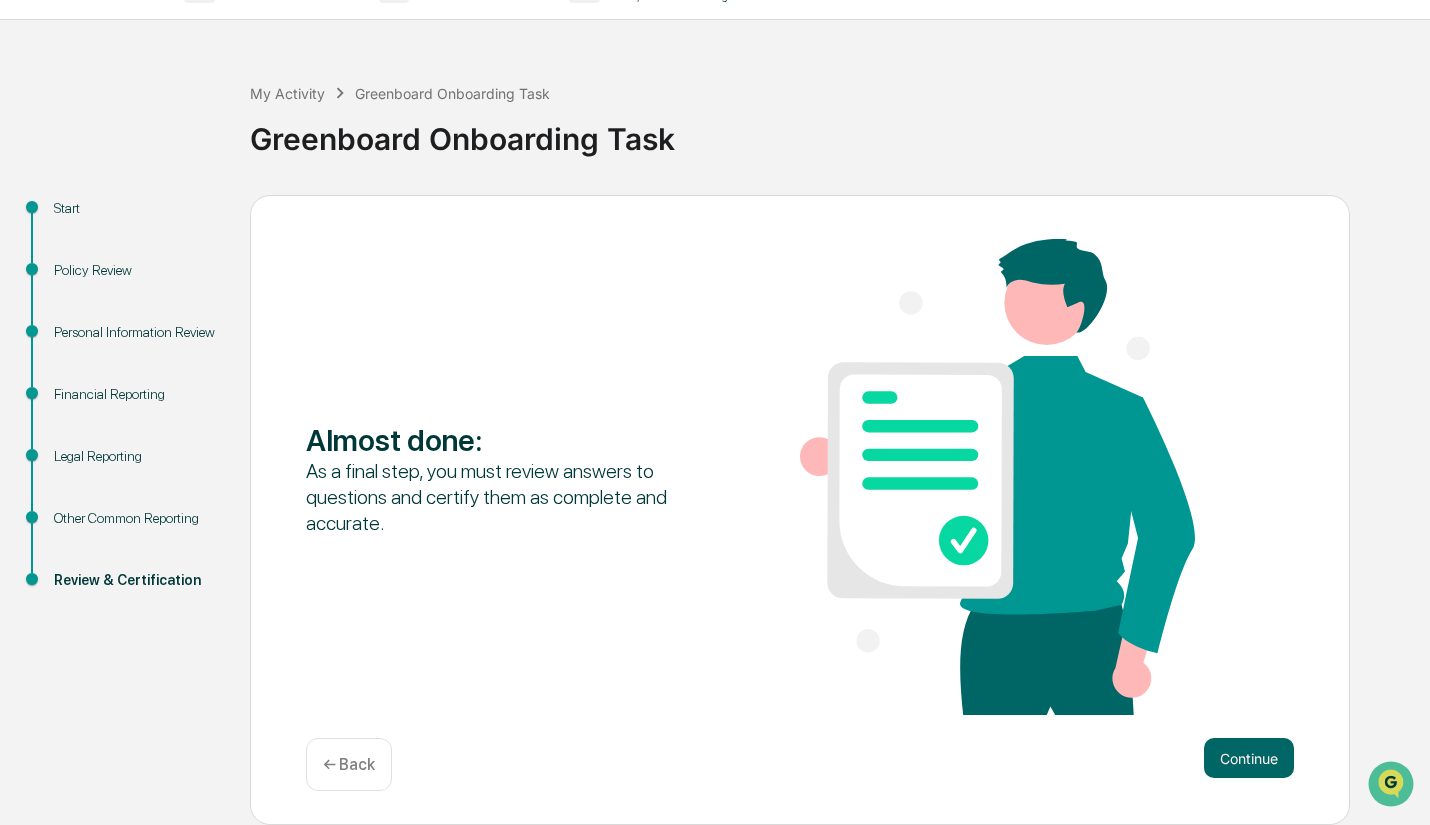 click on "Almost done : As a final step, you must review answers to questions and certify them as complete and accurate. Continue ← Back" at bounding box center (800, 510) 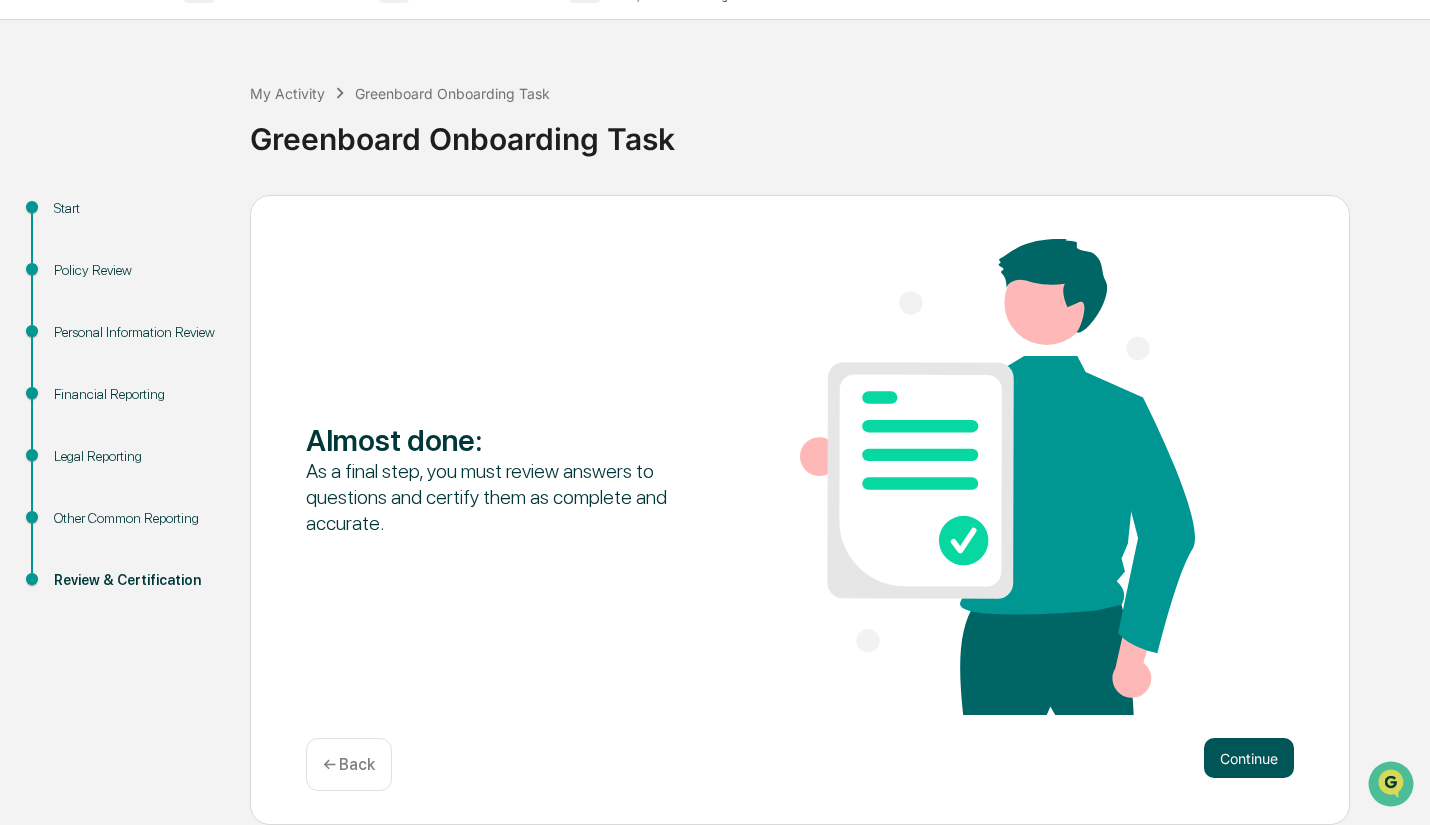 click on "Continue" at bounding box center [1249, 758] 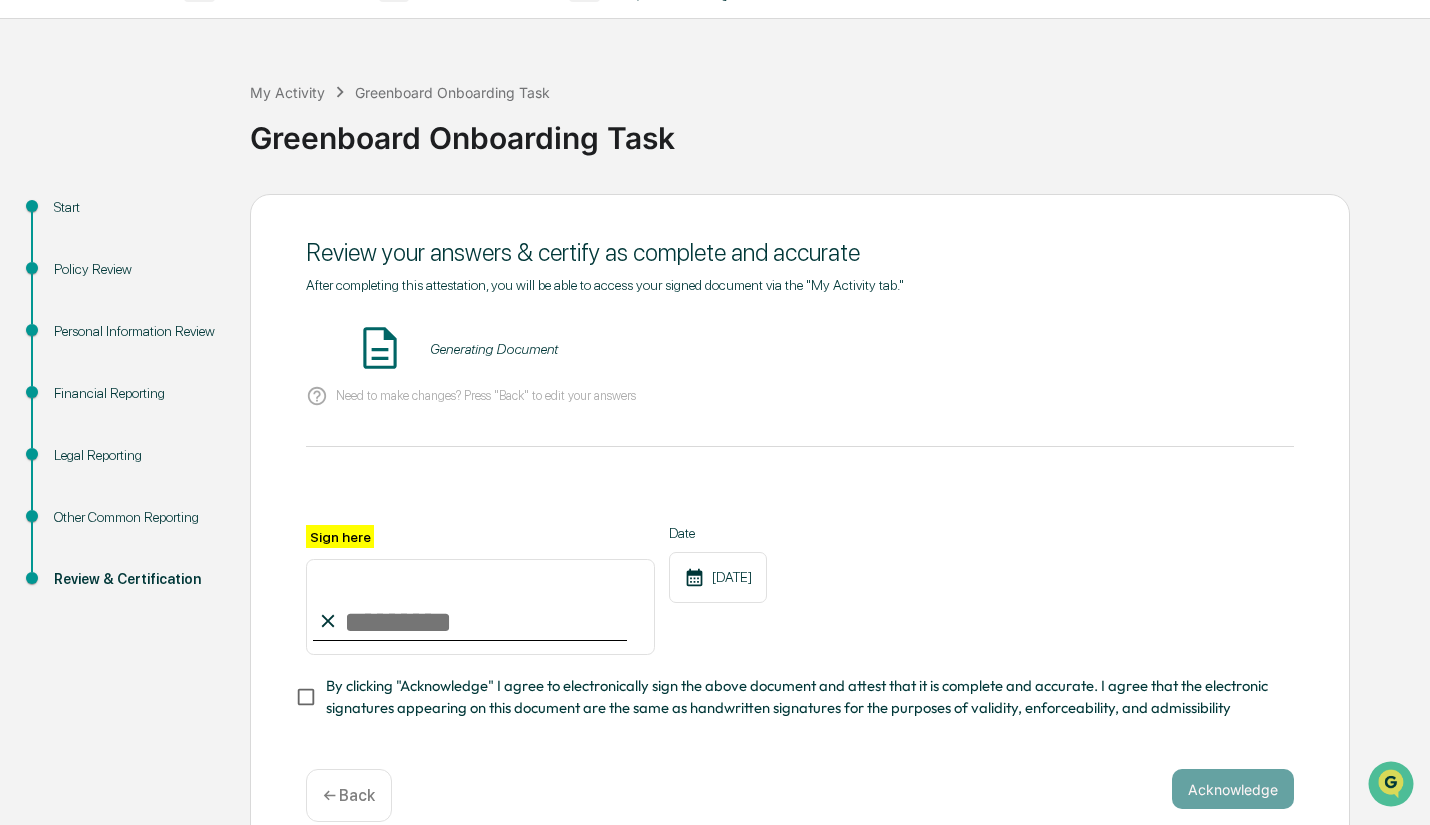scroll, scrollTop: 84, scrollLeft: 0, axis: vertical 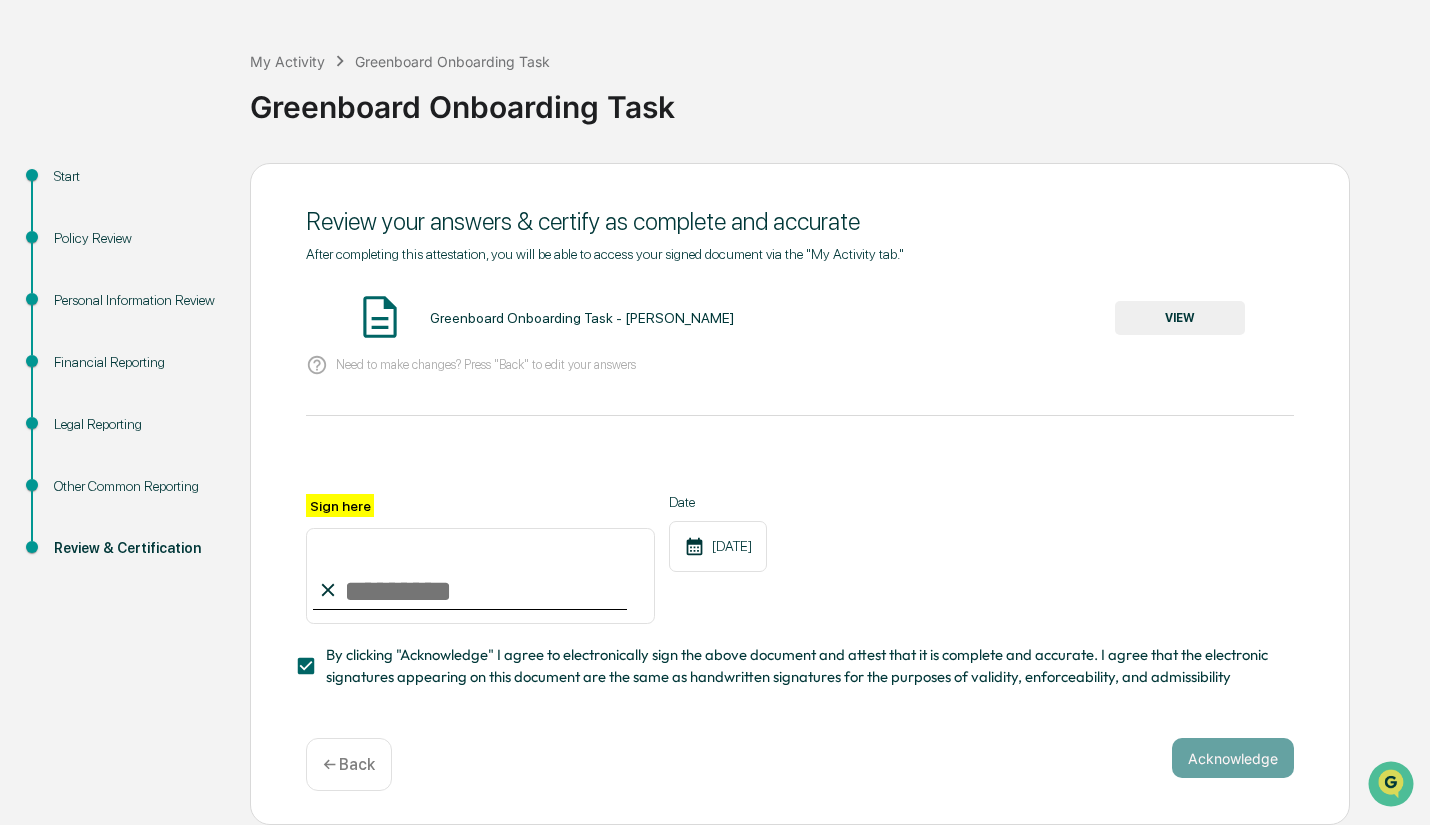 click on "Sign here" at bounding box center [480, 576] 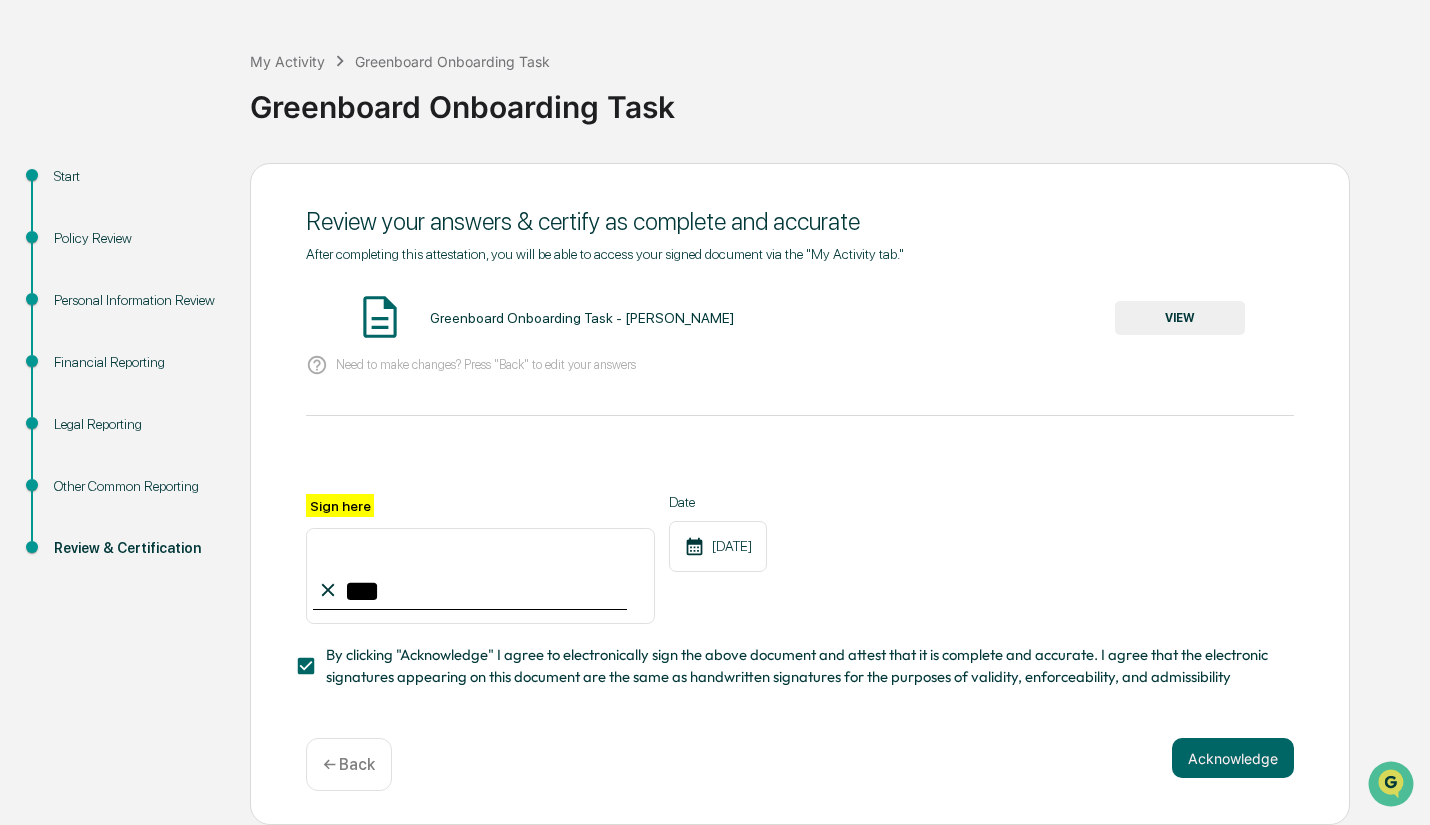 click on "Greenboard Onboarding Task - [PERSON_NAME] VIEW" at bounding box center [800, 318] 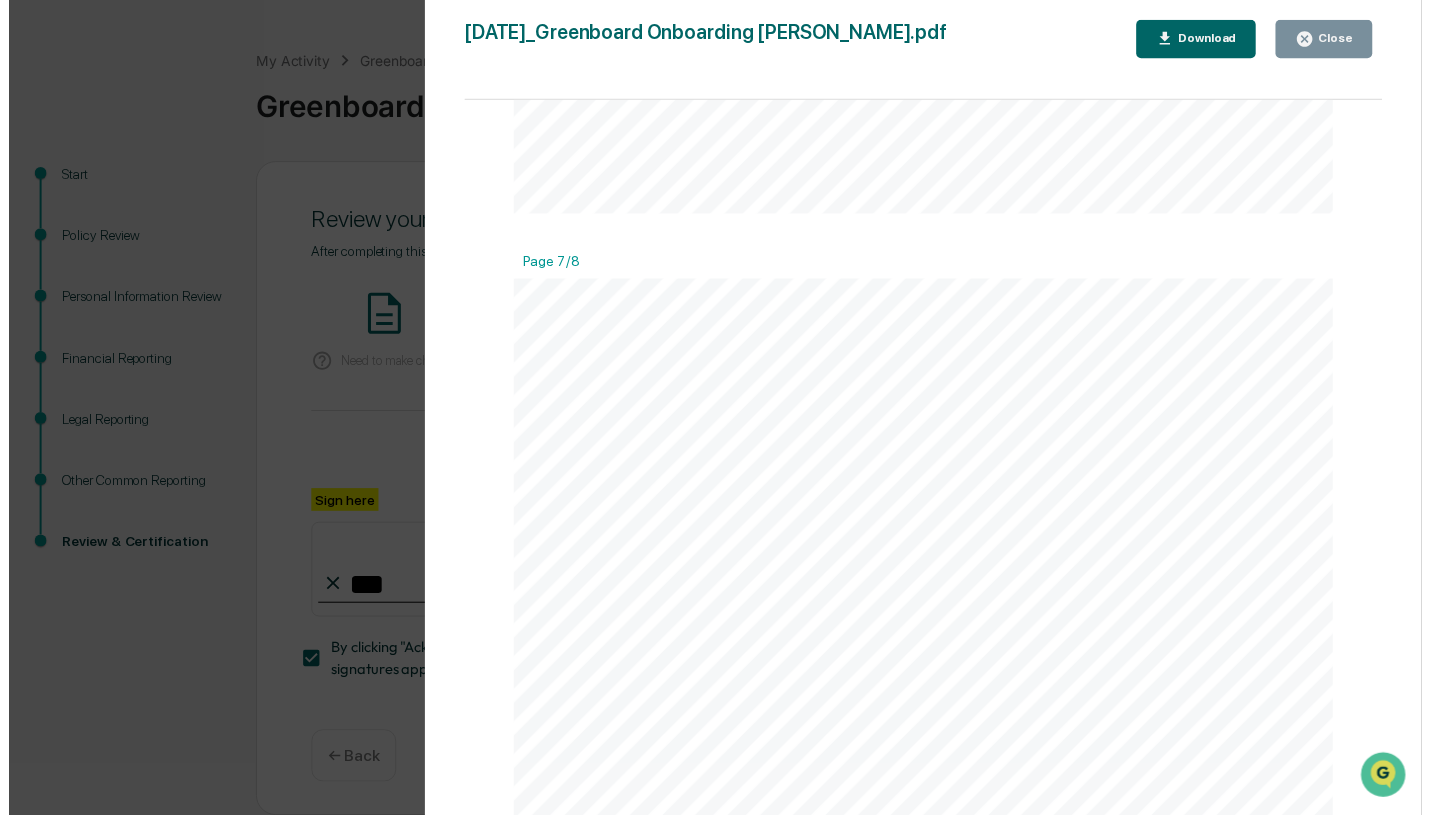 scroll, scrollTop: 7300, scrollLeft: 0, axis: vertical 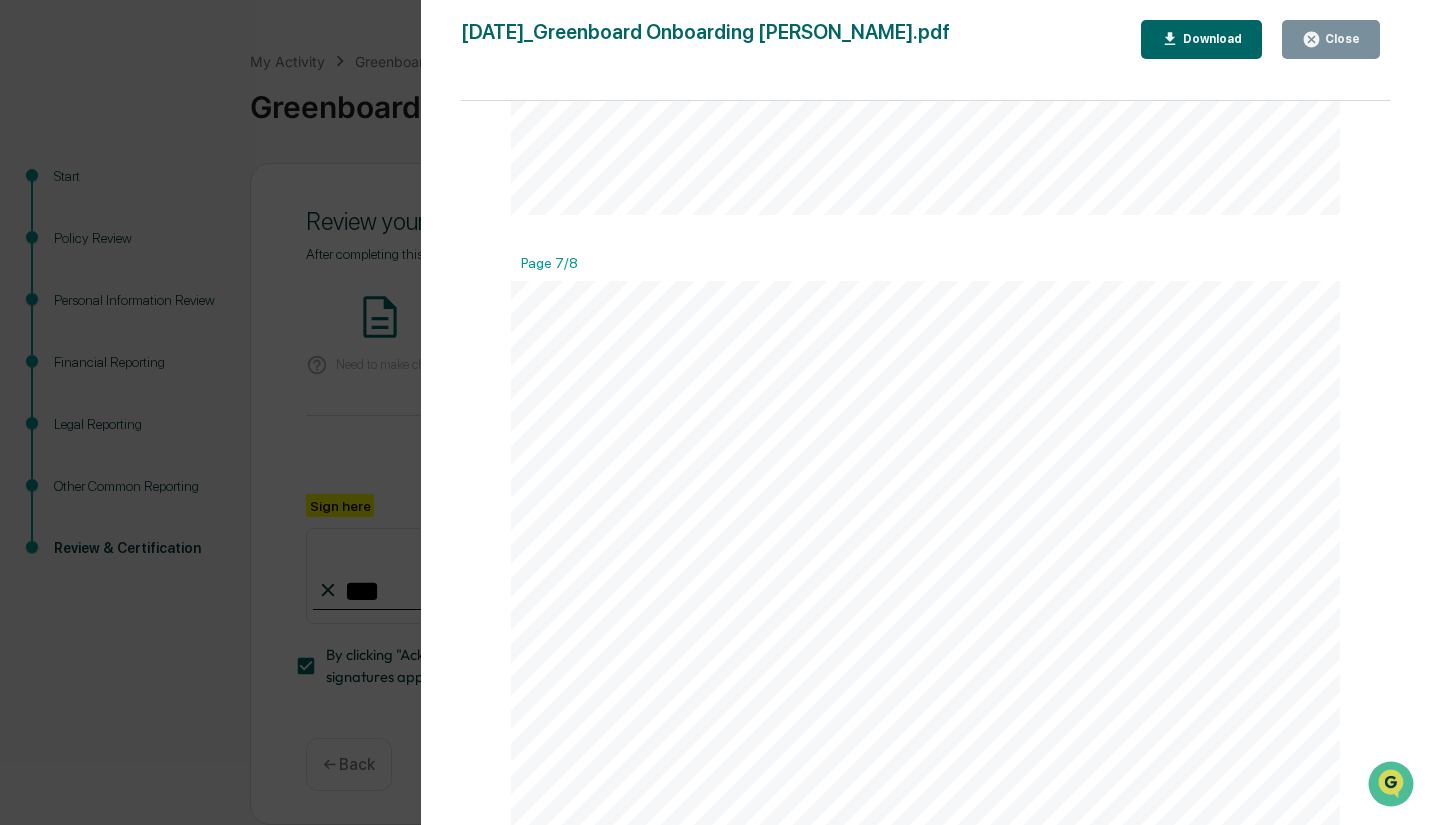 click 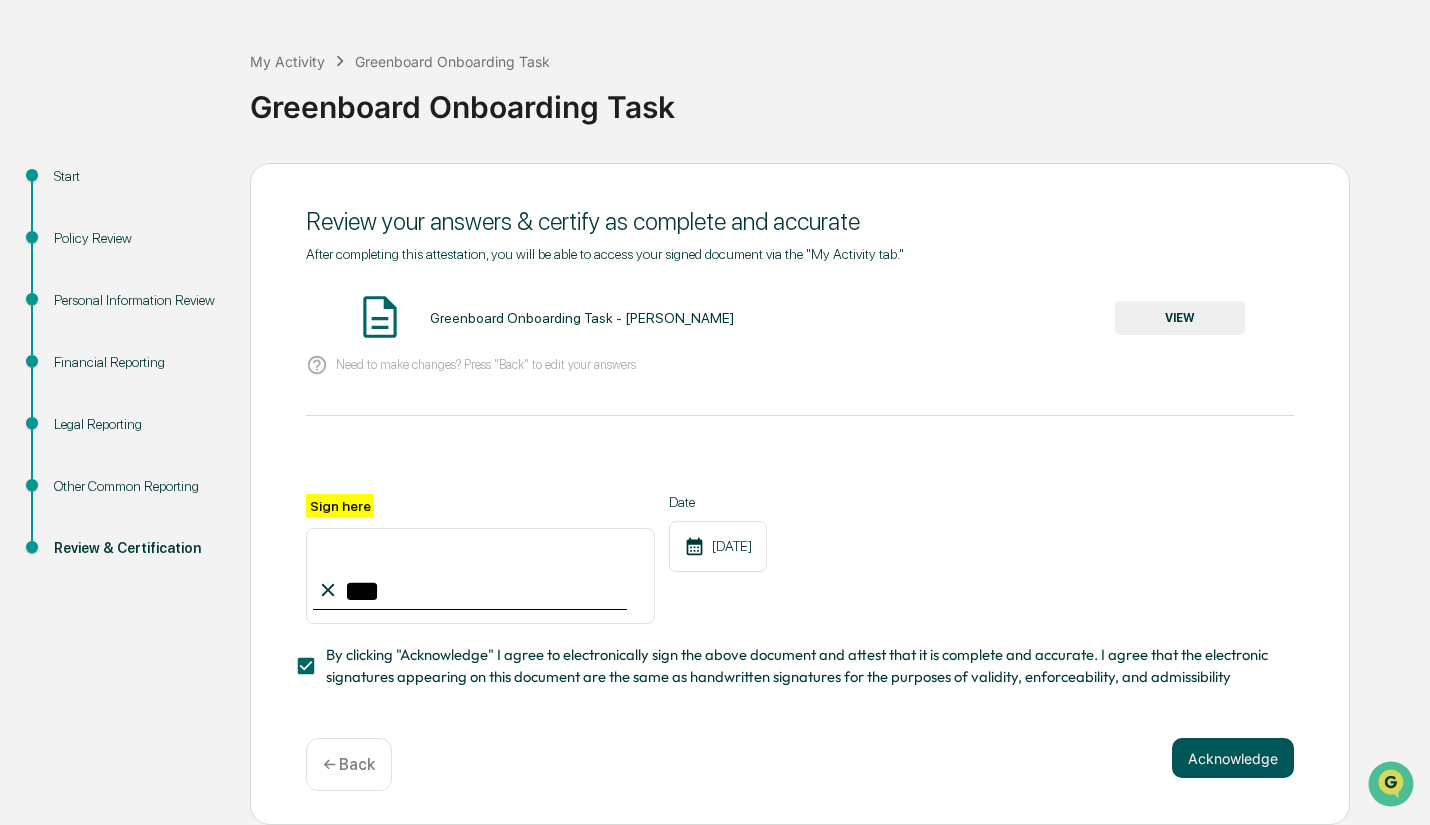 click on "Acknowledge" at bounding box center (1233, 758) 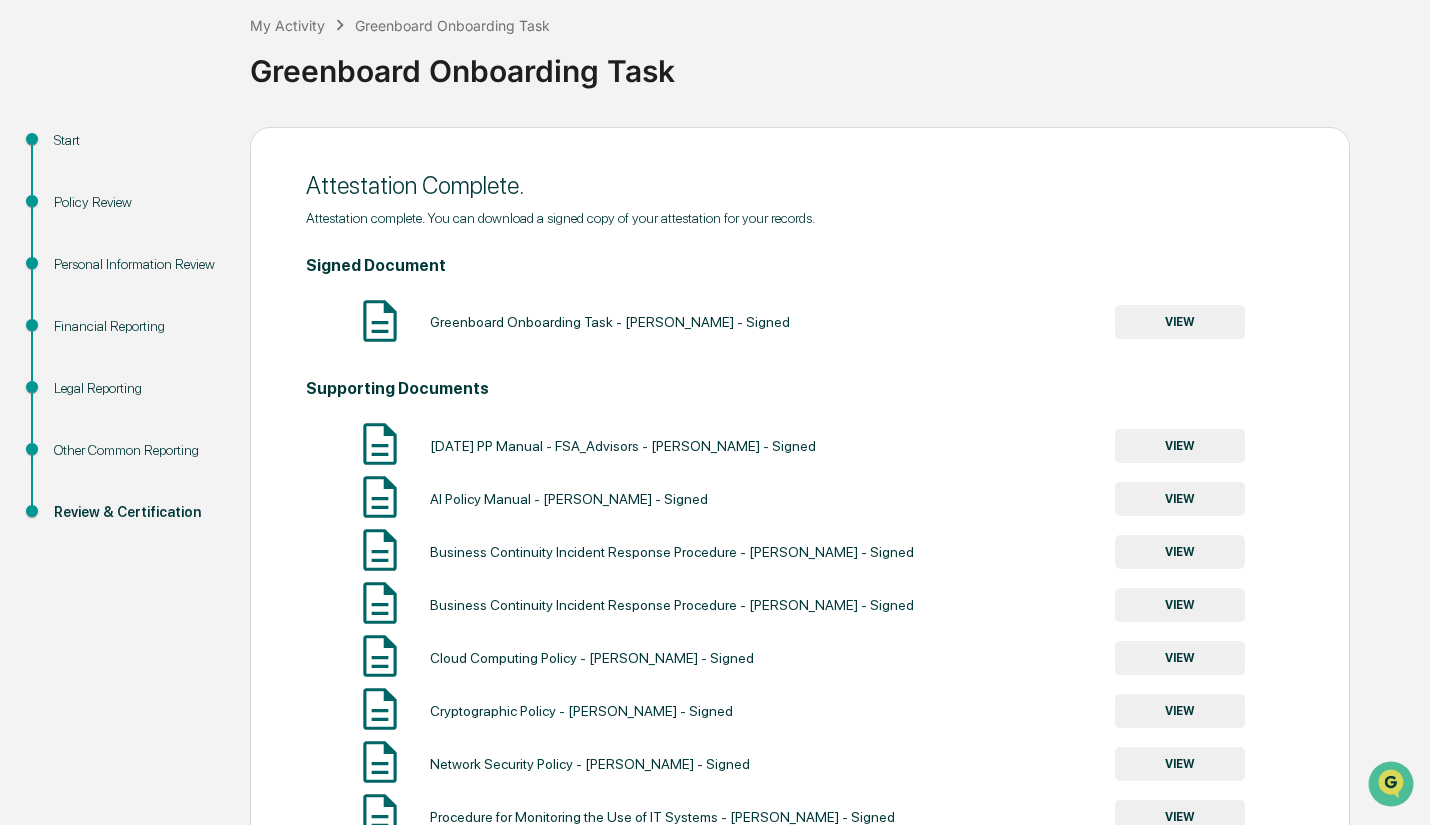 scroll, scrollTop: 290, scrollLeft: 0, axis: vertical 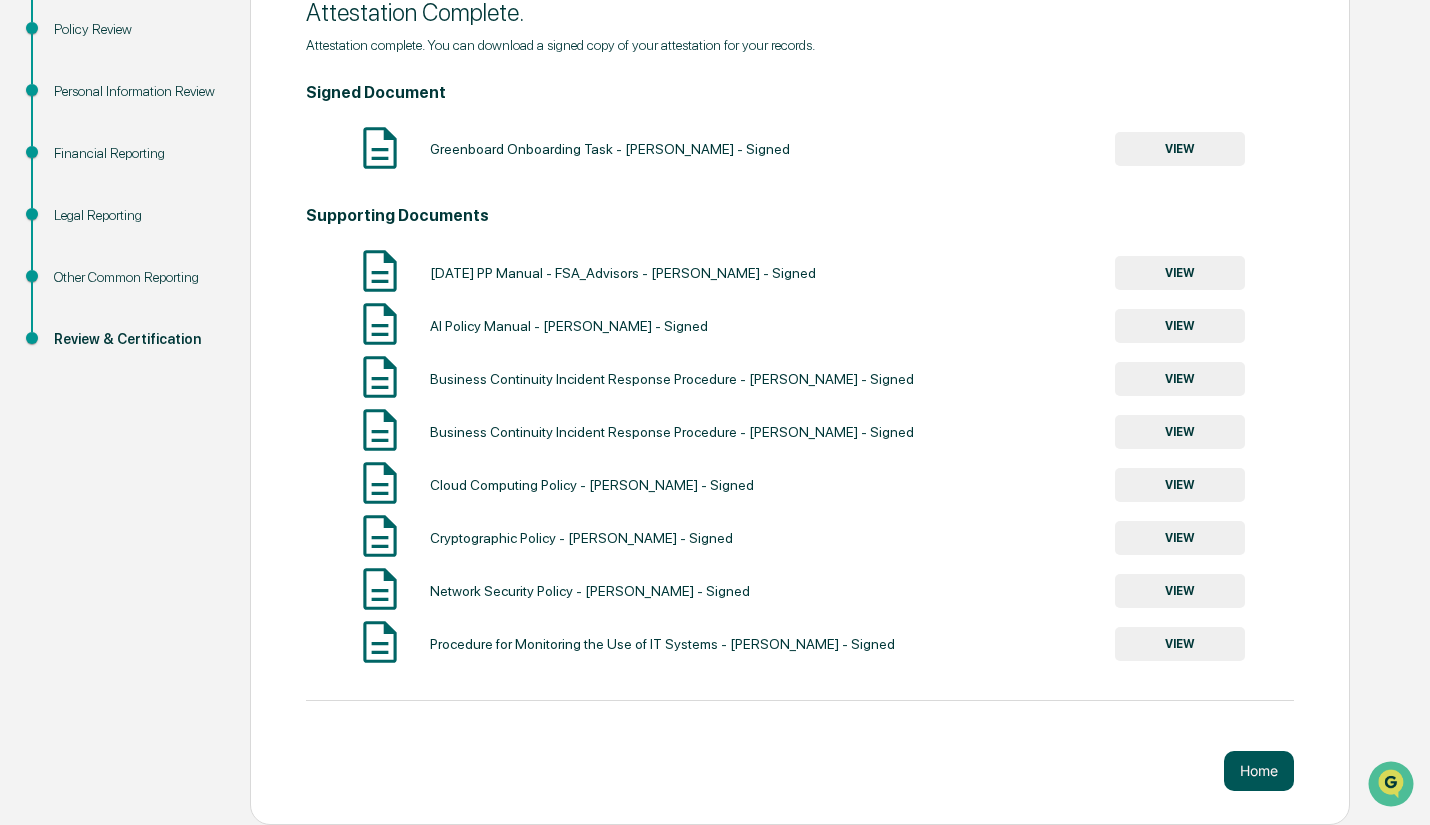 click on "Home" at bounding box center [1259, 771] 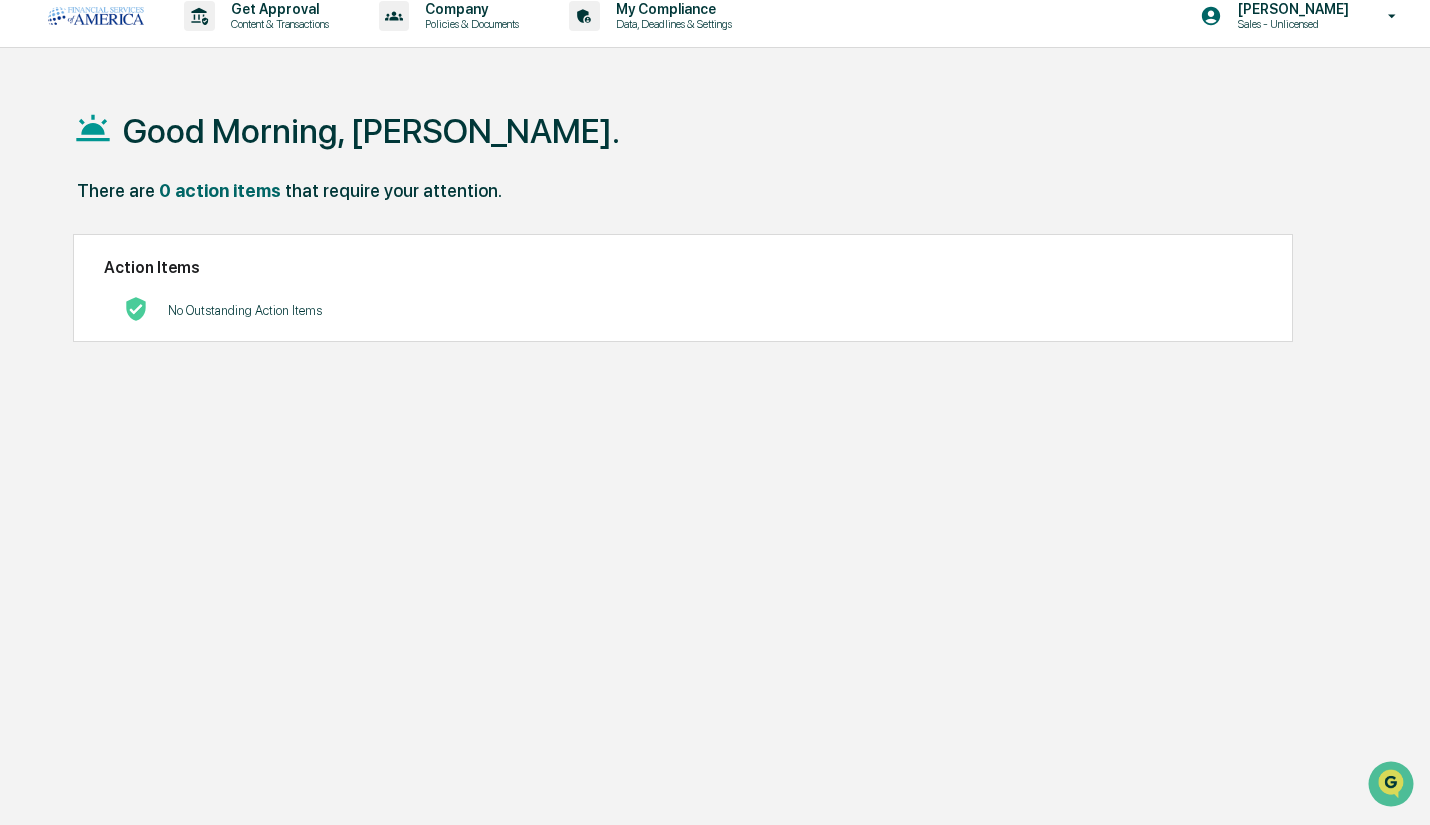 scroll, scrollTop: 0, scrollLeft: 0, axis: both 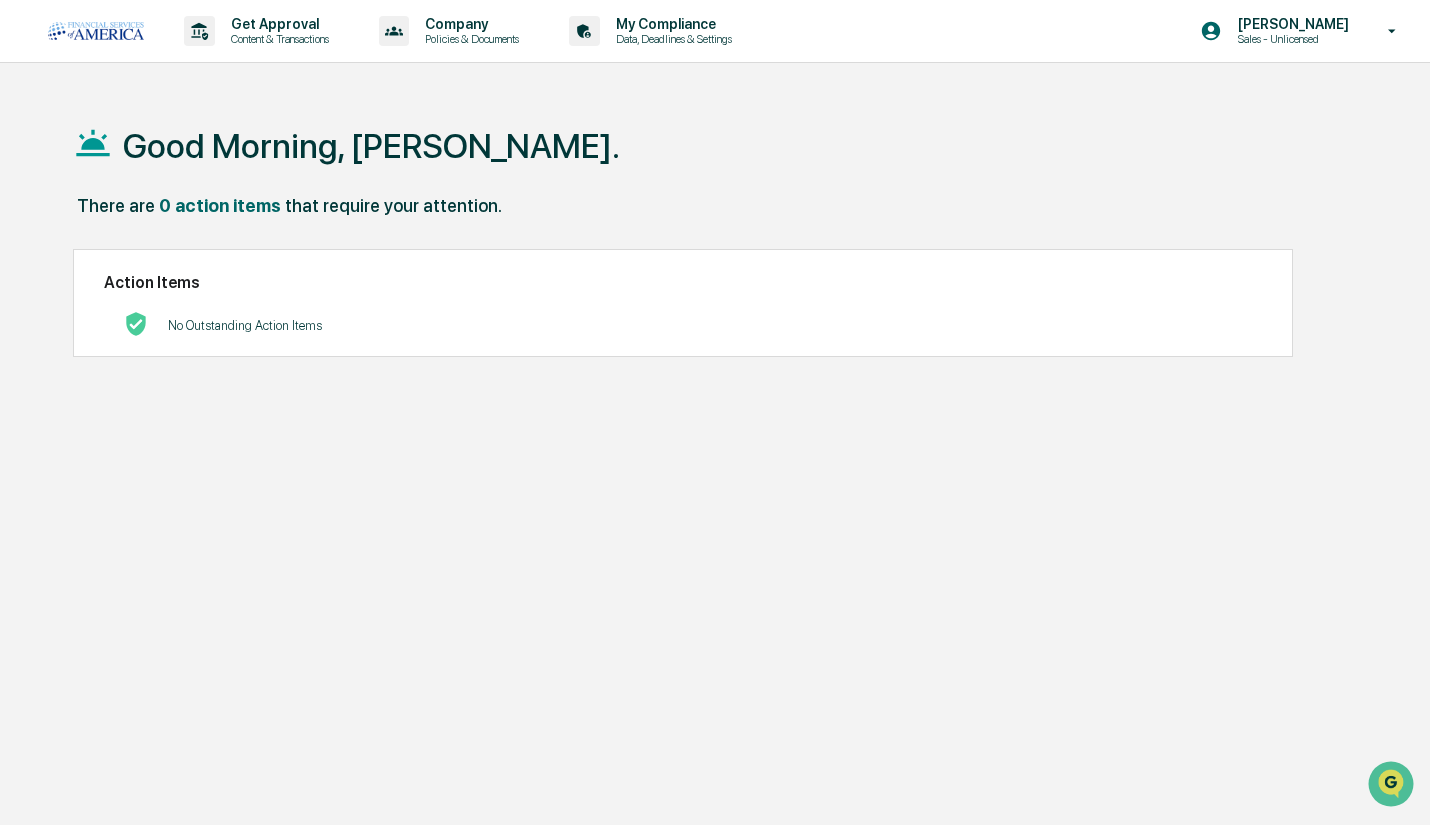 click on "No Outstanding Action Items" at bounding box center [683, 325] 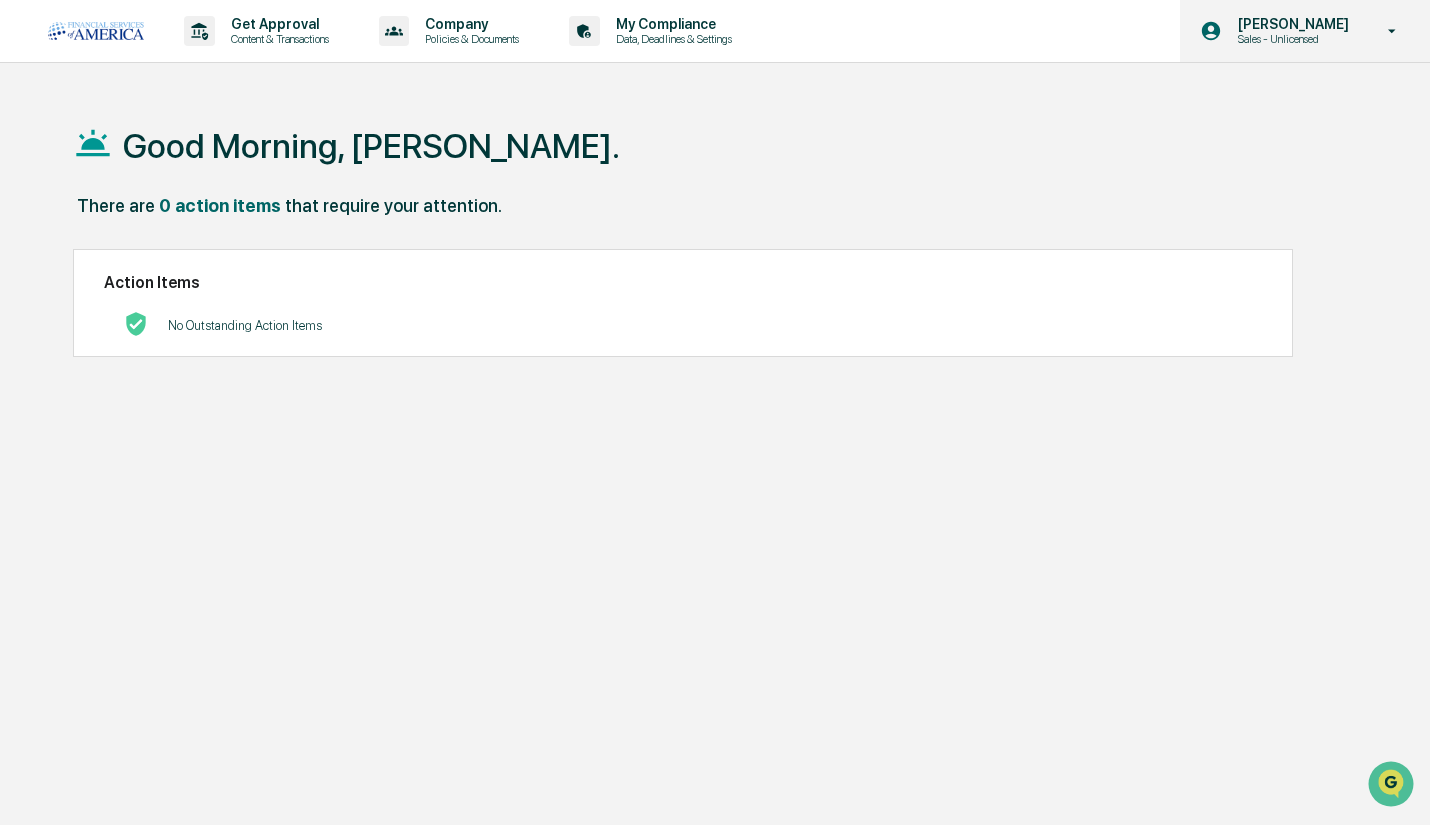 click on "[PERSON_NAME] - Unlicensed" at bounding box center [1305, 31] 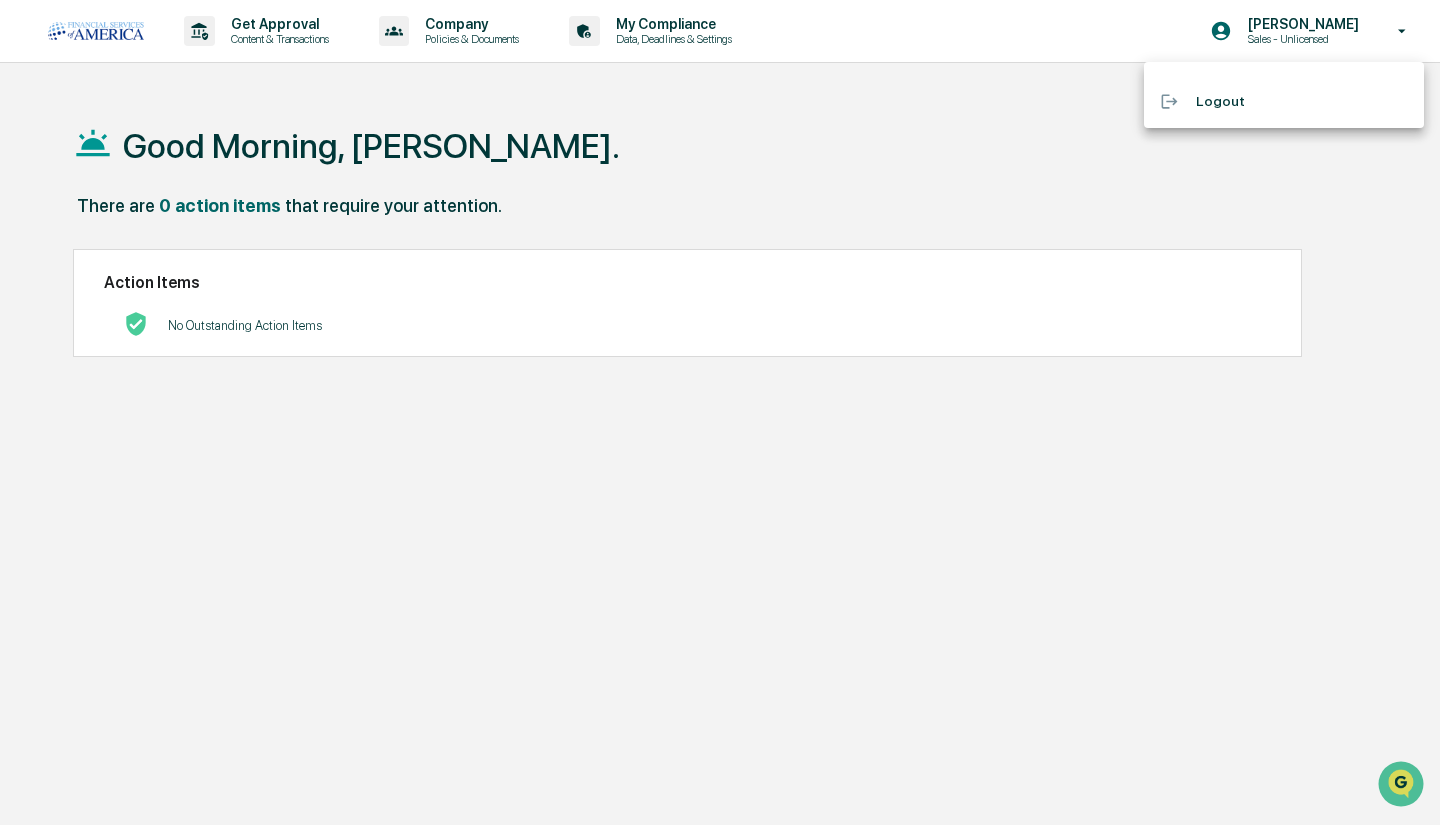 click at bounding box center (720, 412) 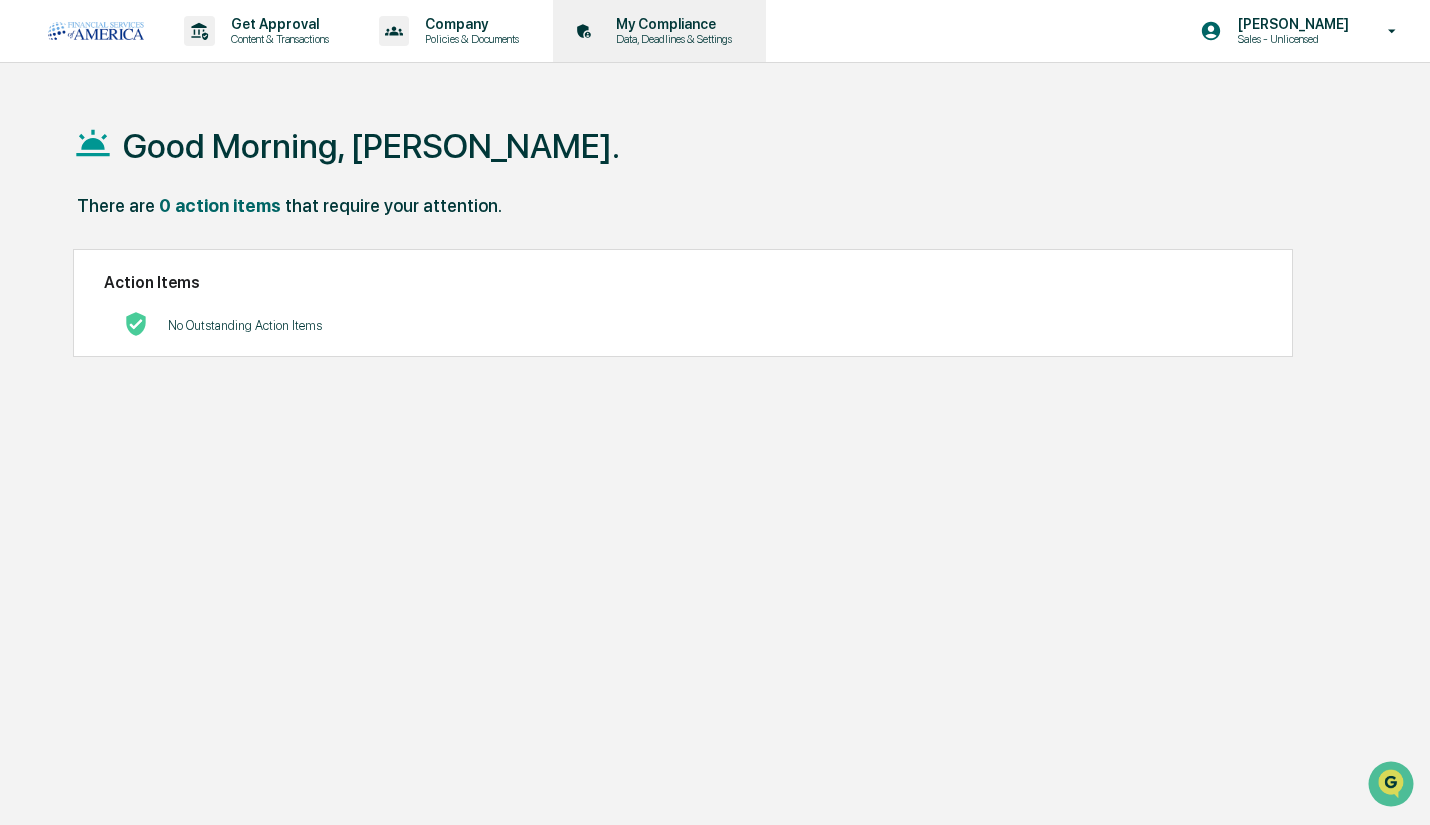 click on "My Compliance" at bounding box center [671, 24] 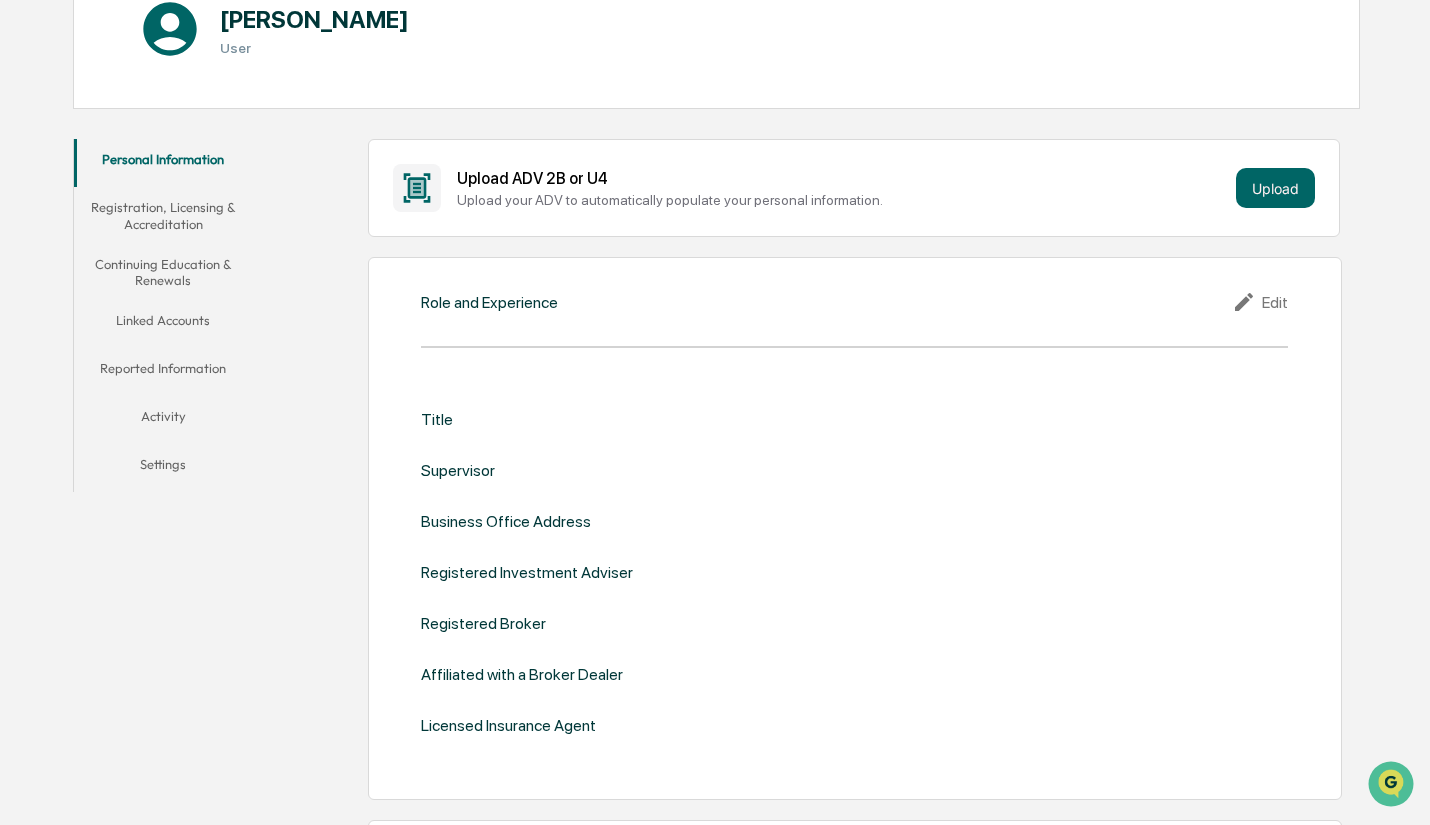 scroll, scrollTop: 244, scrollLeft: 0, axis: vertical 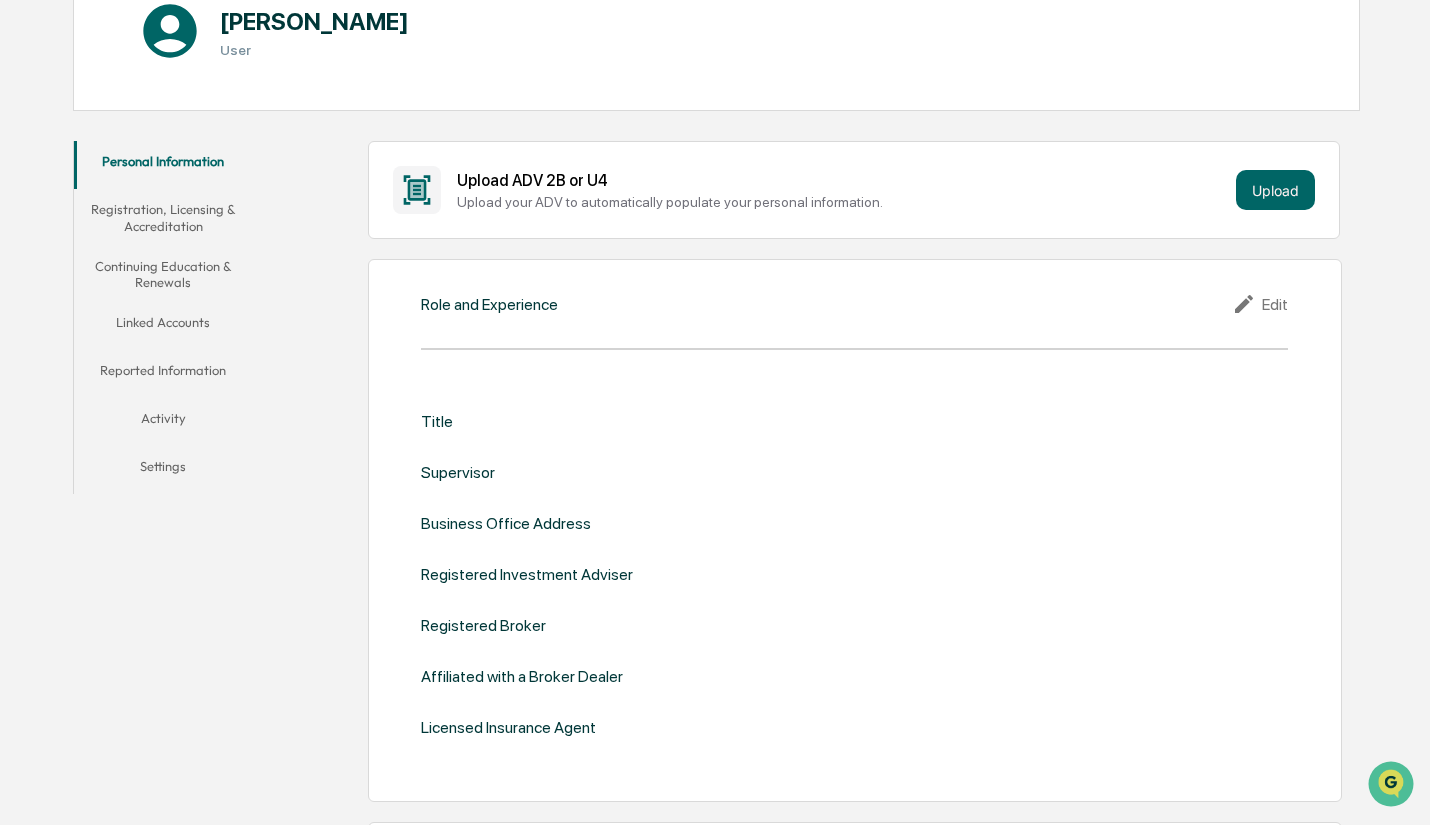 click on "Title" at bounding box center (854, 421) 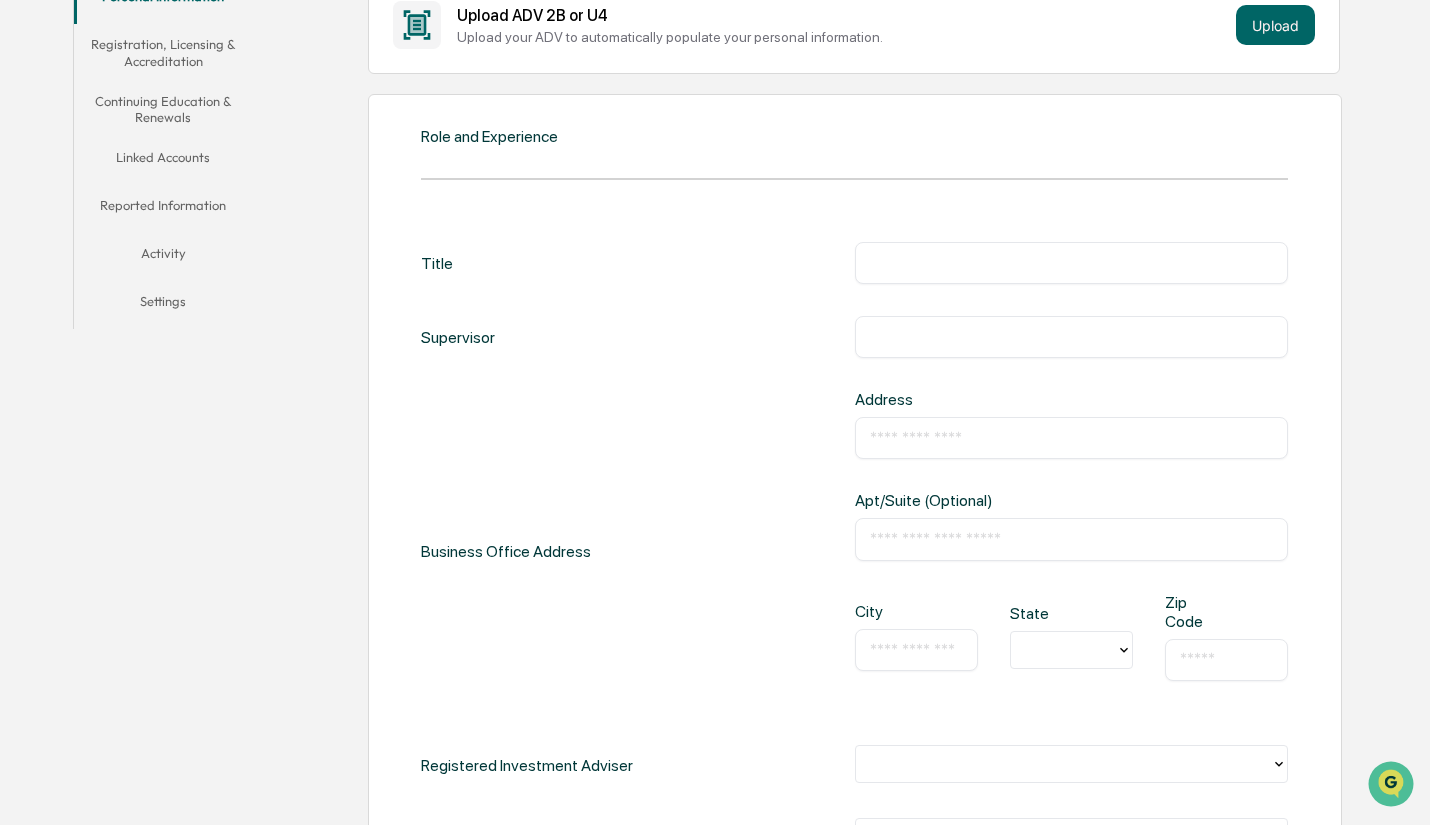 scroll, scrollTop: 418, scrollLeft: 0, axis: vertical 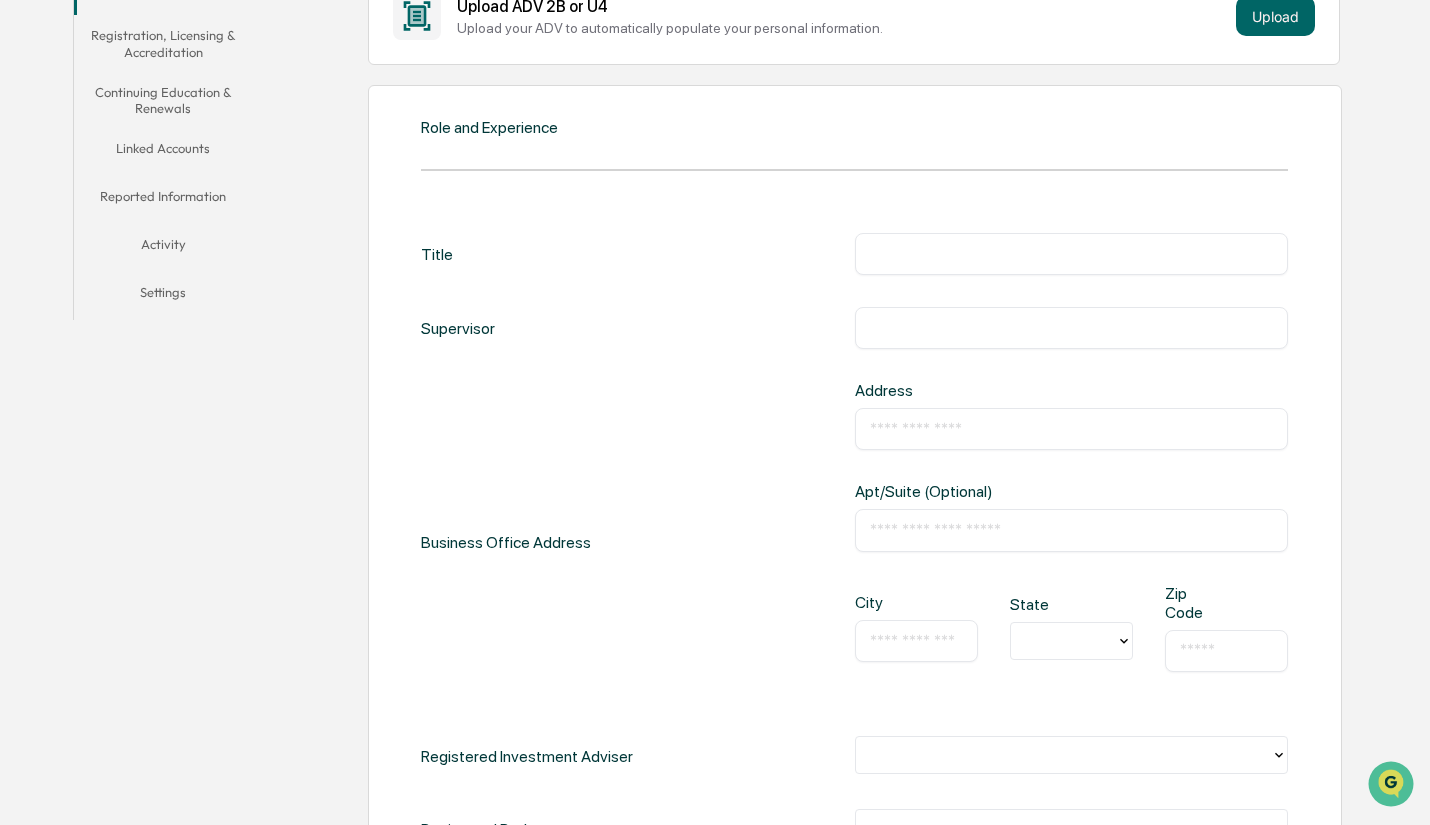 click on "​" at bounding box center (1071, 328) 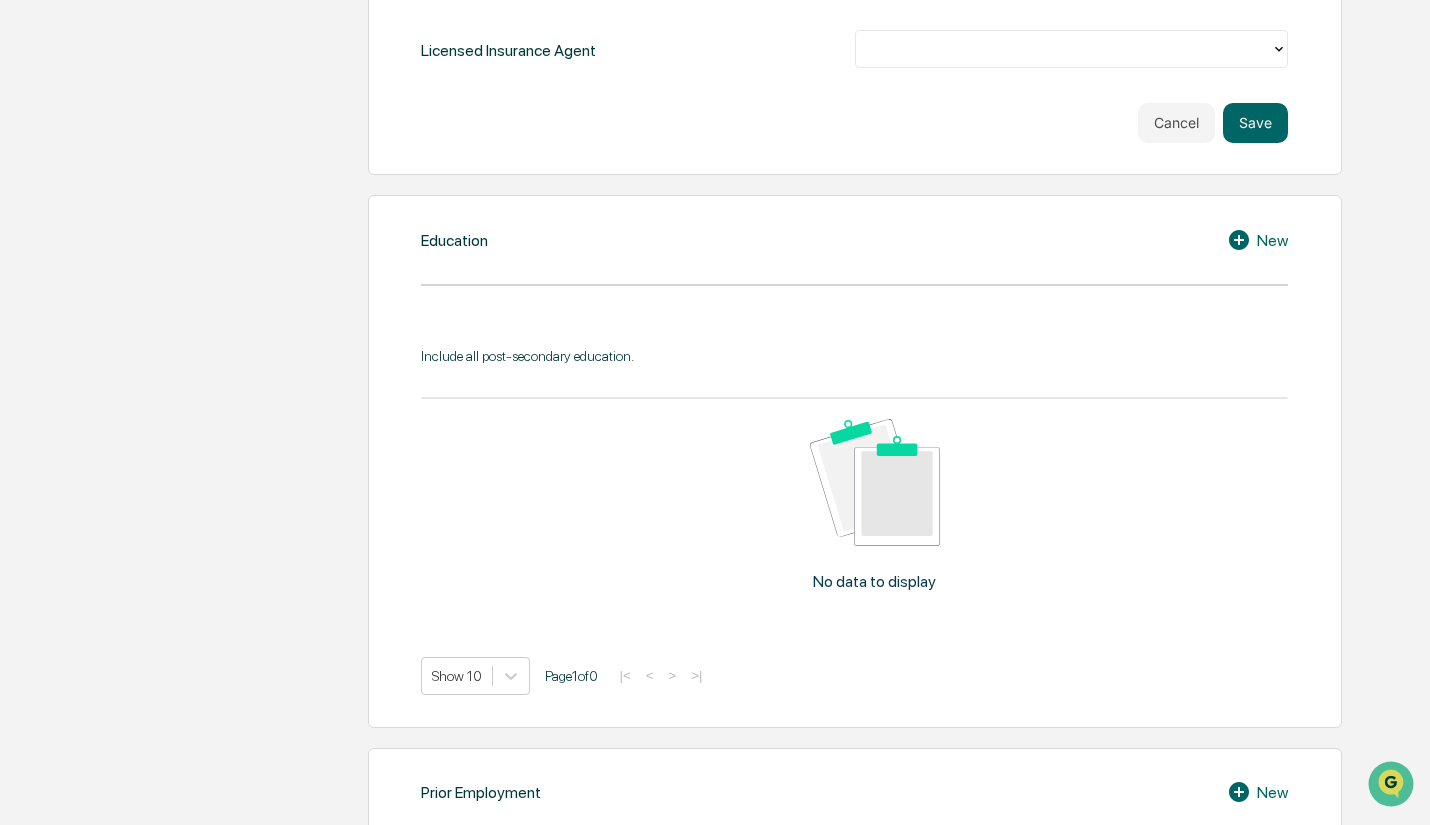 scroll, scrollTop: 1344, scrollLeft: 0, axis: vertical 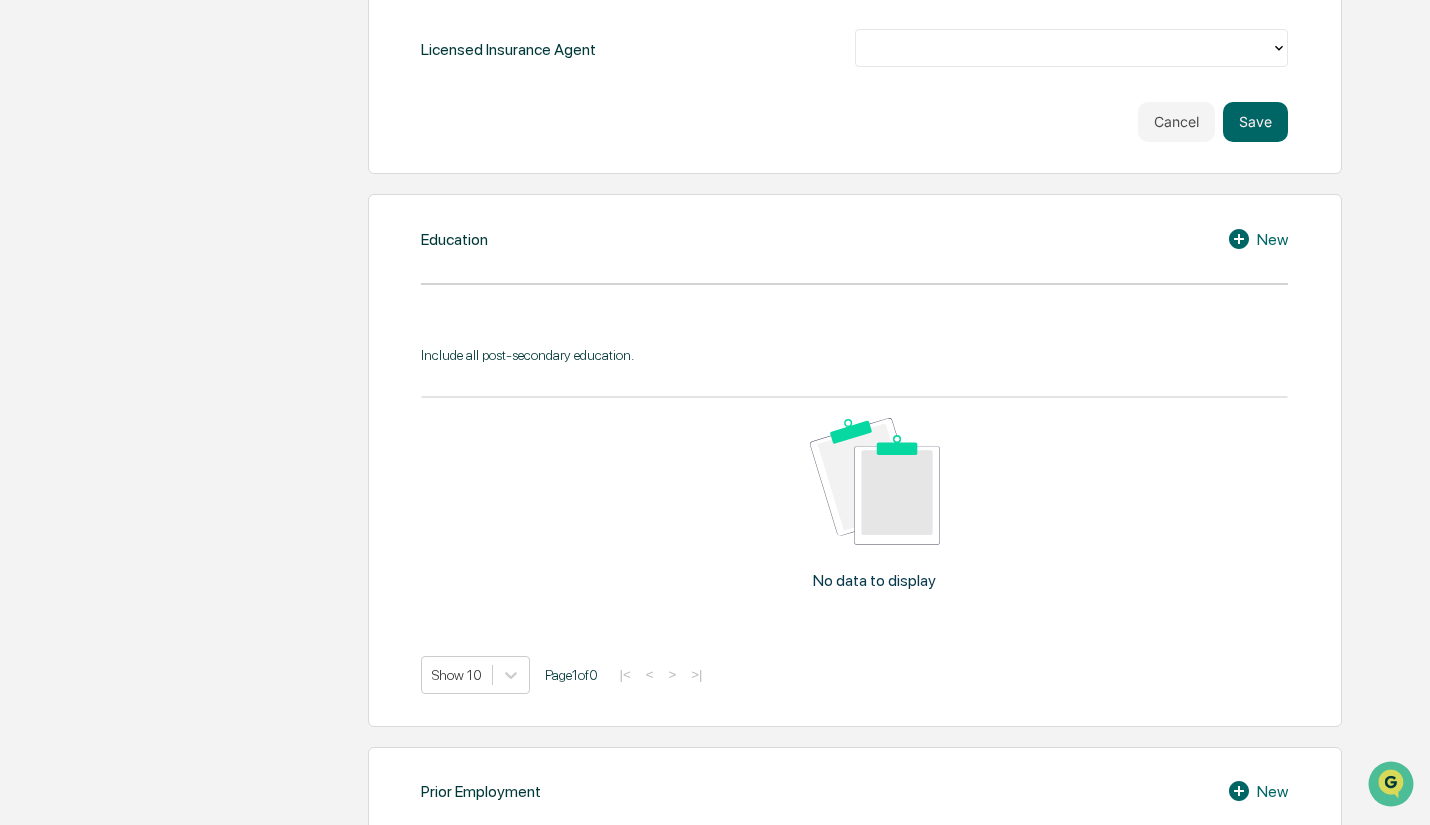click on "Education New Include all post-secondary education. No data to display Show 10 Page  1  of  0   |<   <   >   >|" at bounding box center [855, 460] 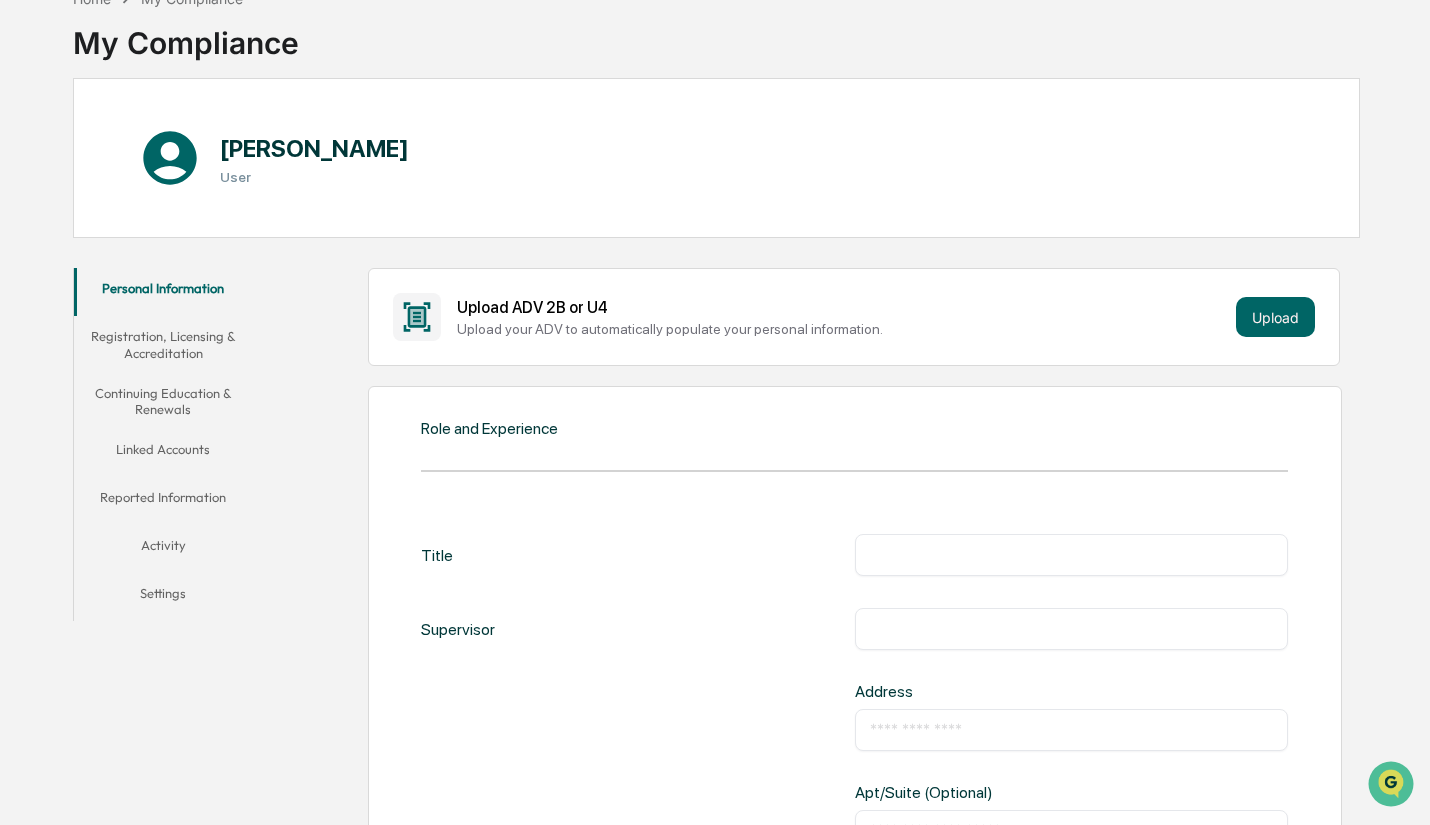 scroll, scrollTop: 0, scrollLeft: 0, axis: both 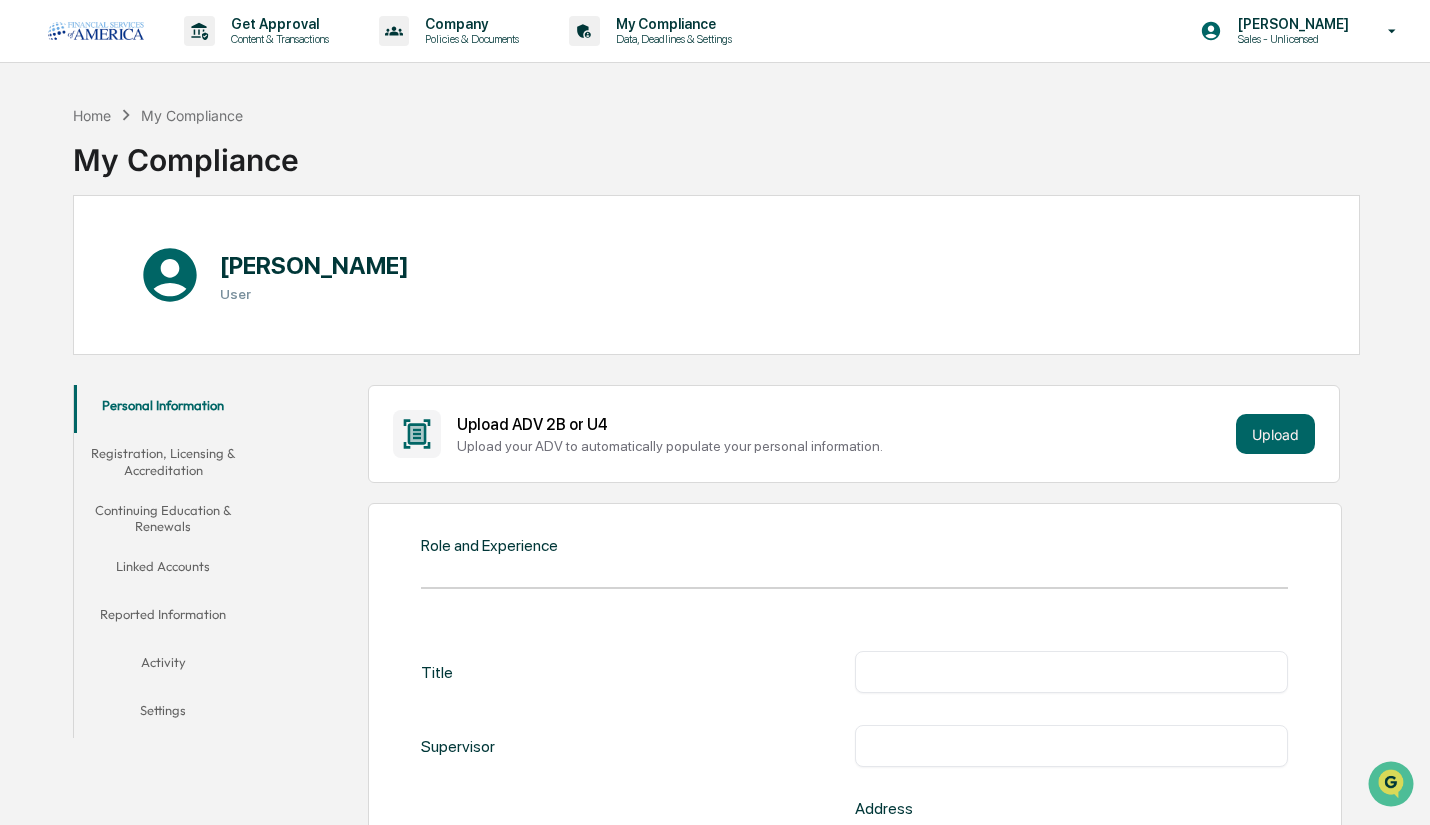 click at bounding box center [96, 31] 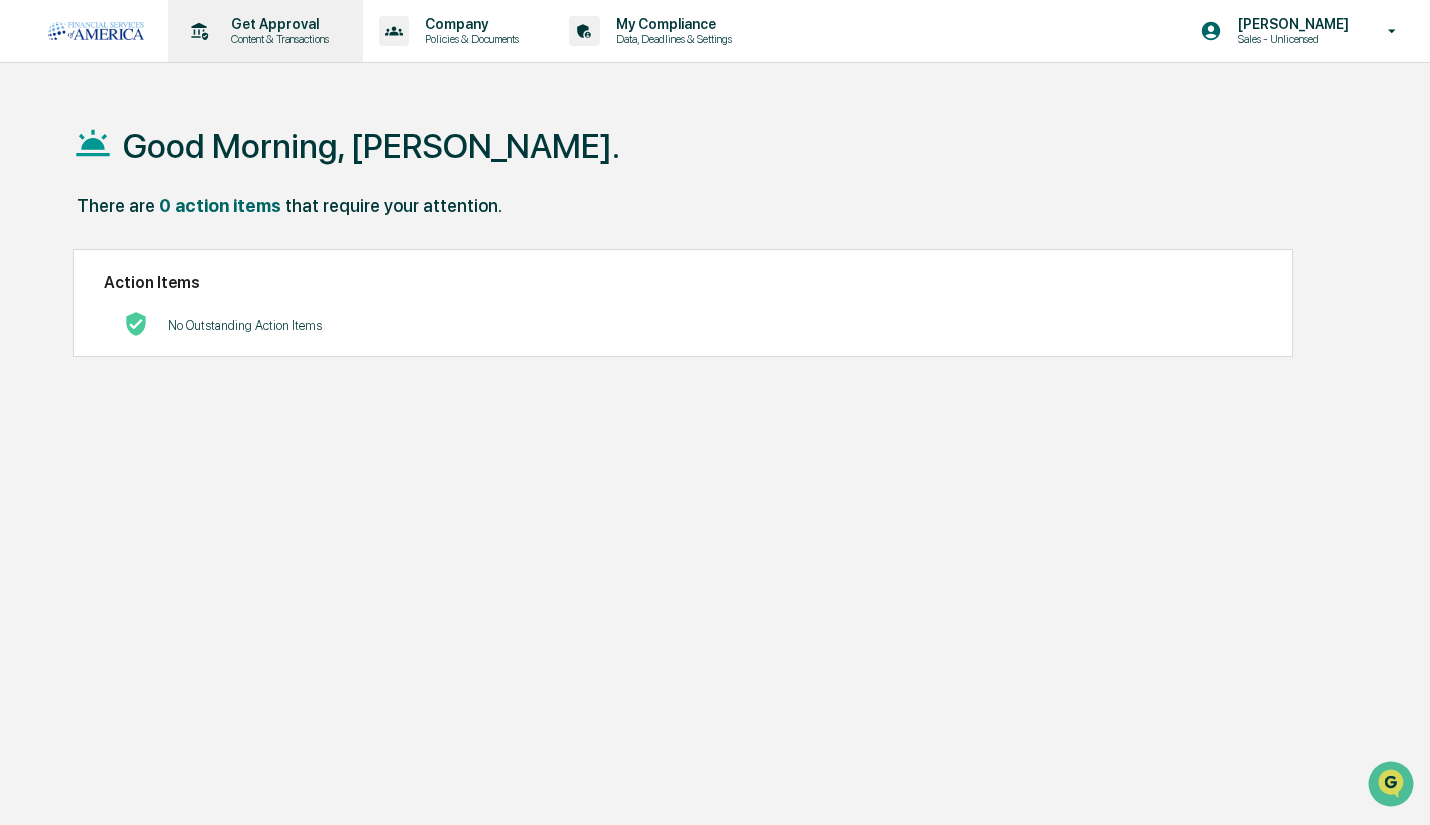 click on "Get Approval Content & Transactions" at bounding box center (263, 31) 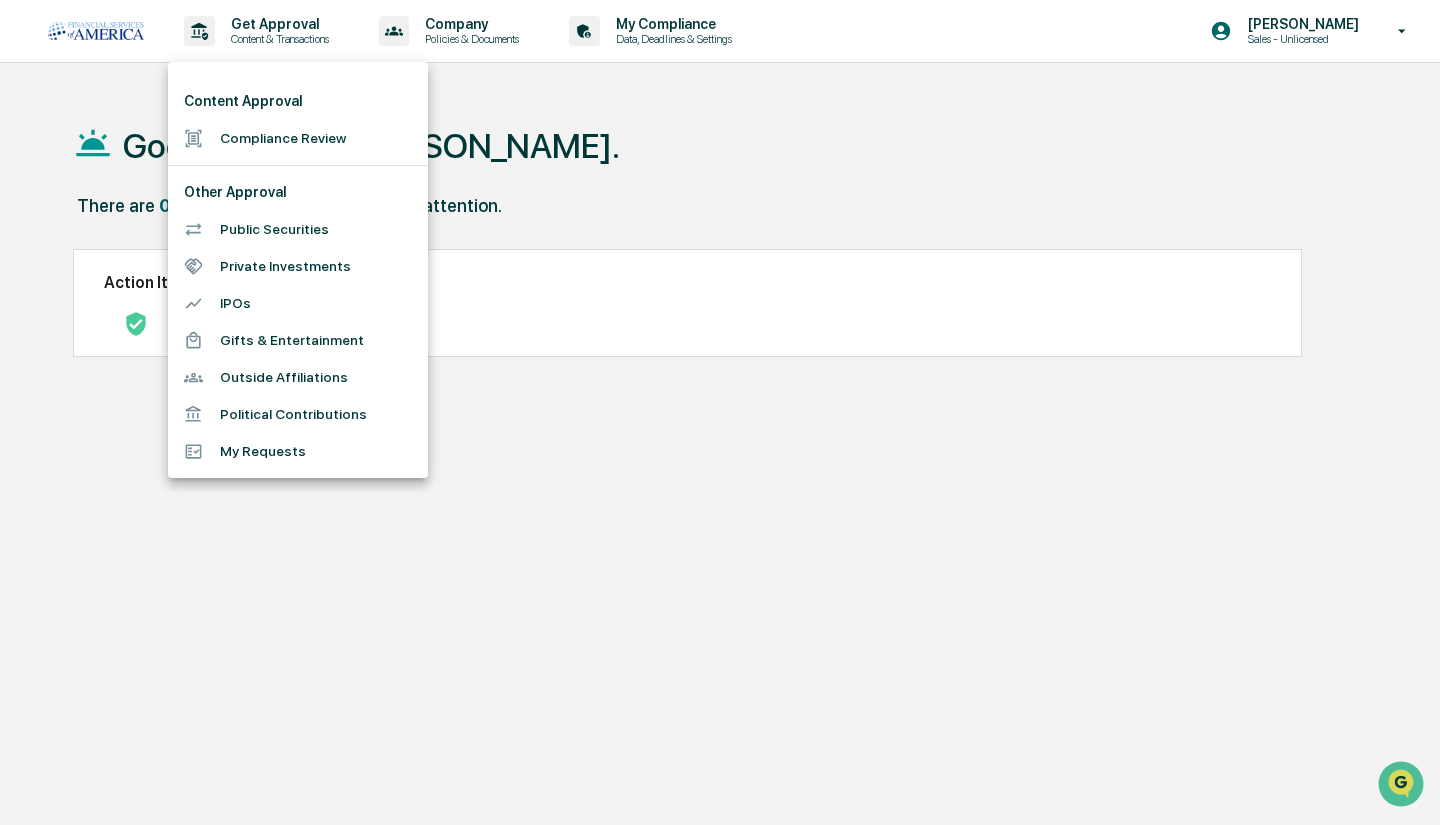 click at bounding box center (720, 412) 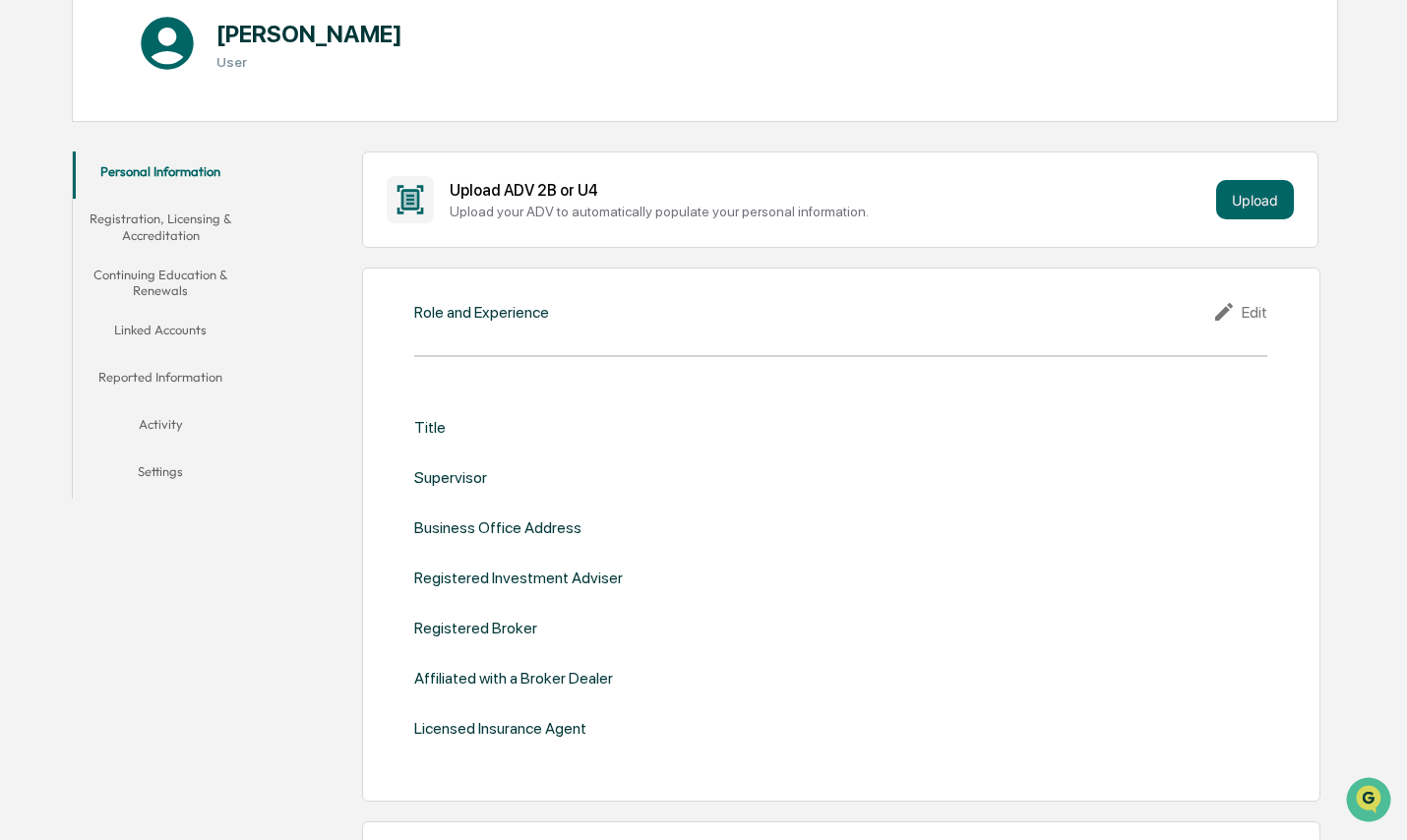 scroll, scrollTop: 230, scrollLeft: 0, axis: vertical 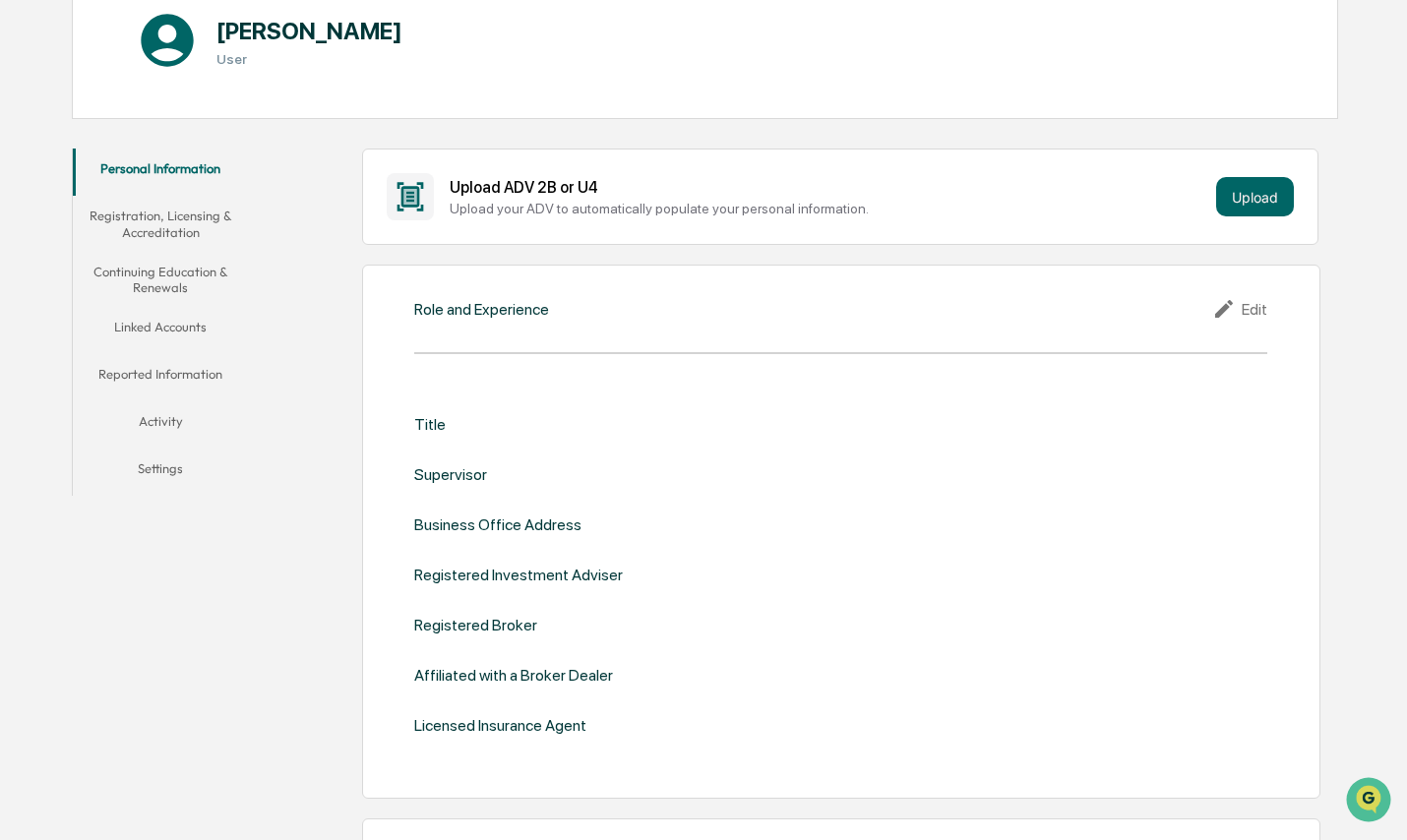 click on "Title" at bounding box center [840, 424] 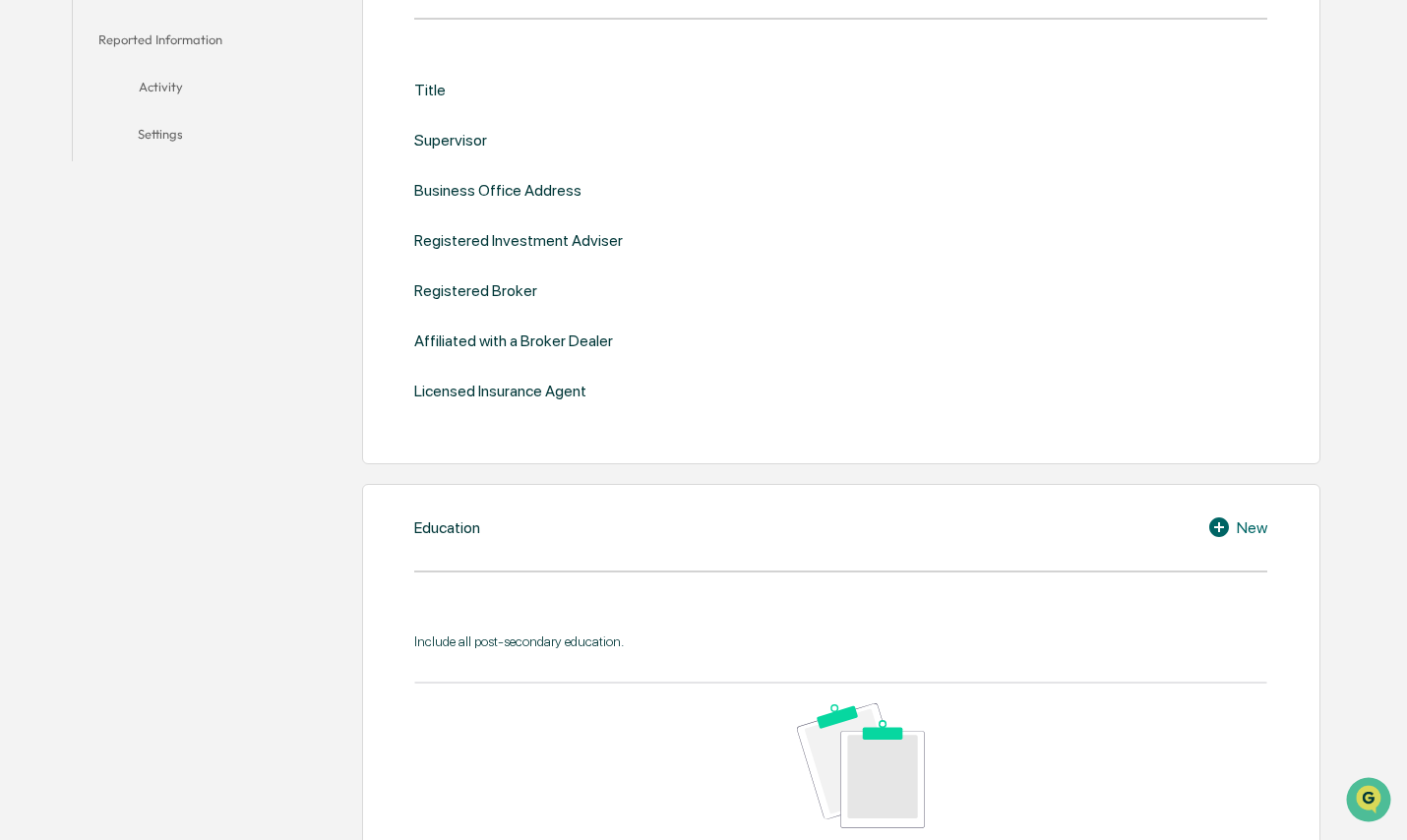 scroll, scrollTop: 570, scrollLeft: 0, axis: vertical 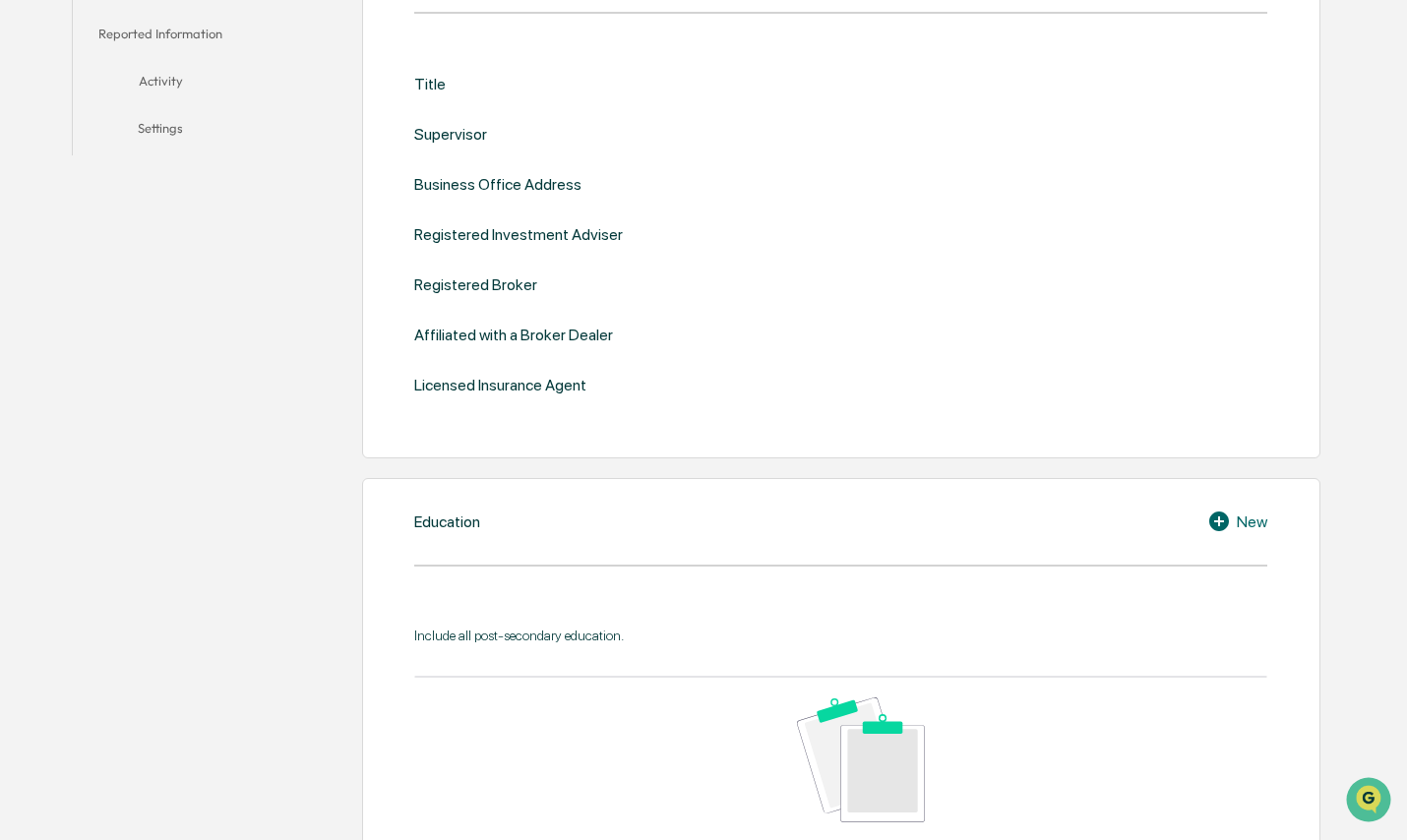 click on "Education New Include all post-secondary education. No data to display Show 10 Page  1  of  0   |<   <   >   >|" at bounding box center [841, 740] 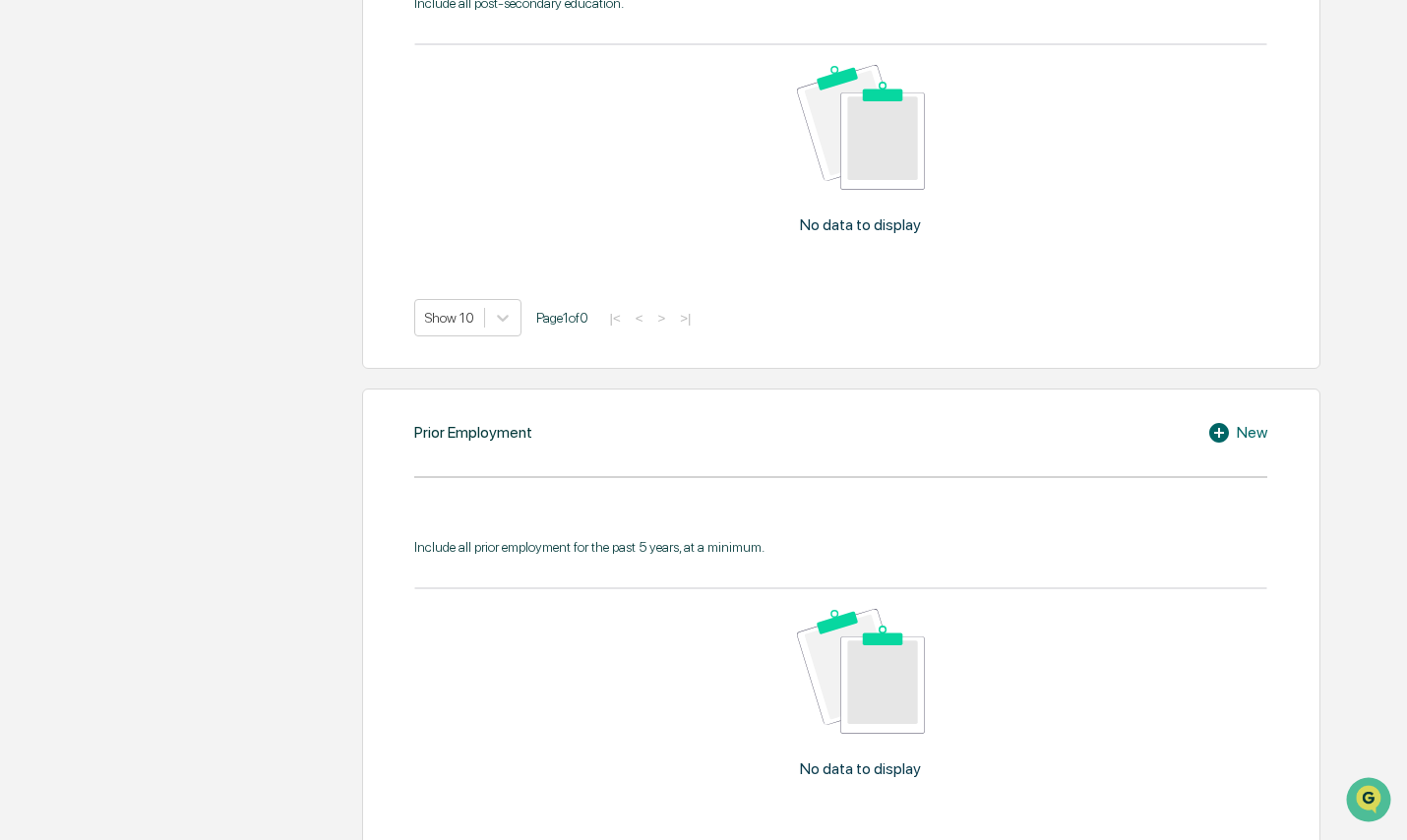 scroll, scrollTop: 1655, scrollLeft: 0, axis: vertical 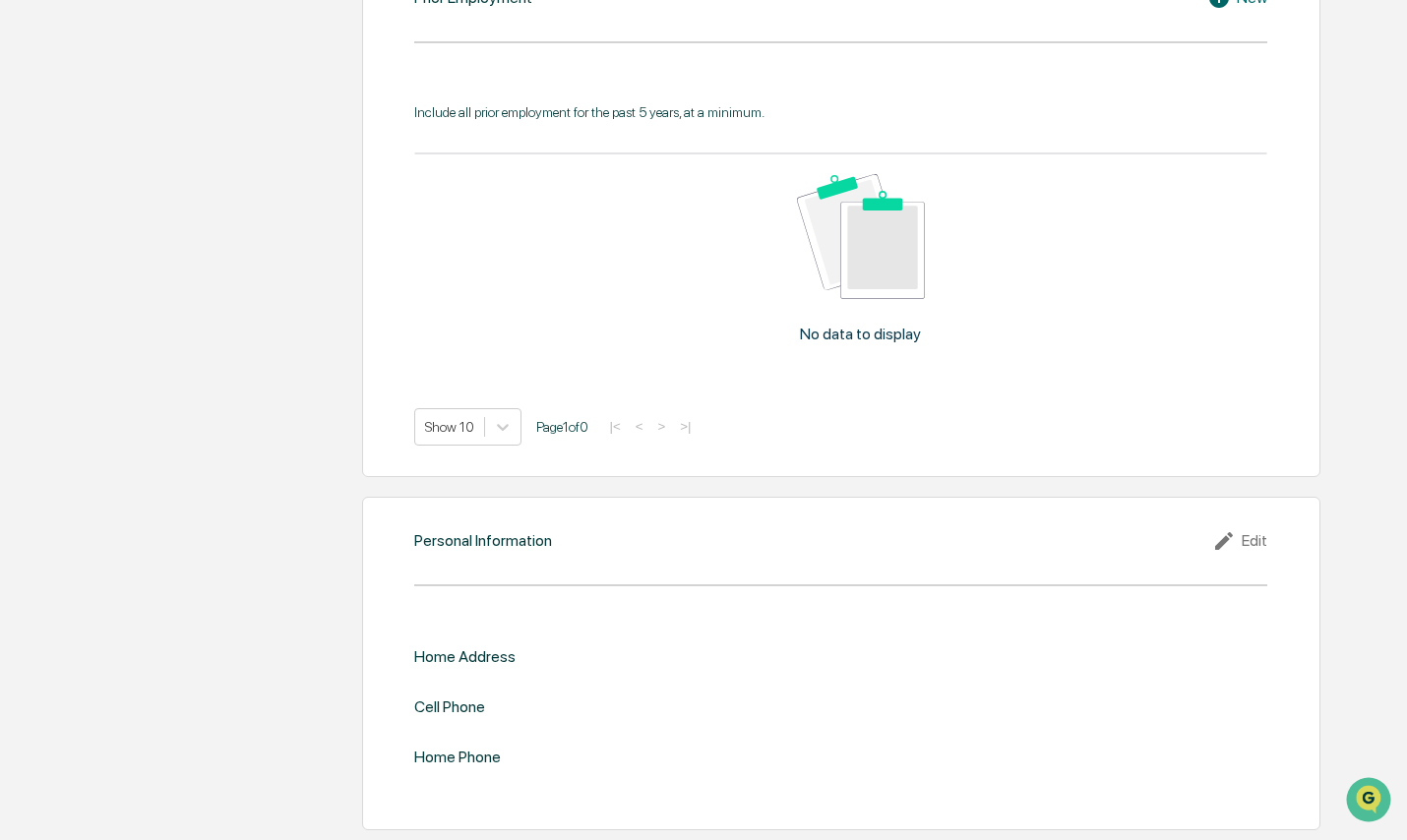 click 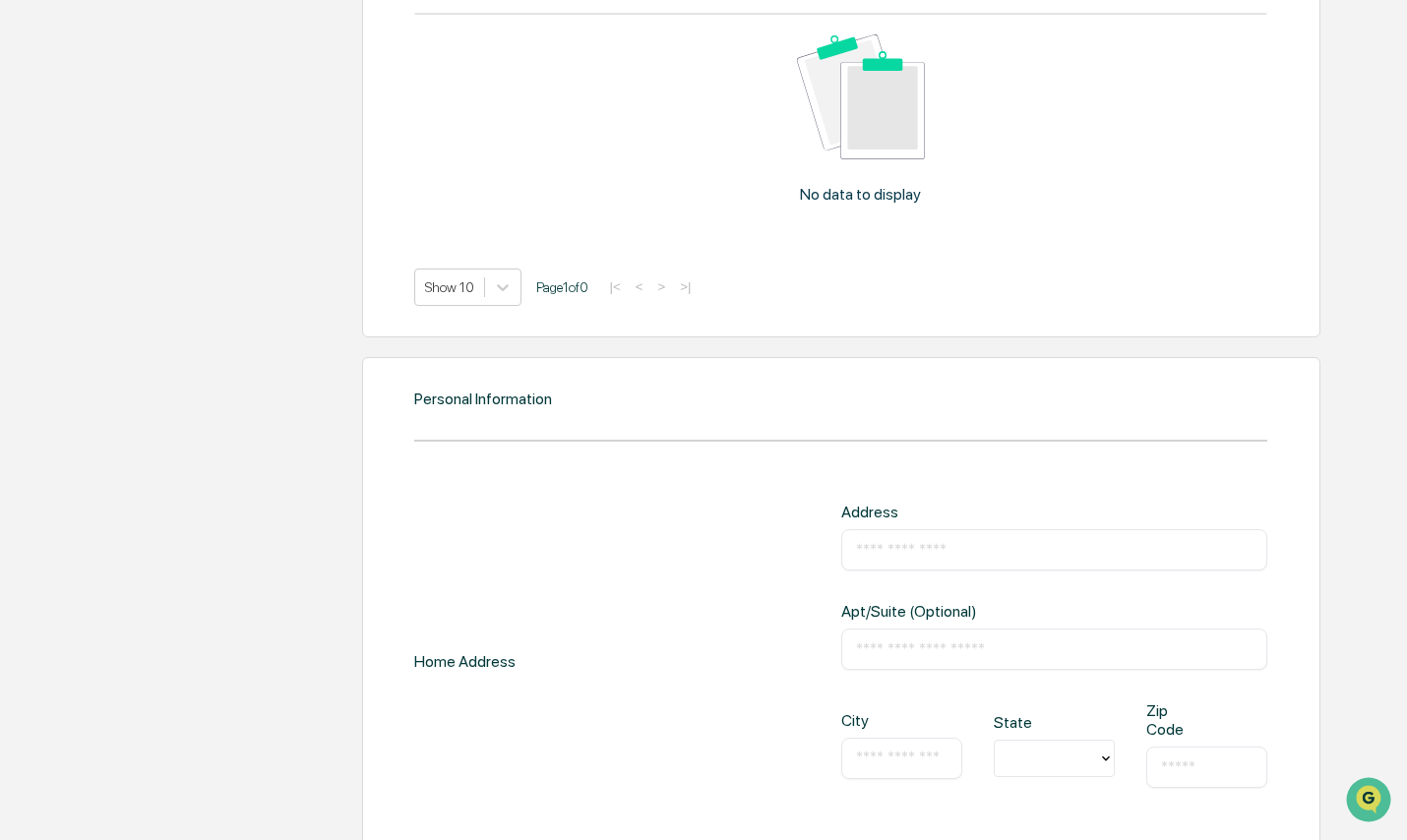 scroll, scrollTop: 1778, scrollLeft: 0, axis: vertical 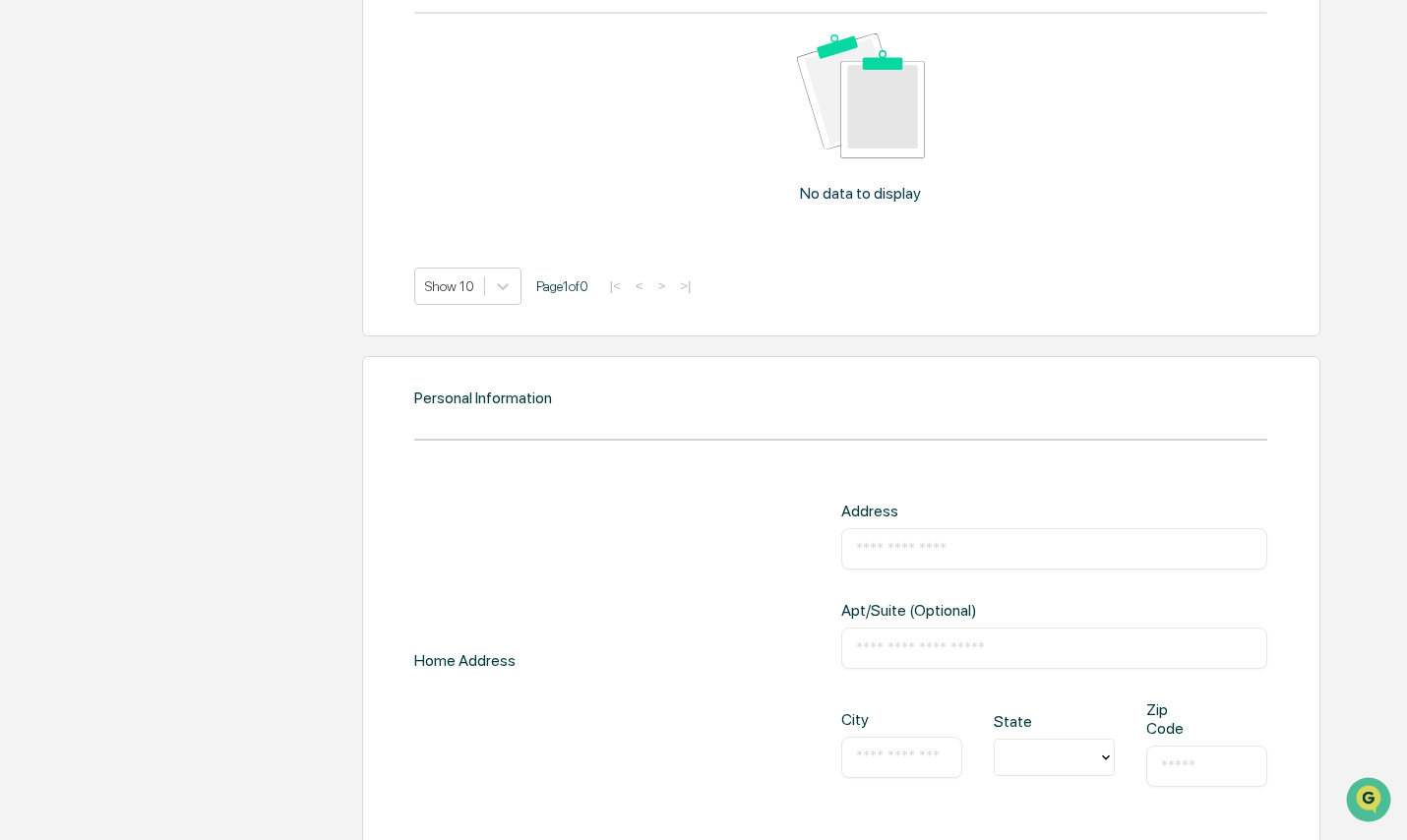 click on "​" at bounding box center [1054, 549] 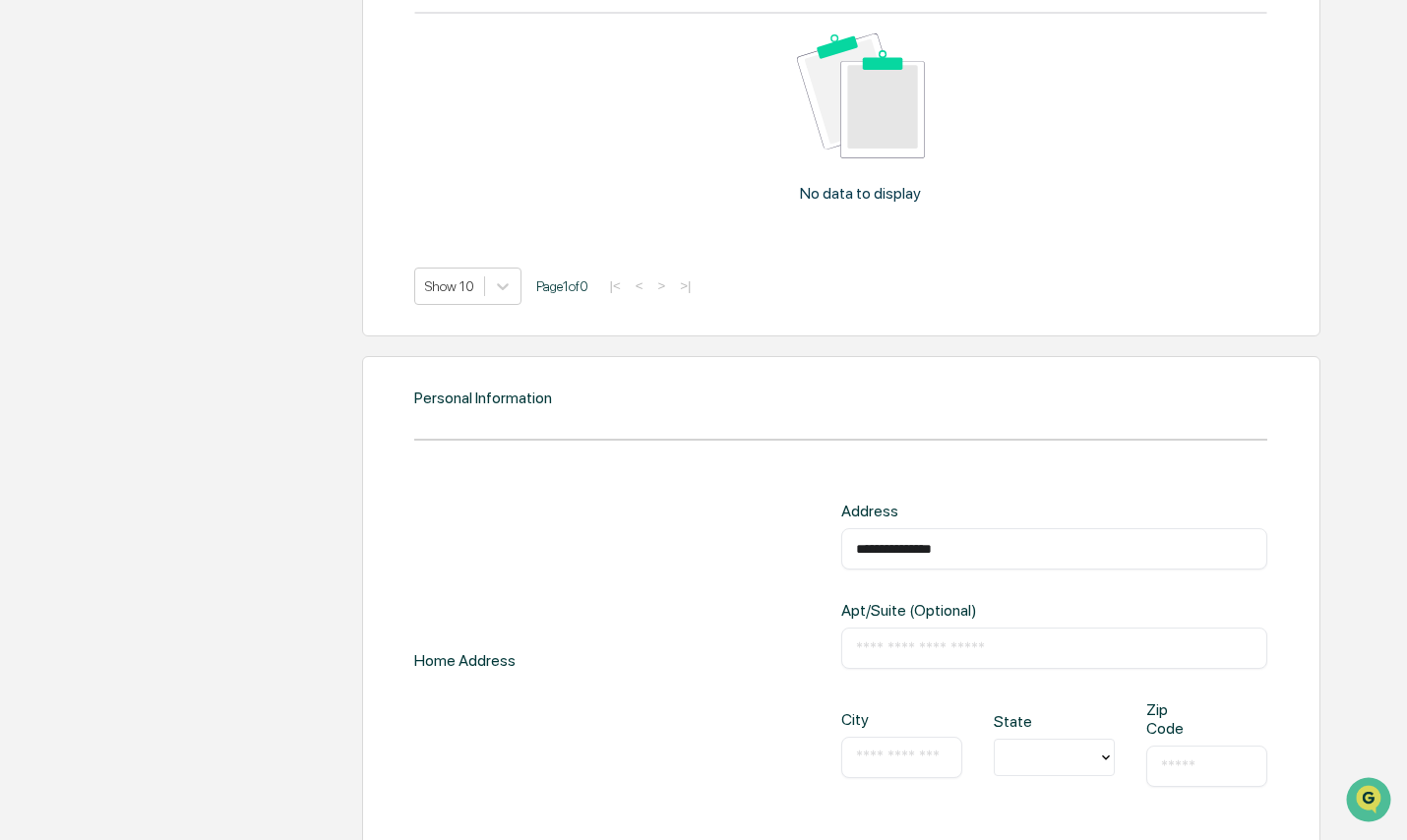 type on "**********" 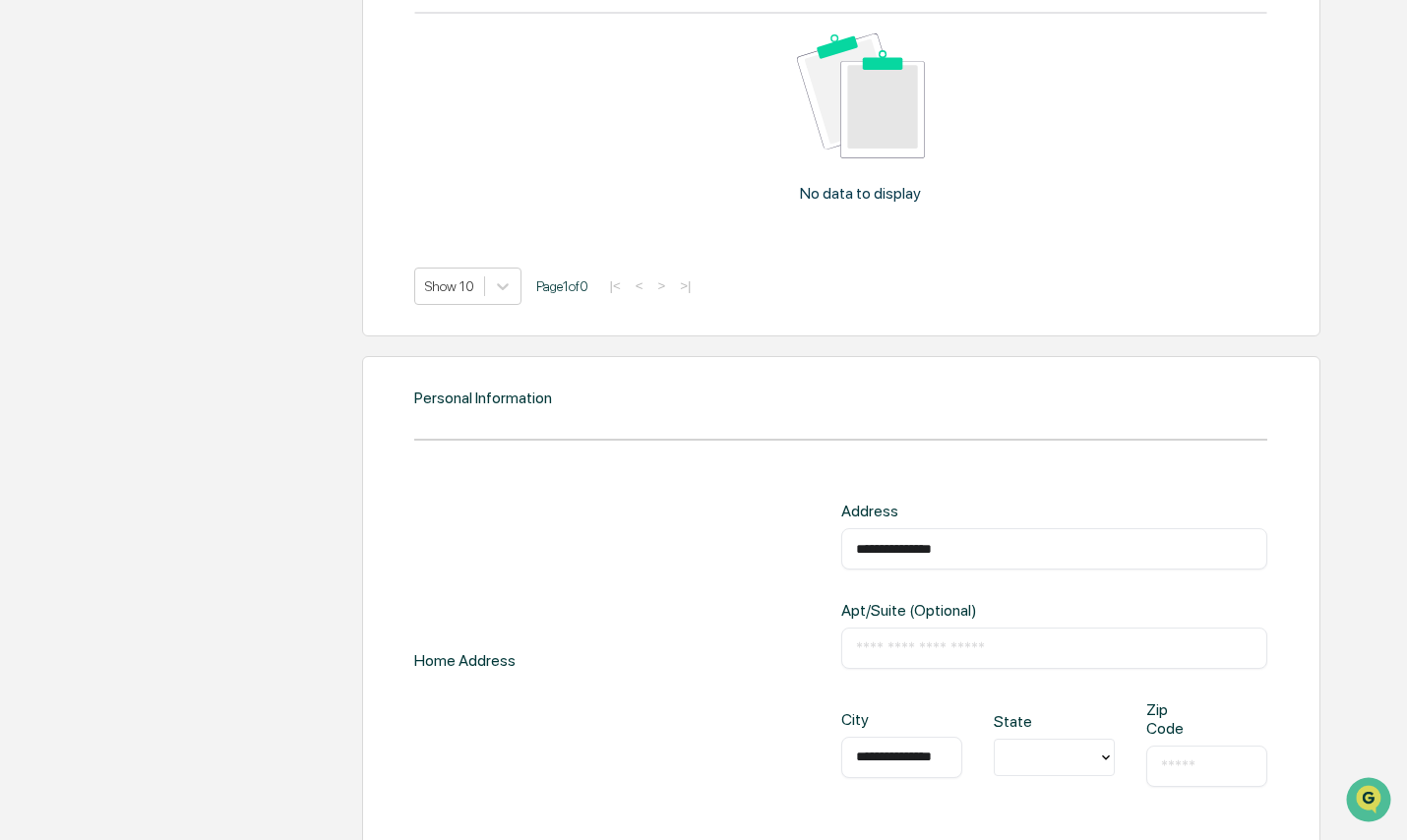 scroll, scrollTop: 0, scrollLeft: 3, axis: horizontal 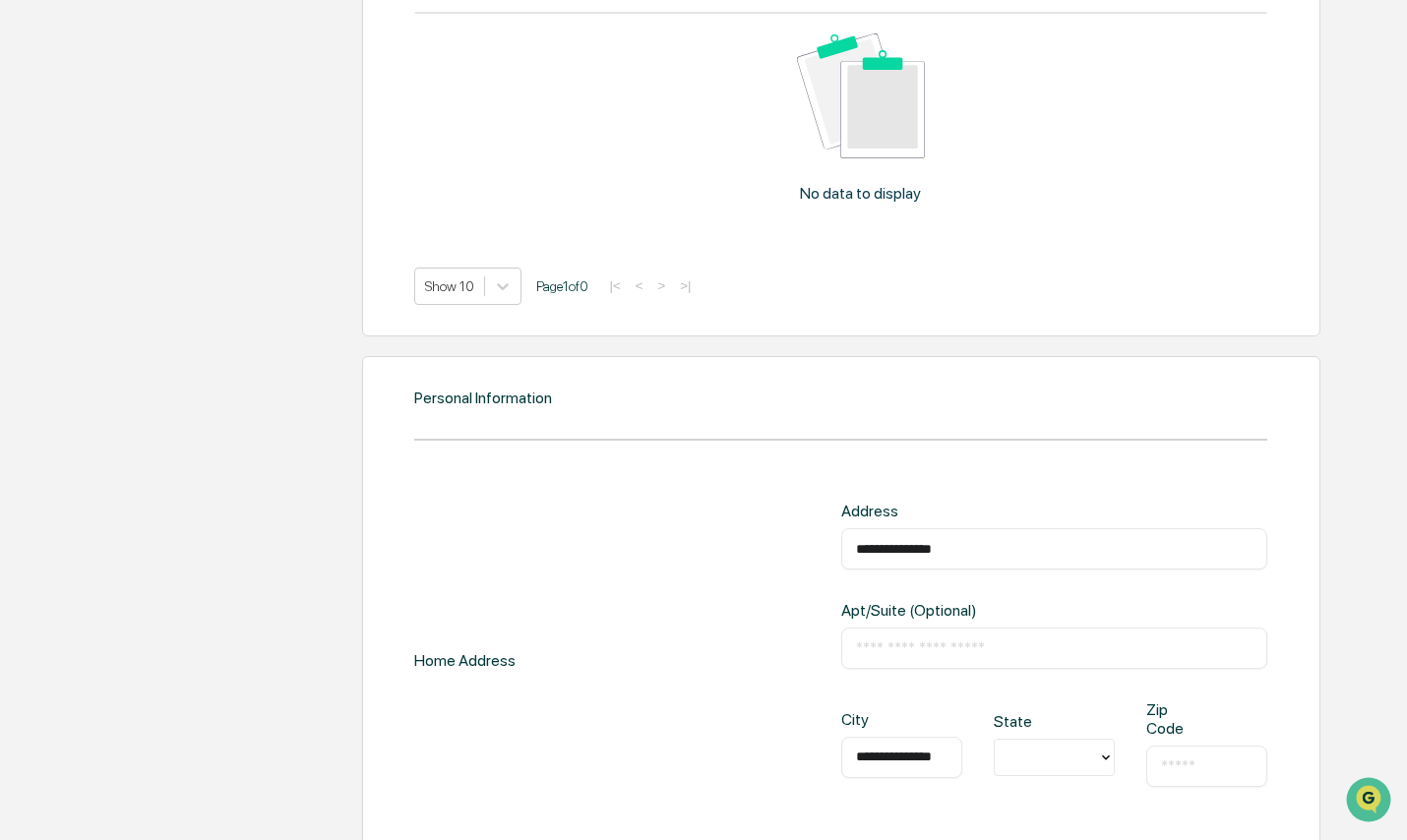 click on "**********" at bounding box center [901, 757] 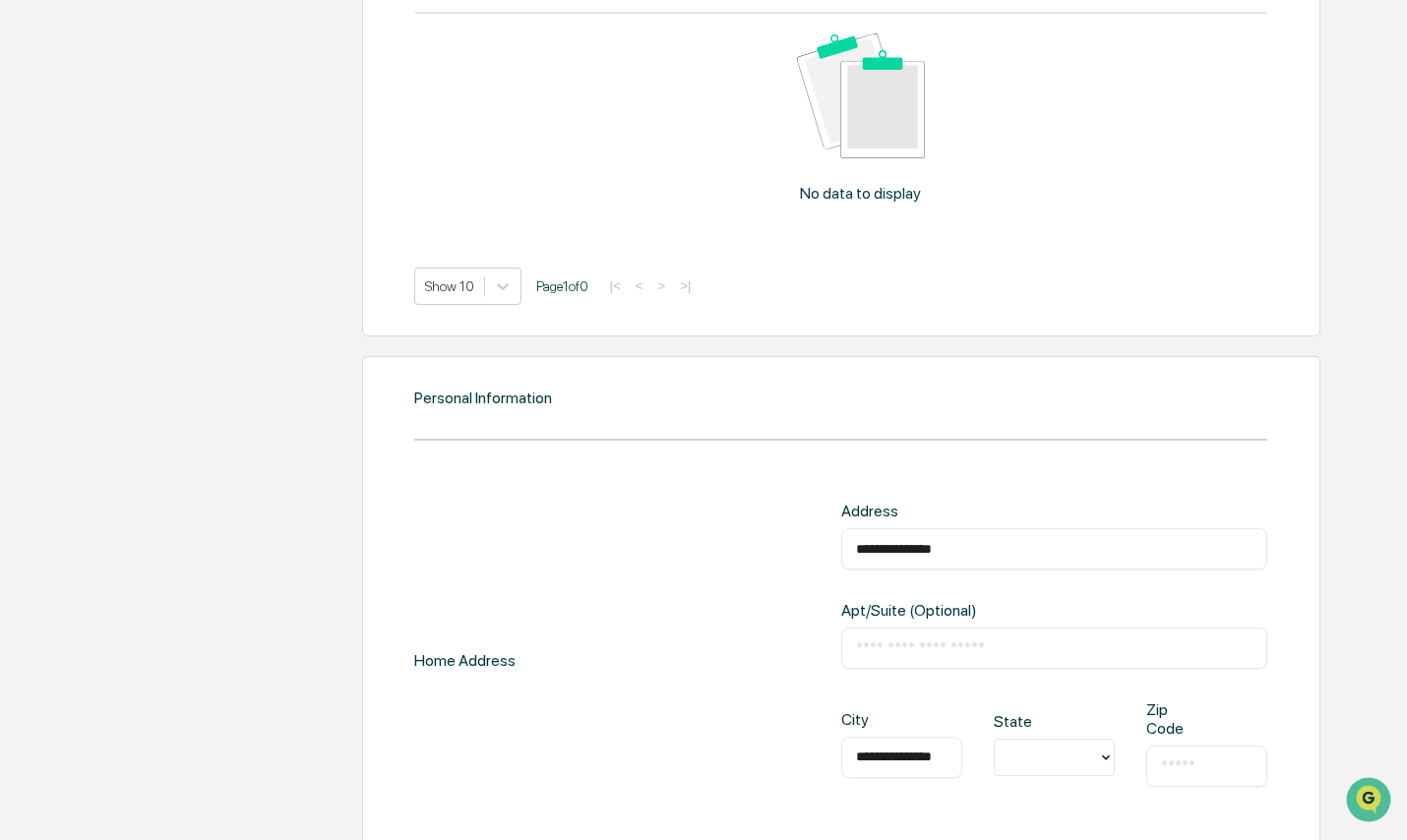 type on "**********" 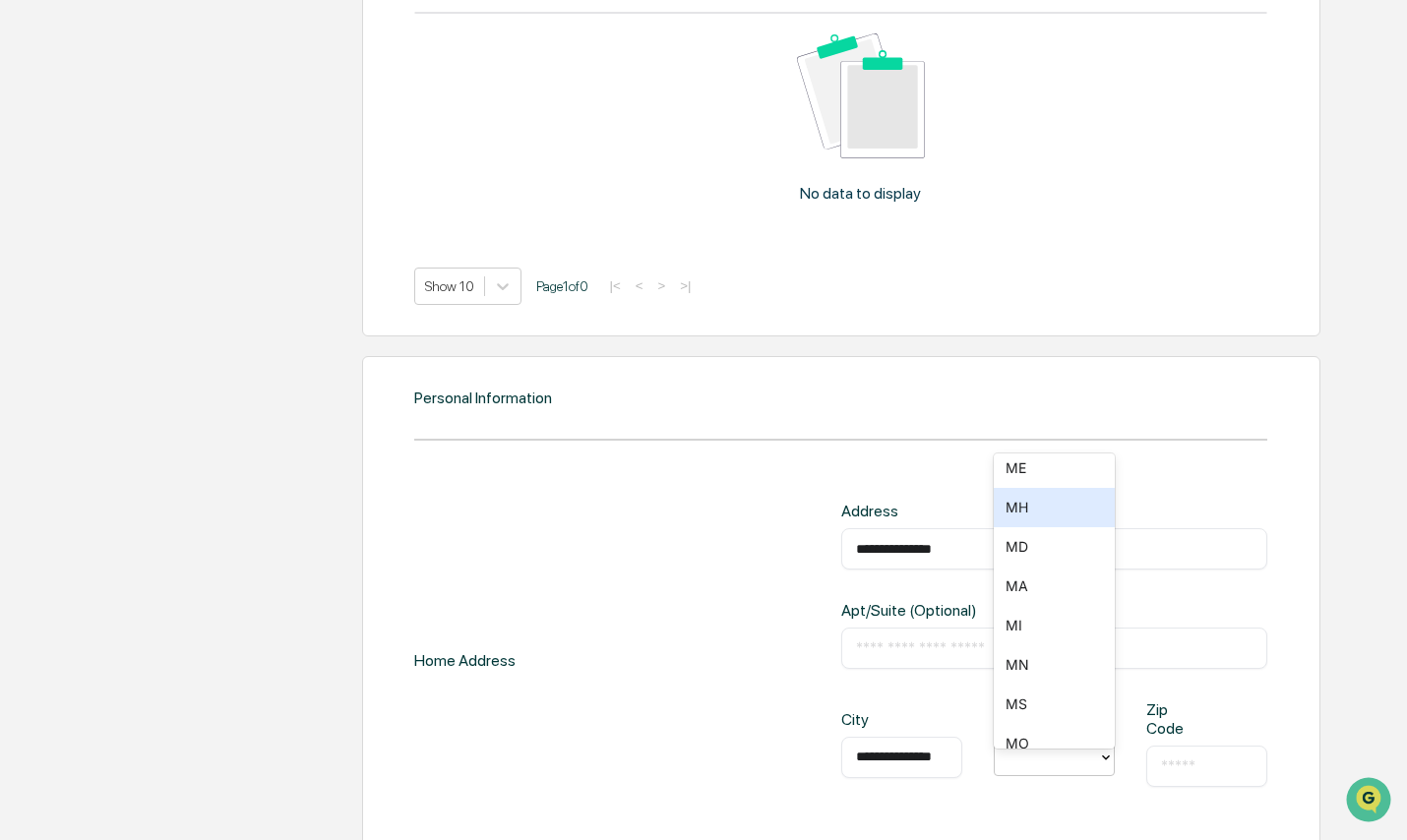 scroll, scrollTop: 875, scrollLeft: 0, axis: vertical 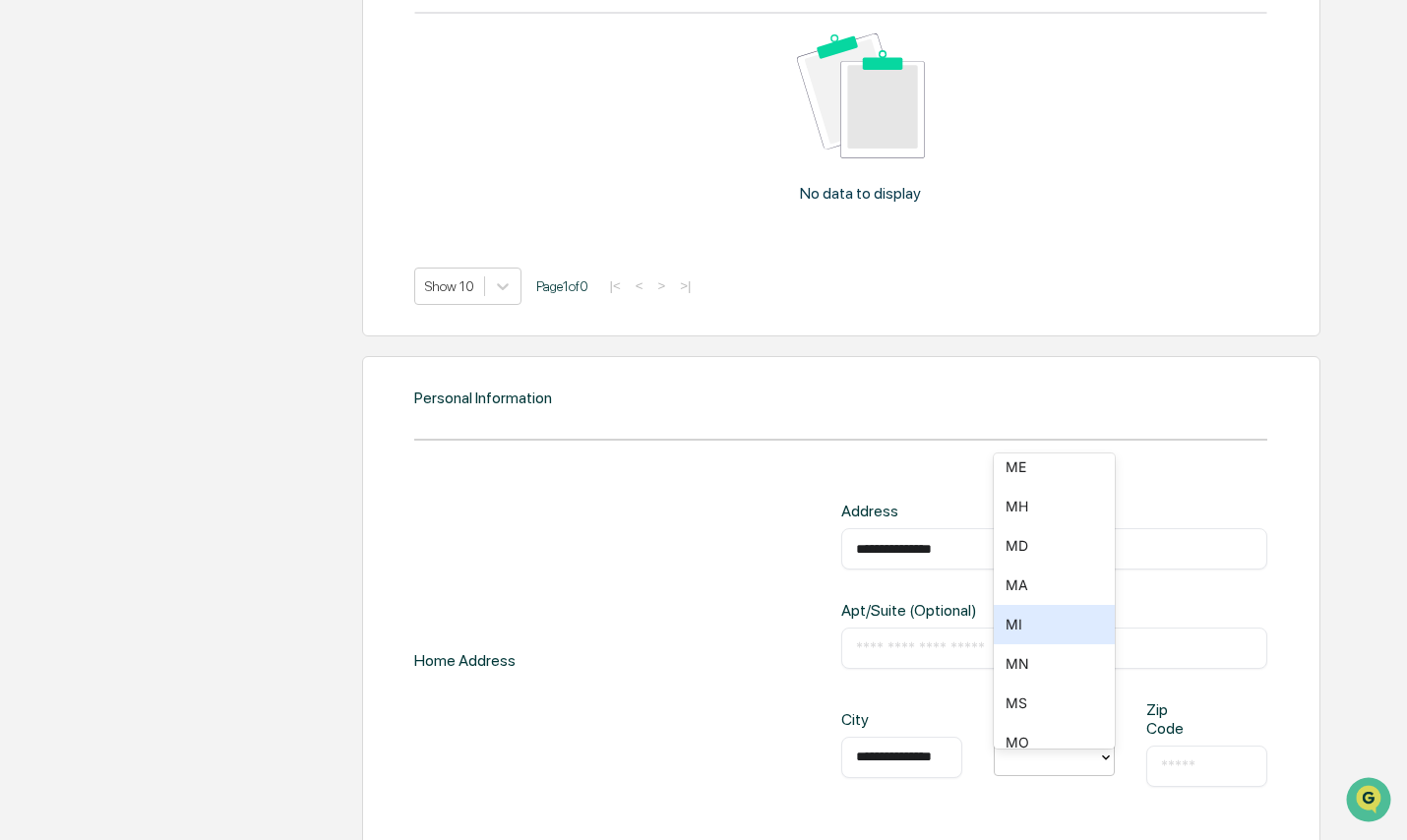 click on "MI" at bounding box center (1054, 625) 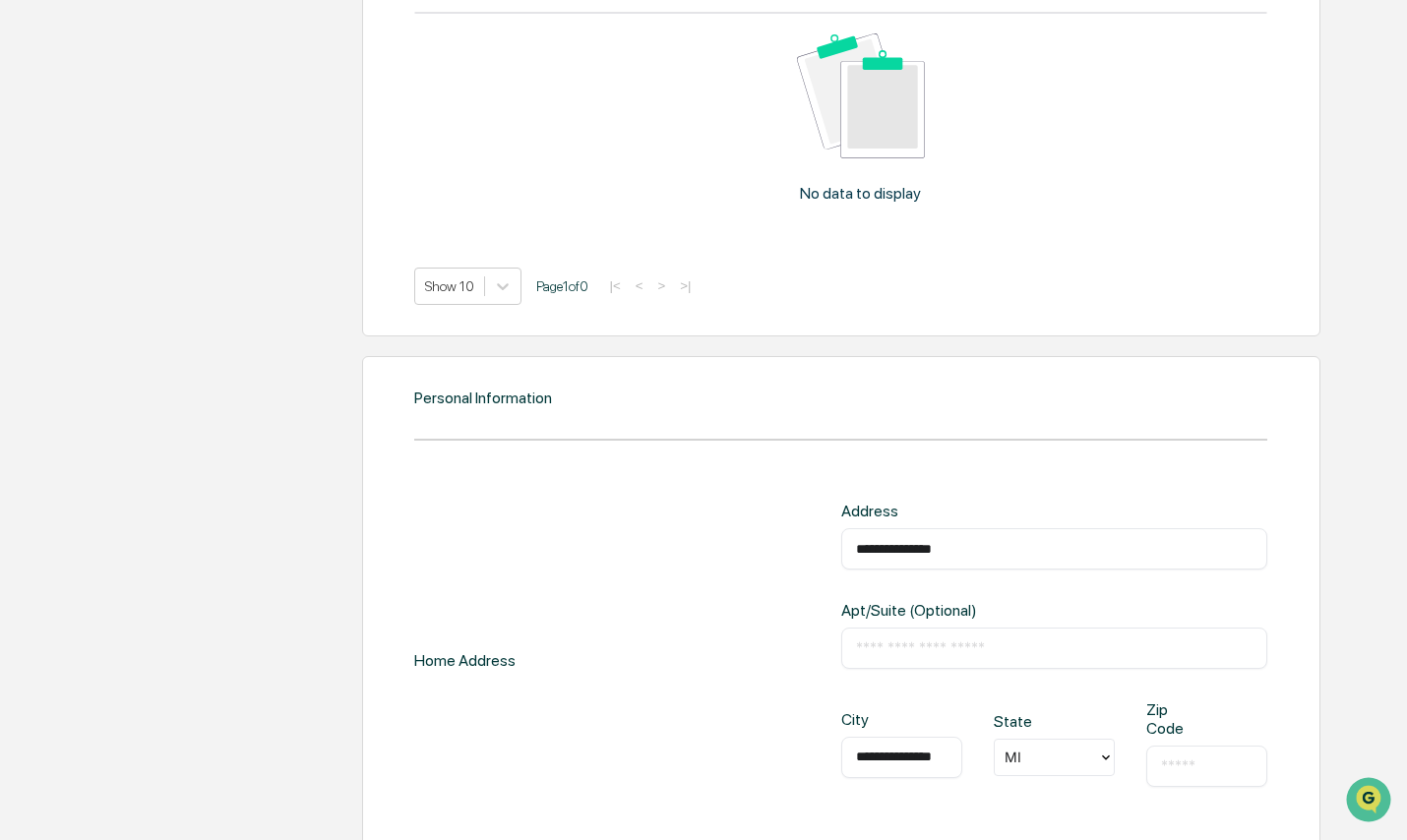 click on "​" at bounding box center (1206, 766) 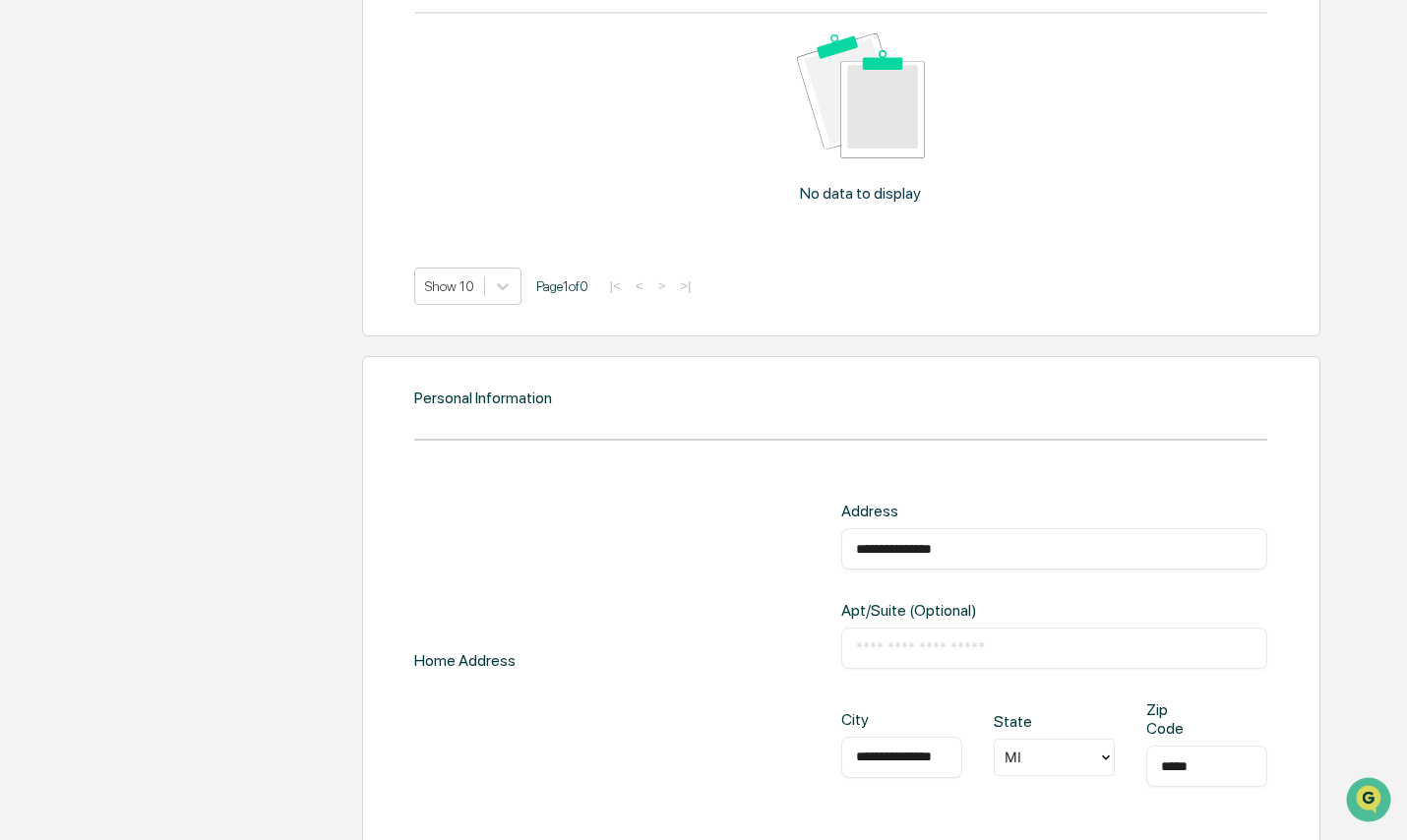 type on "*****" 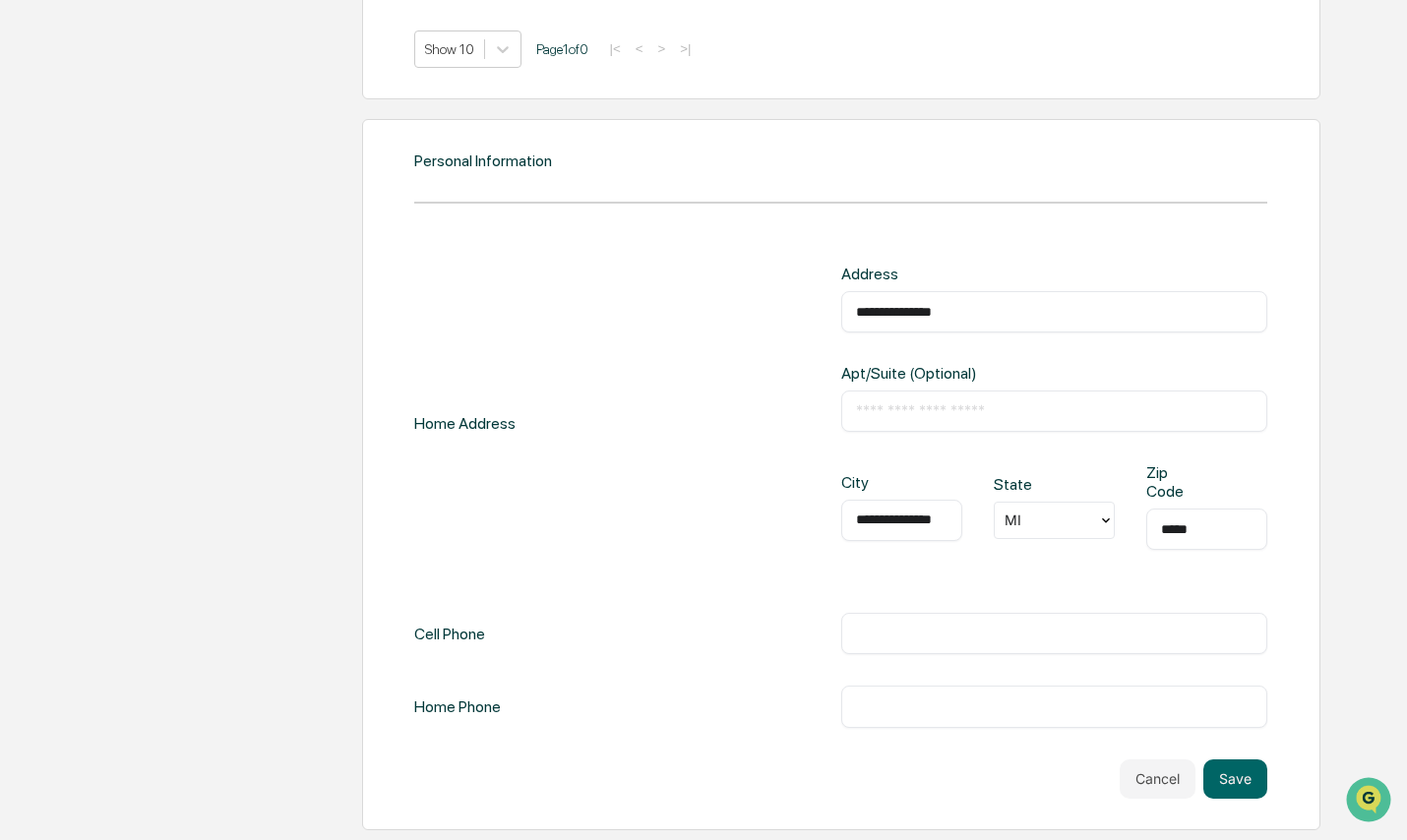 click on "​" at bounding box center [1054, 633] 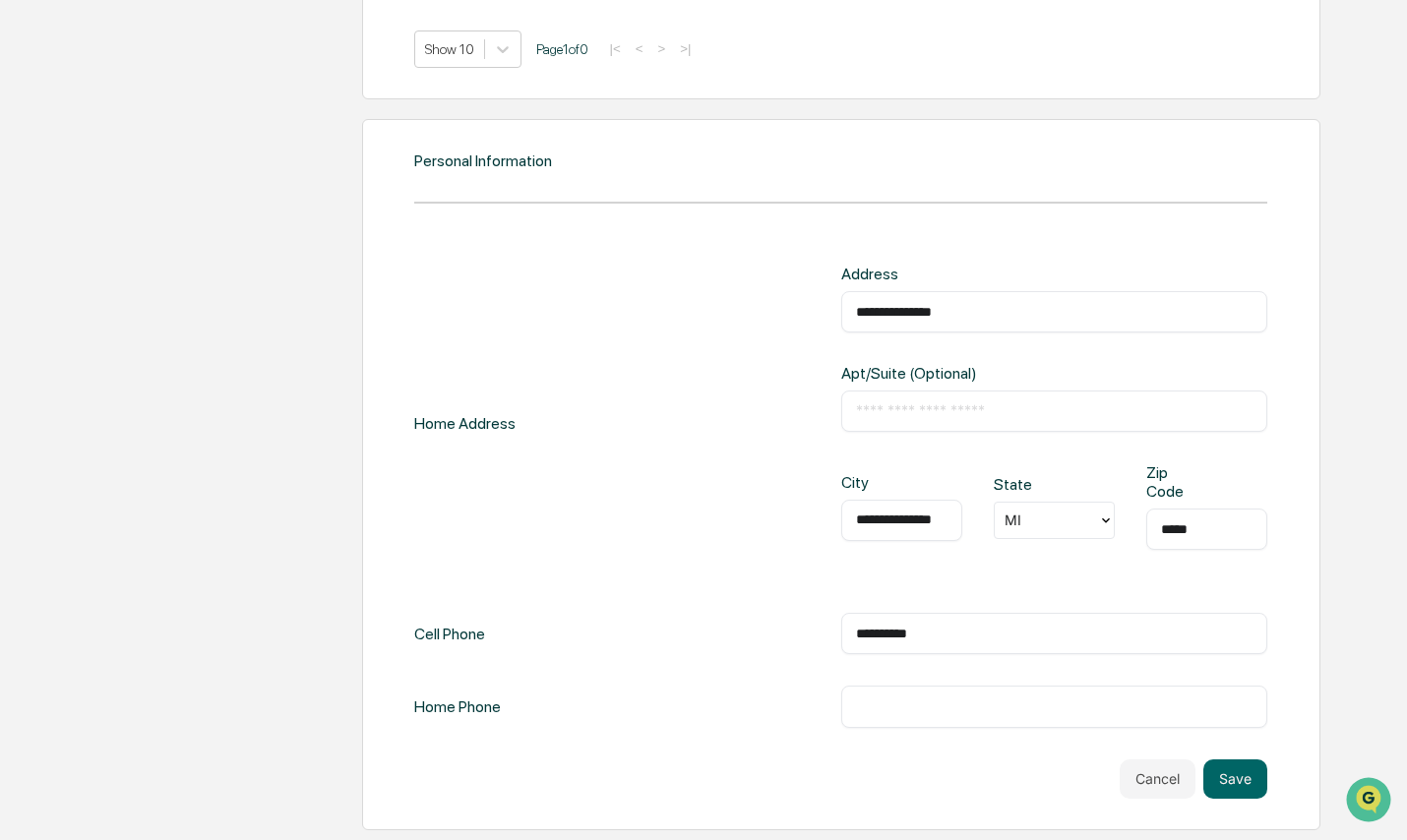 type on "**********" 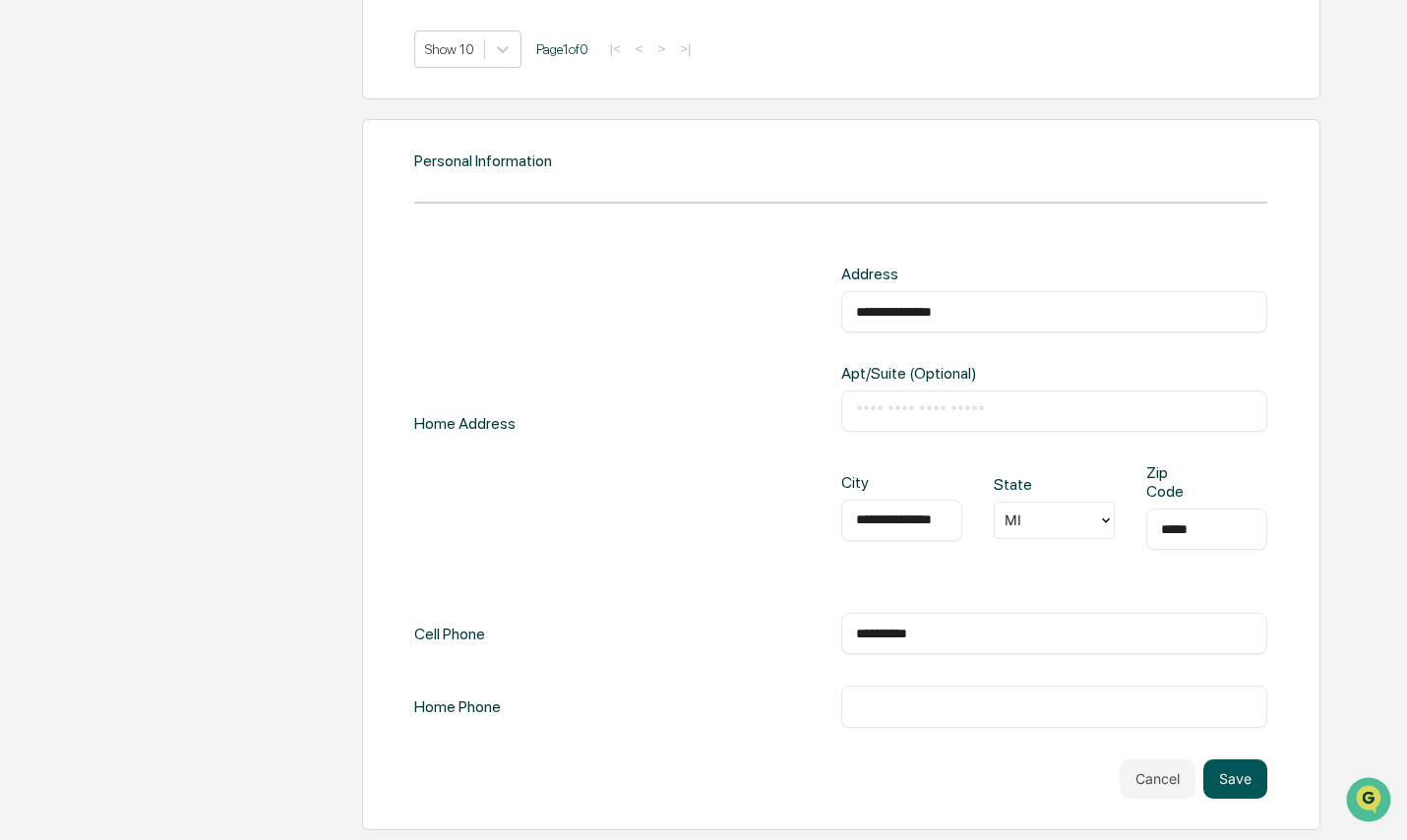 click on "Save" at bounding box center (1235, 779) 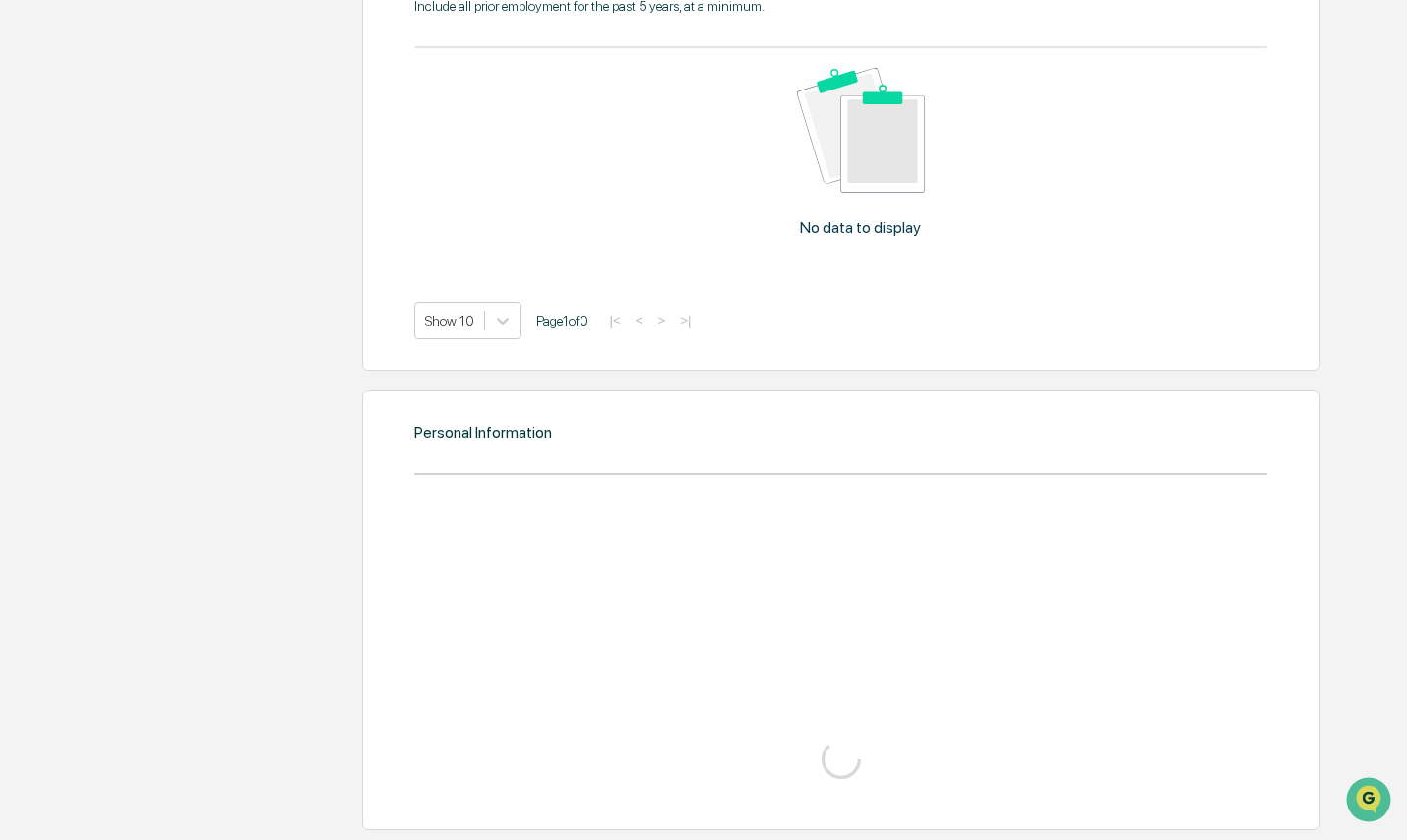 scroll, scrollTop: 2034, scrollLeft: 0, axis: vertical 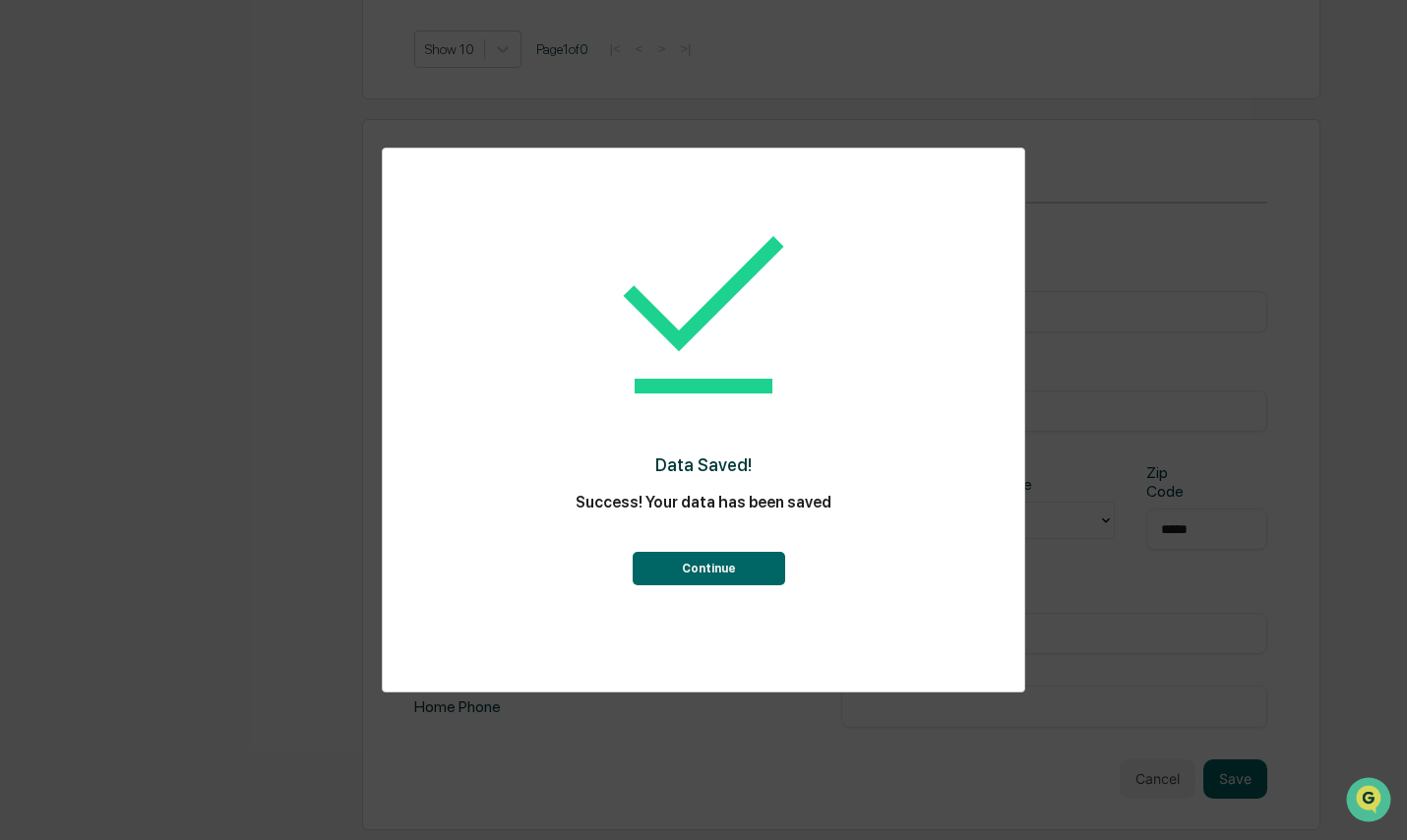 click on "Continue" at bounding box center (708, 569) 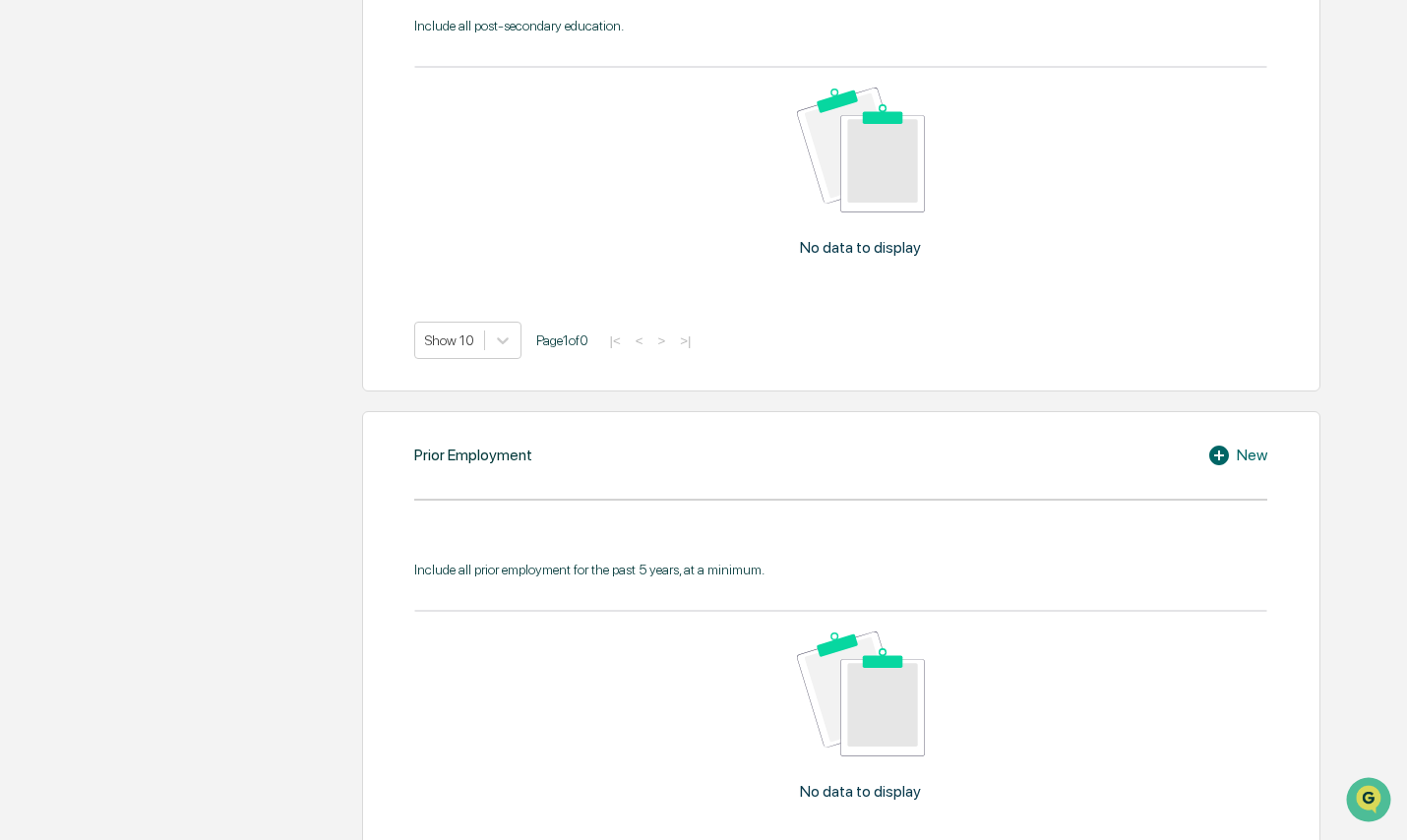 scroll, scrollTop: 1145, scrollLeft: 0, axis: vertical 